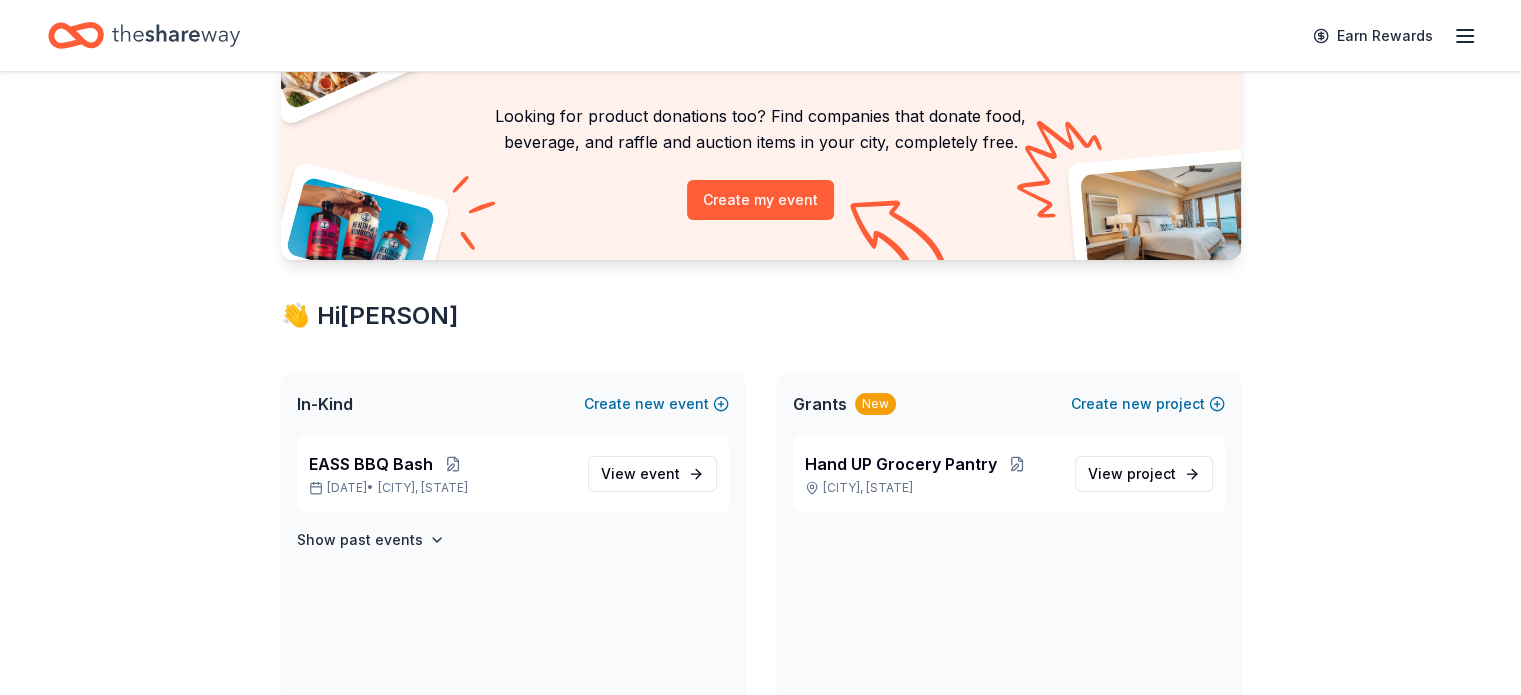 scroll, scrollTop: 300, scrollLeft: 0, axis: vertical 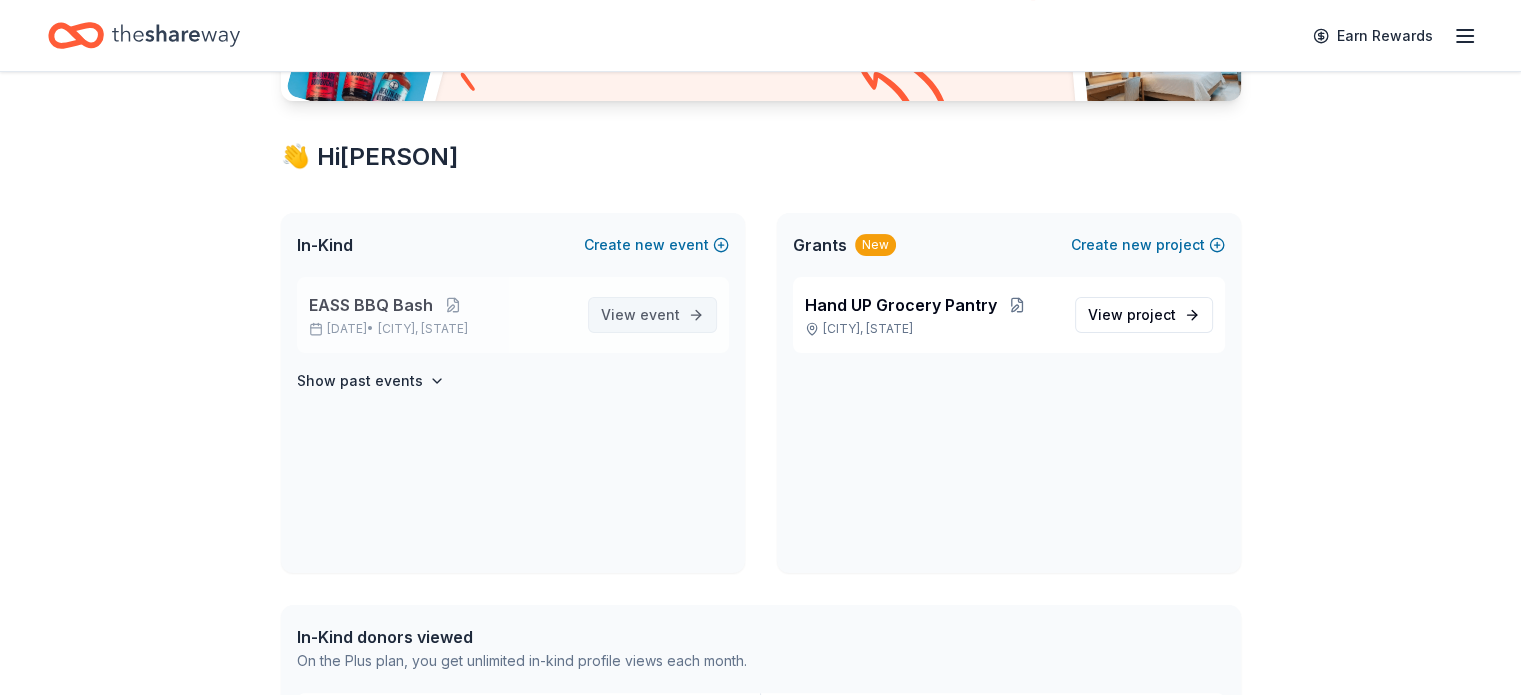 click on "View   event" at bounding box center (640, 315) 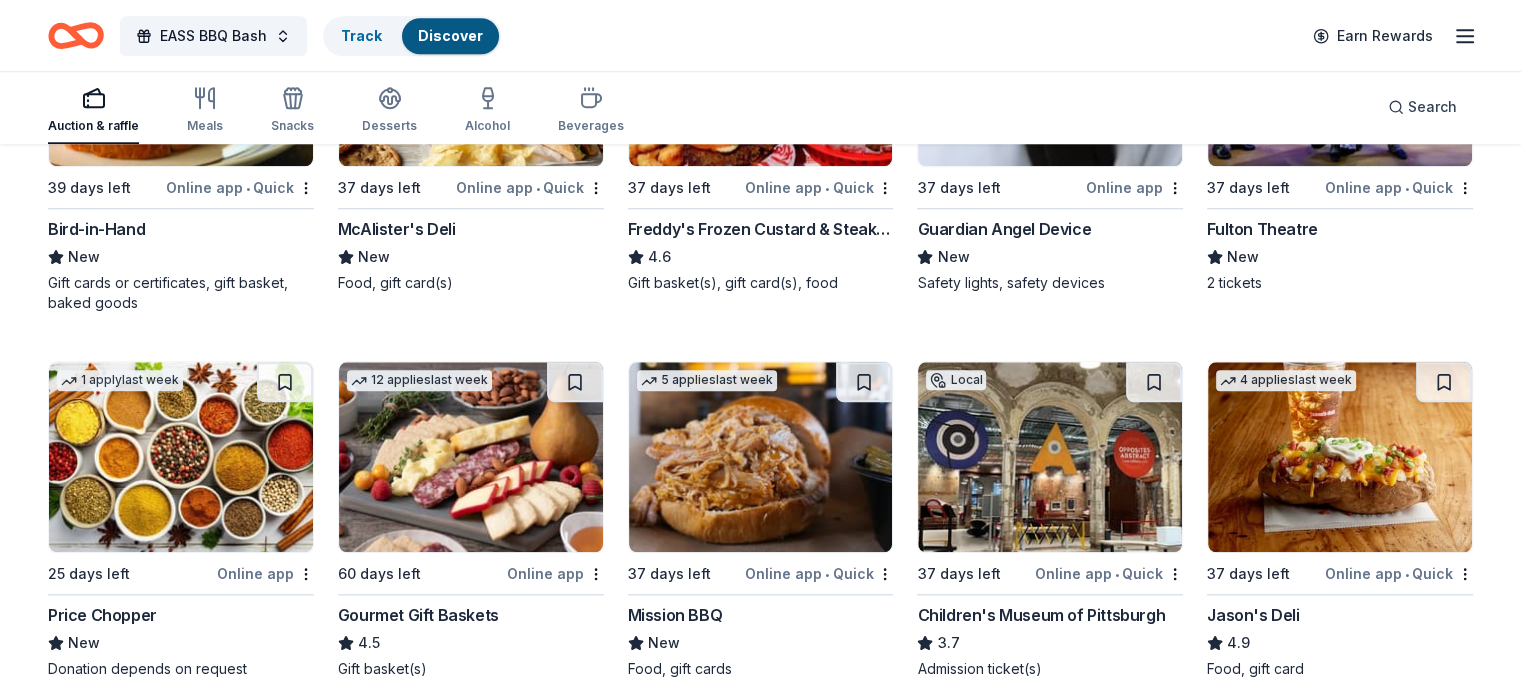 scroll, scrollTop: 2058, scrollLeft: 0, axis: vertical 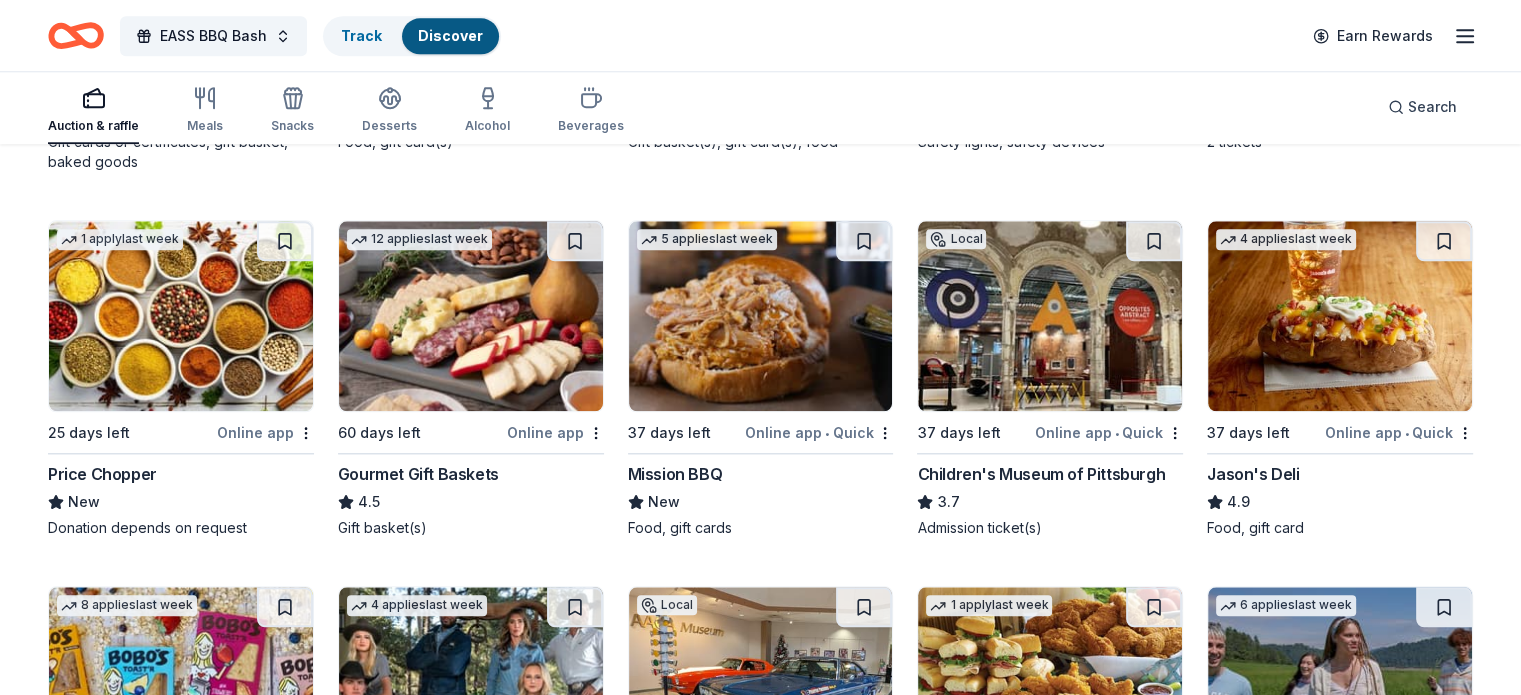 click at bounding box center (1050, 316) 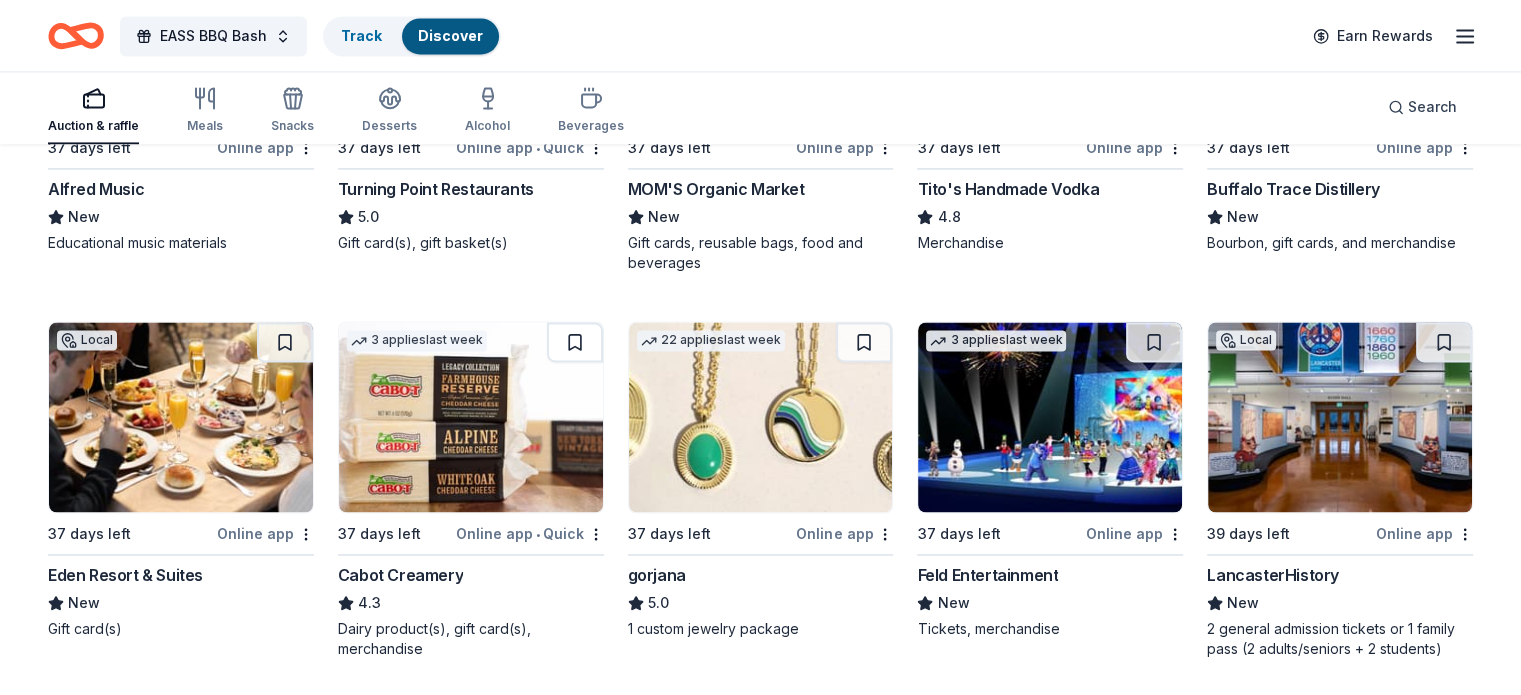 scroll, scrollTop: 3110, scrollLeft: 0, axis: vertical 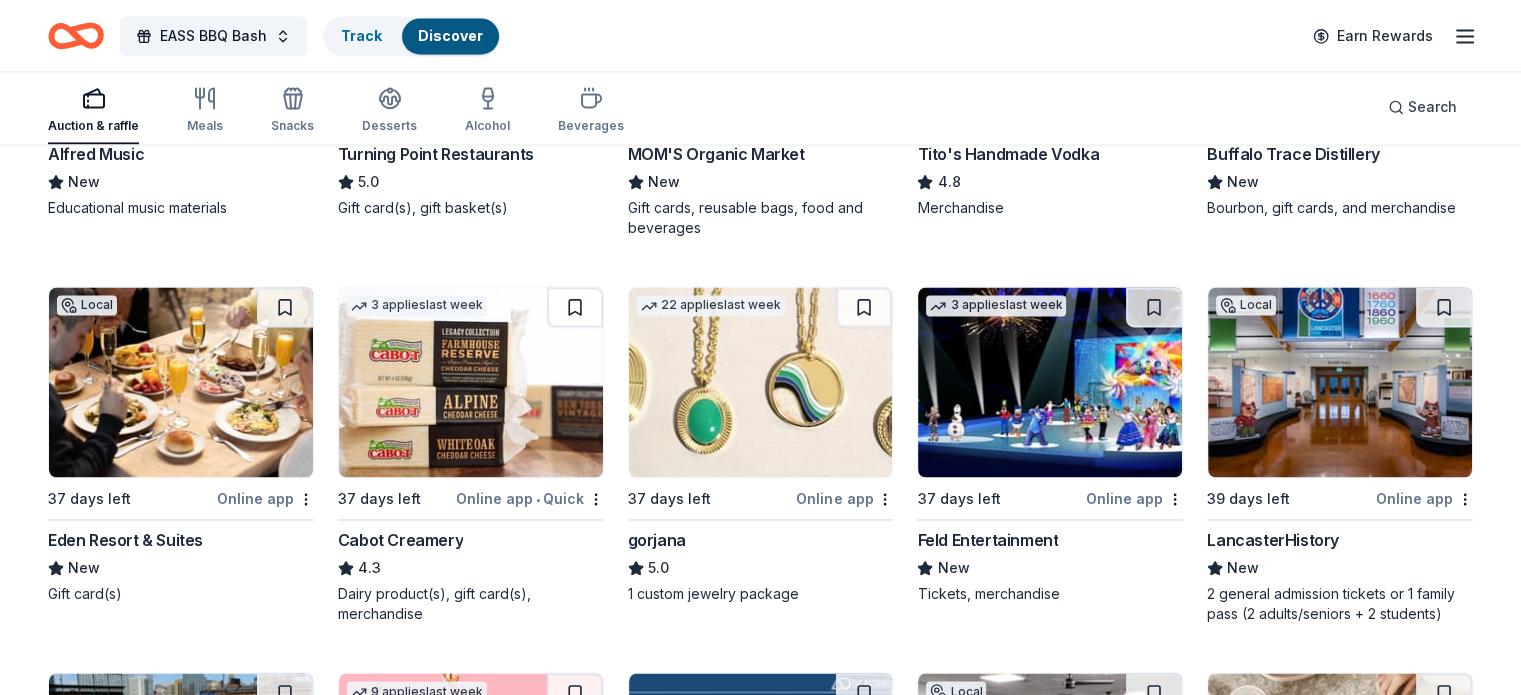 click at bounding box center [1340, 382] 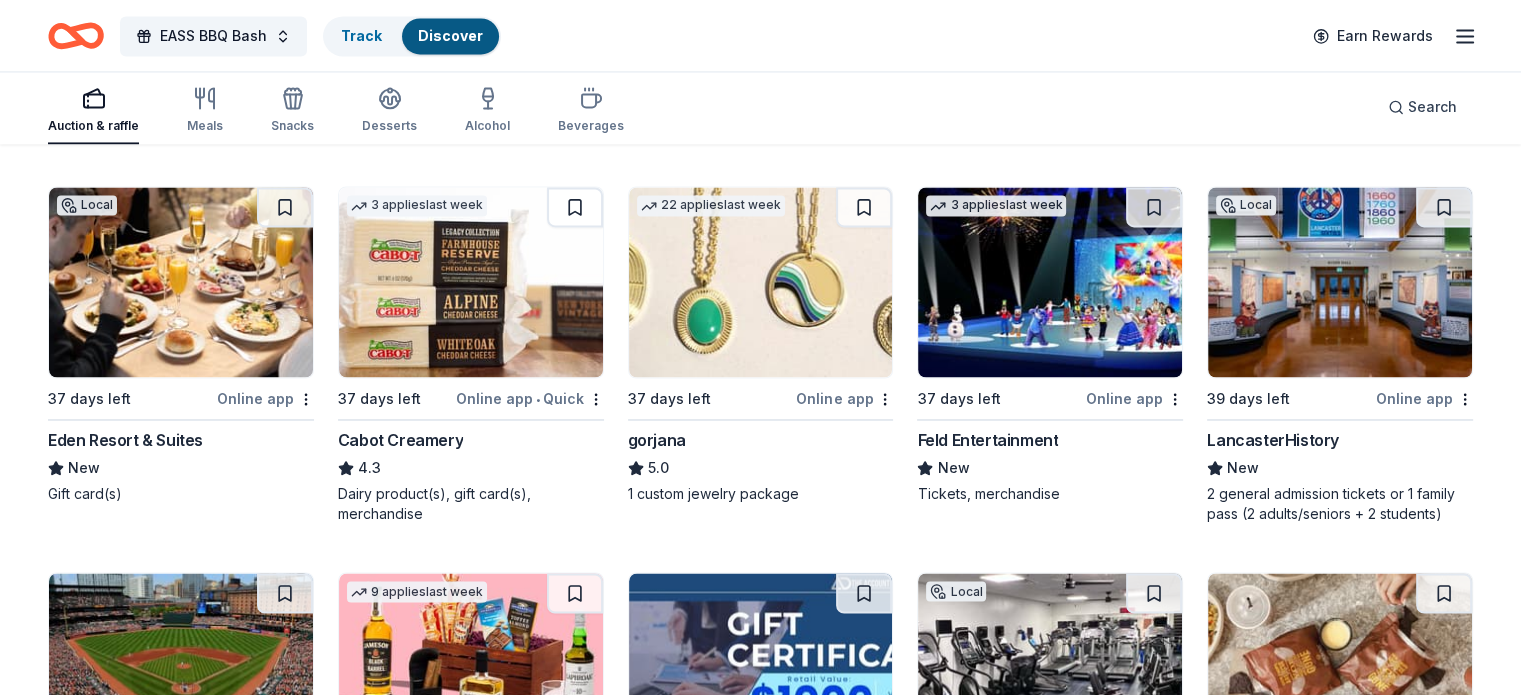 click at bounding box center [761, 282] 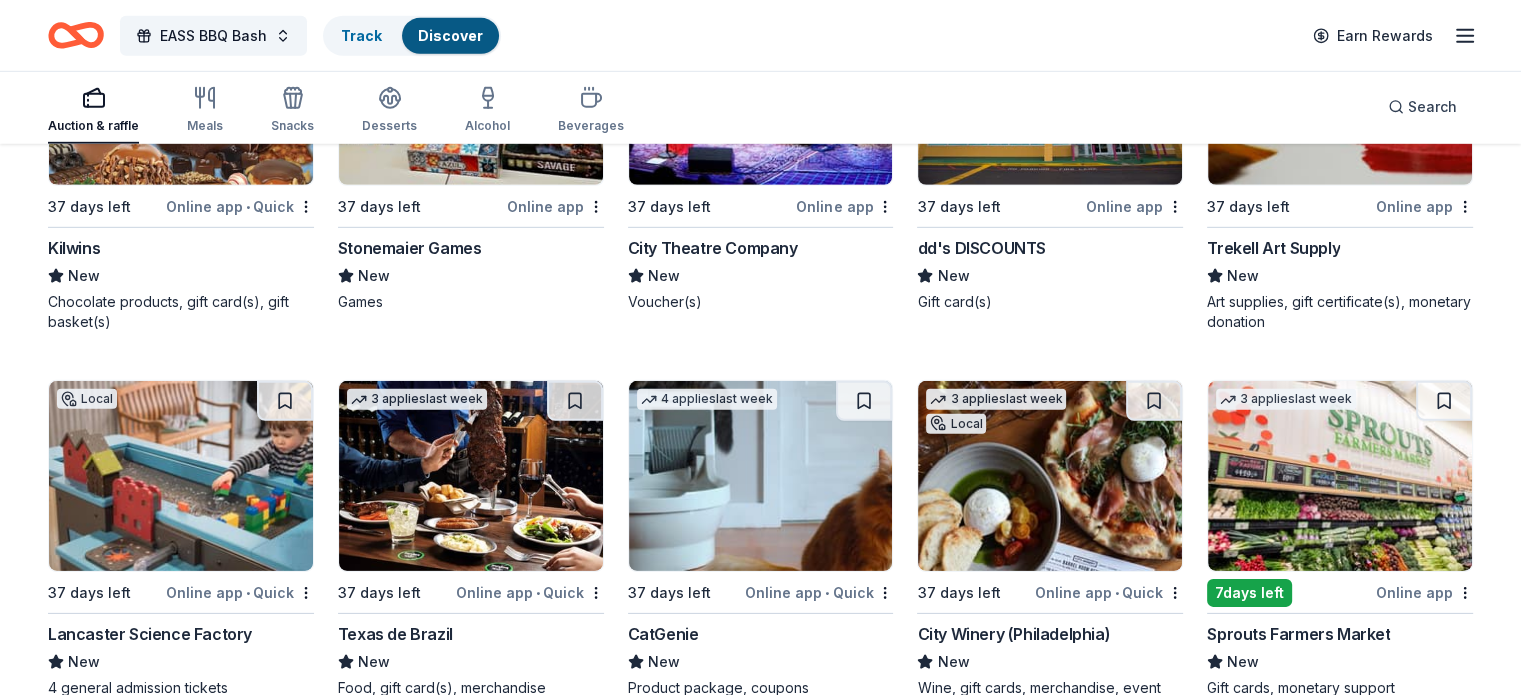 scroll, scrollTop: 6210, scrollLeft: 0, axis: vertical 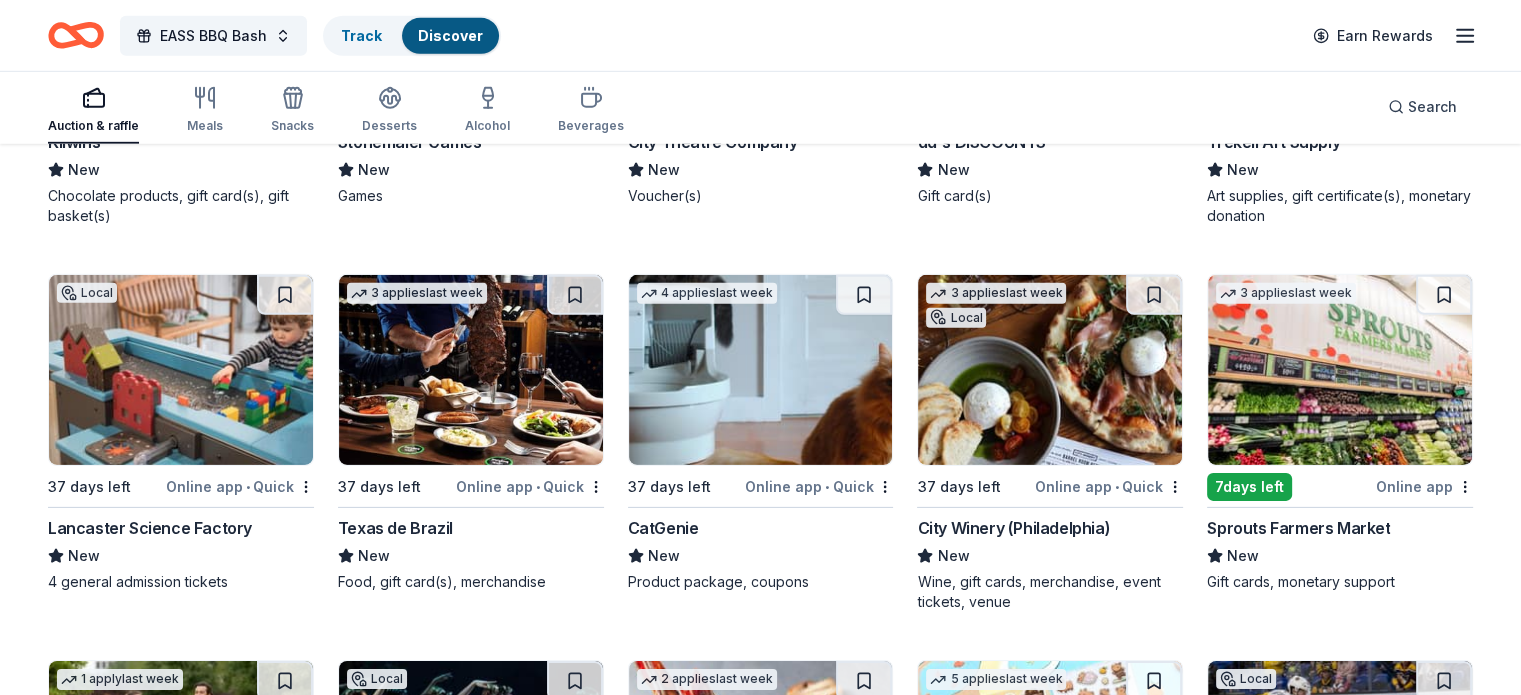 click at bounding box center (181, 370) 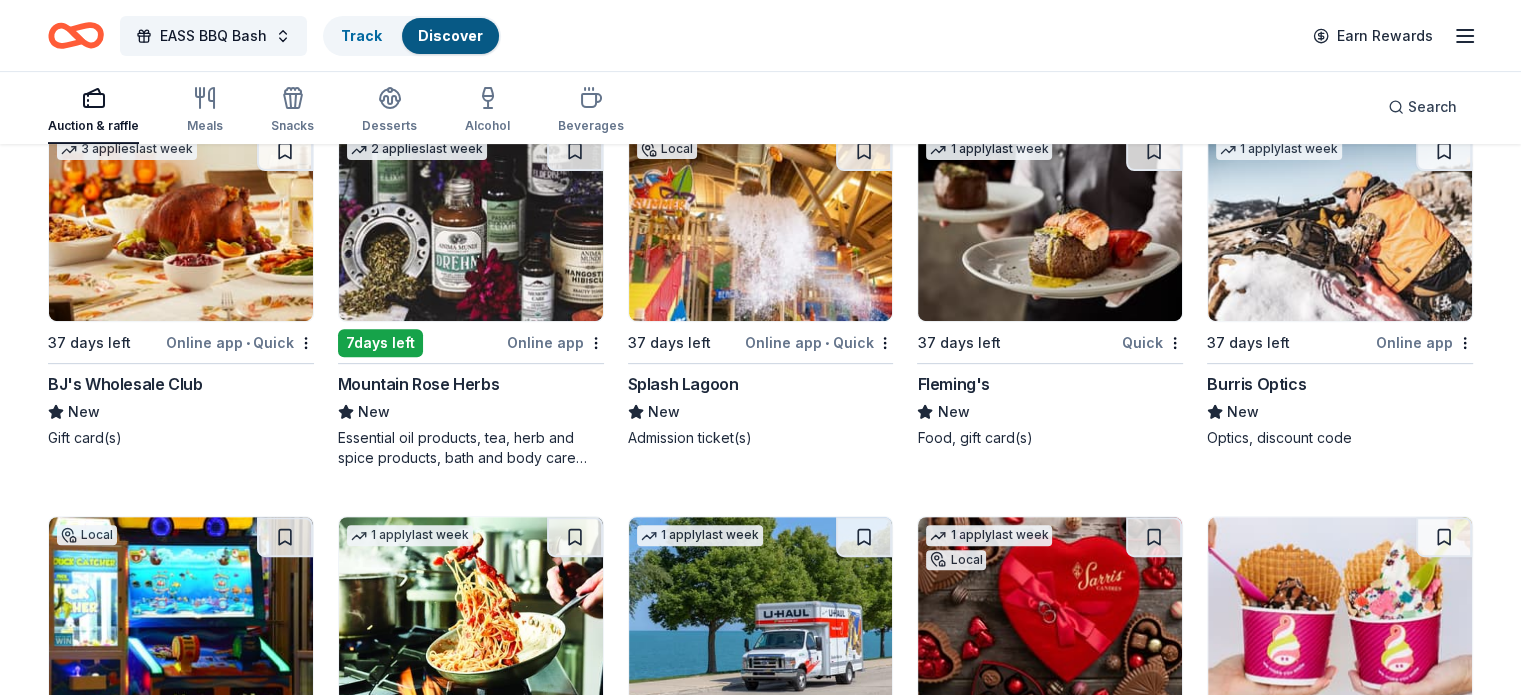 scroll, scrollTop: 8268, scrollLeft: 0, axis: vertical 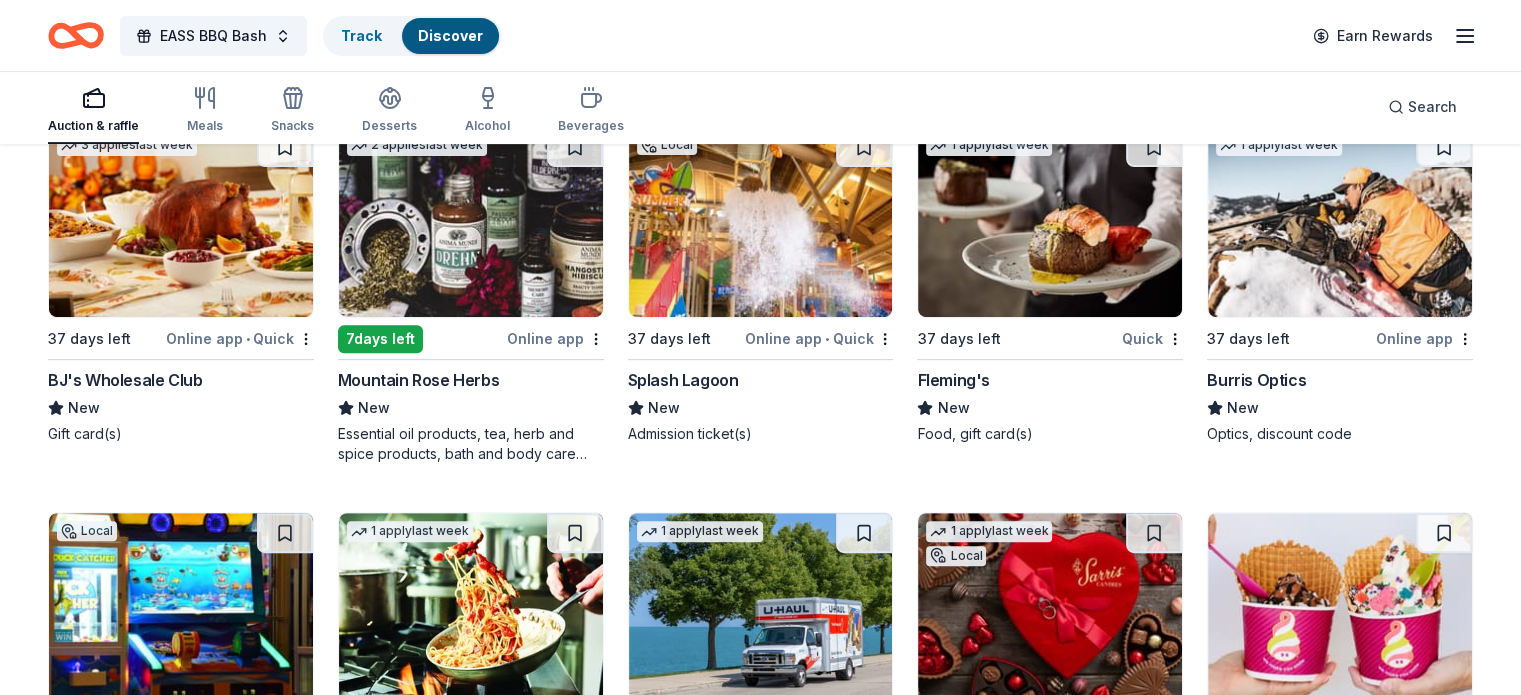 click at bounding box center (181, 222) 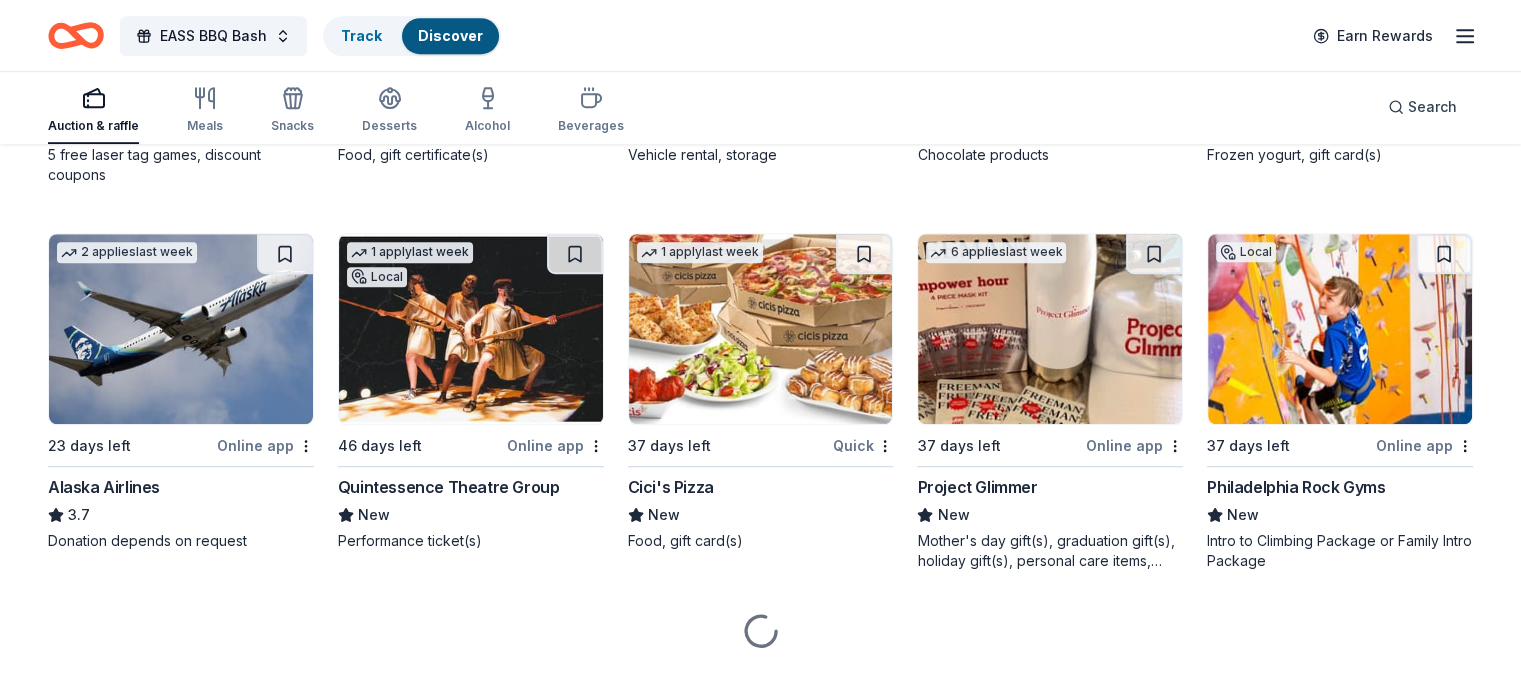 scroll, scrollTop: 8968, scrollLeft: 0, axis: vertical 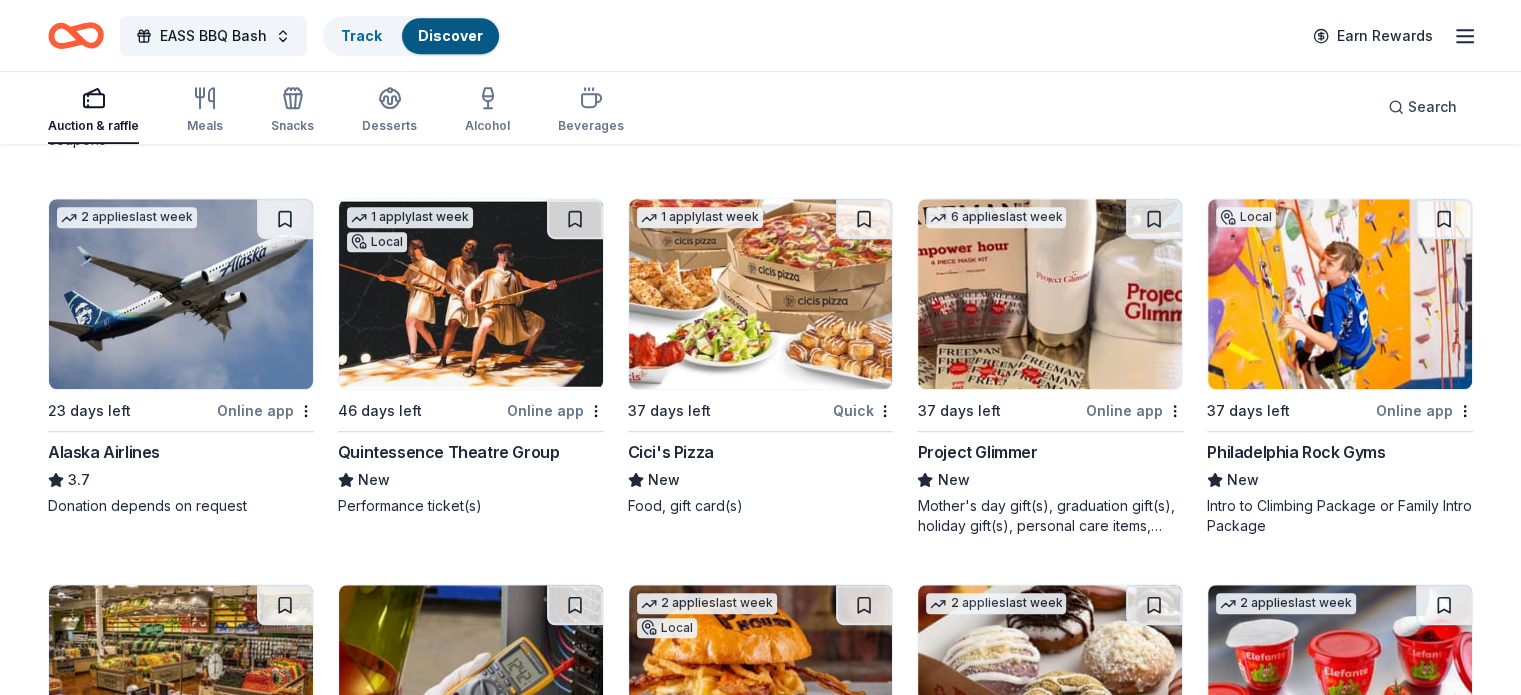 click at bounding box center [181, 294] 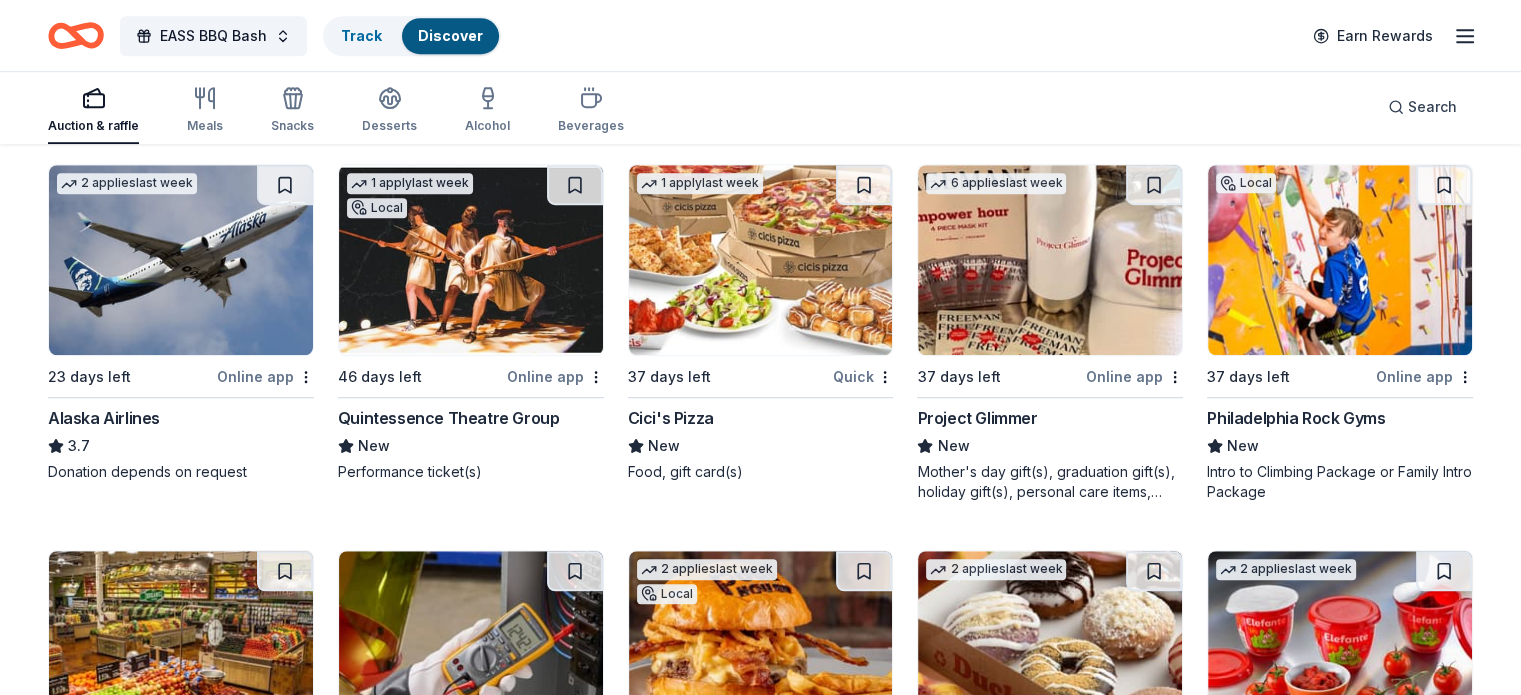 scroll, scrollTop: 8968, scrollLeft: 0, axis: vertical 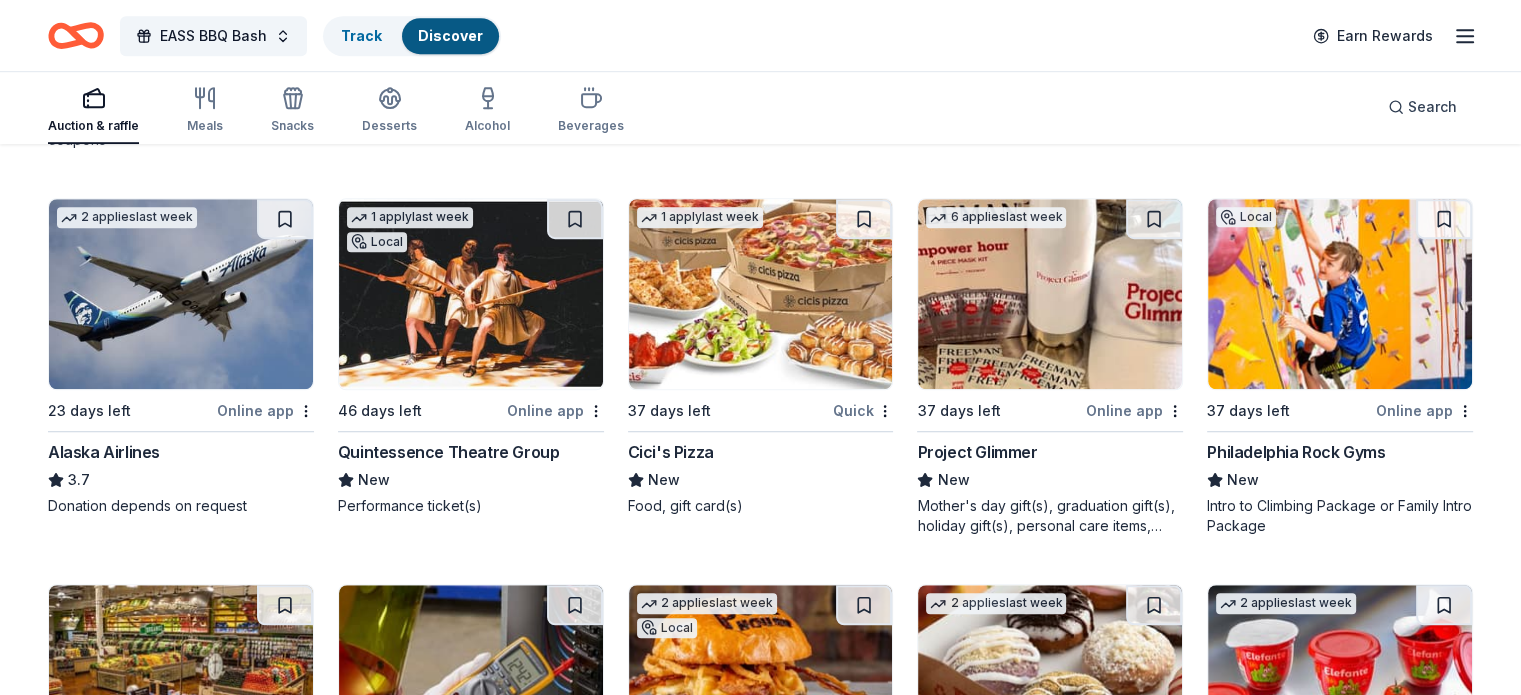 click at bounding box center [761, 294] 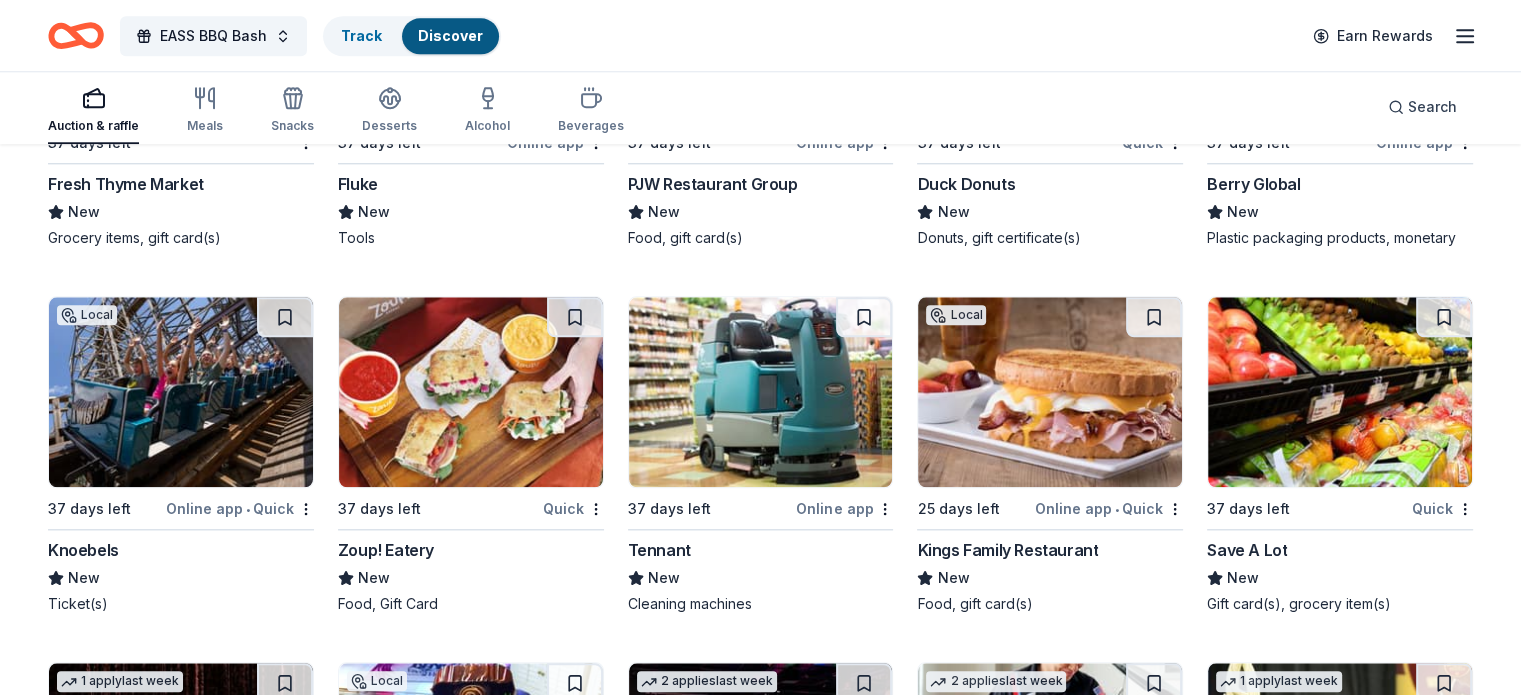 scroll, scrollTop: 9768, scrollLeft: 0, axis: vertical 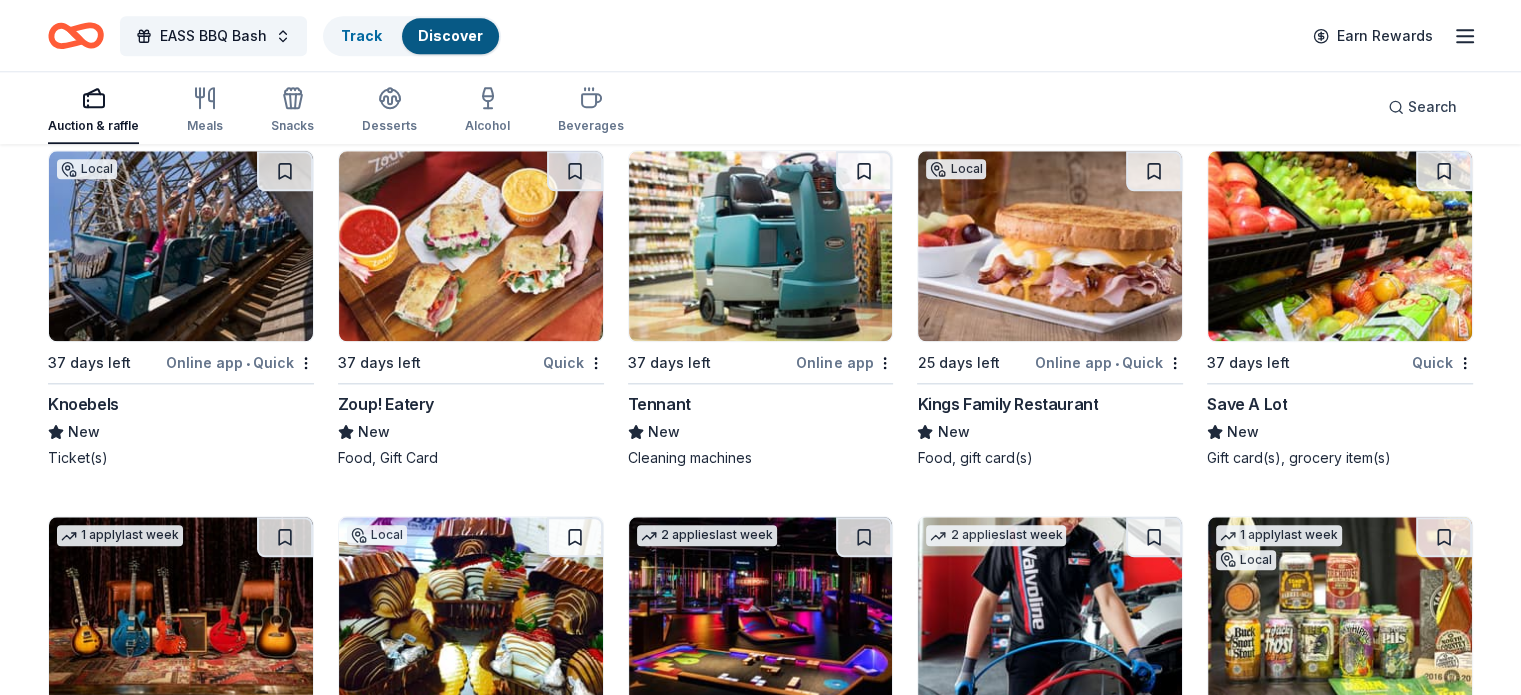 click at bounding box center (181, 246) 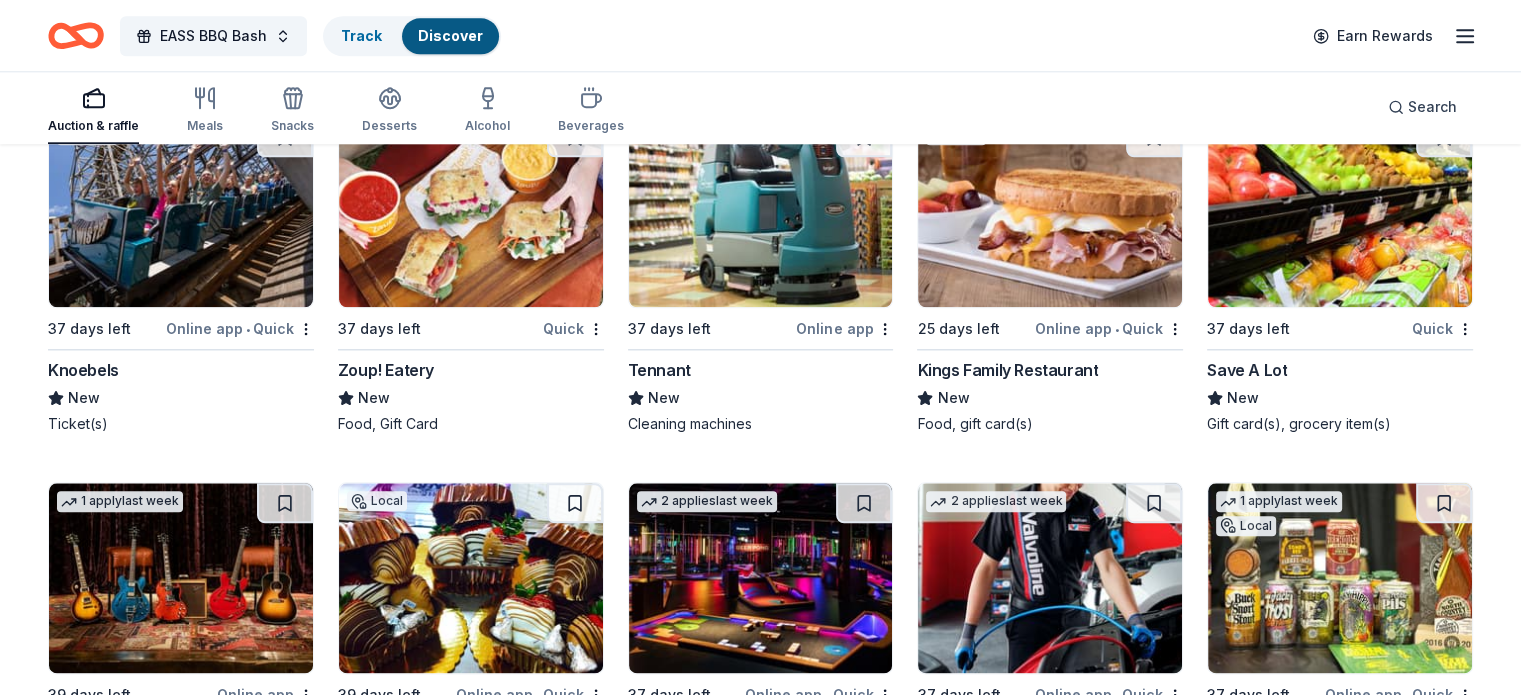 scroll, scrollTop: 9768, scrollLeft: 0, axis: vertical 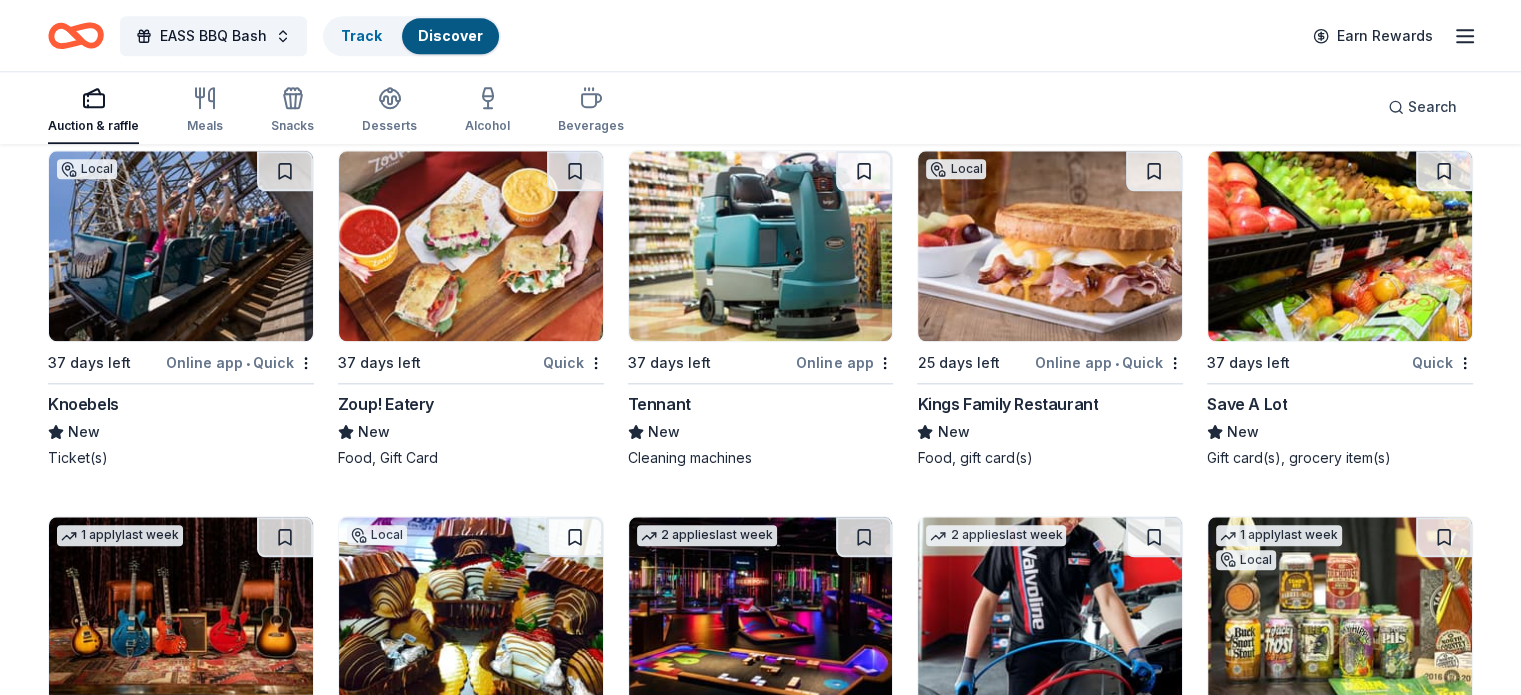 click at bounding box center (1050, 246) 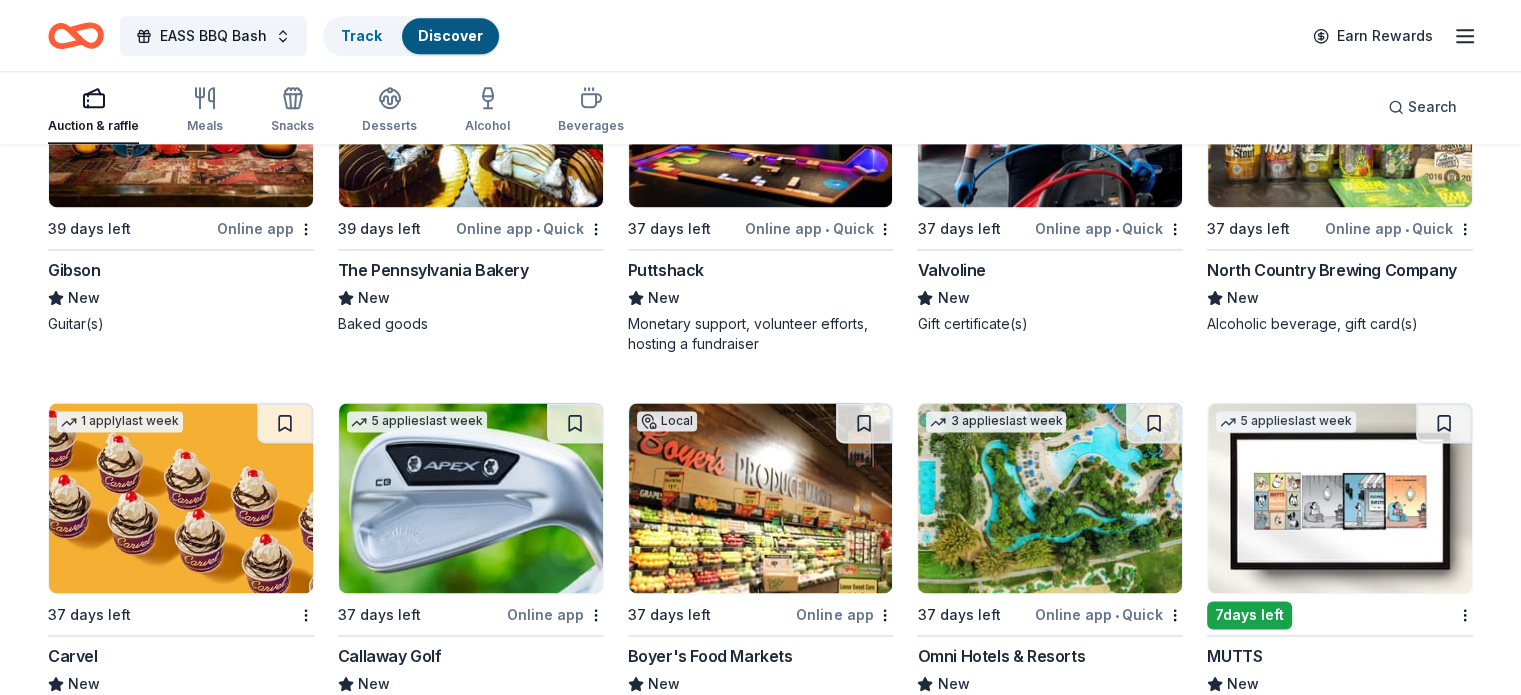 scroll, scrollTop: 10168, scrollLeft: 0, axis: vertical 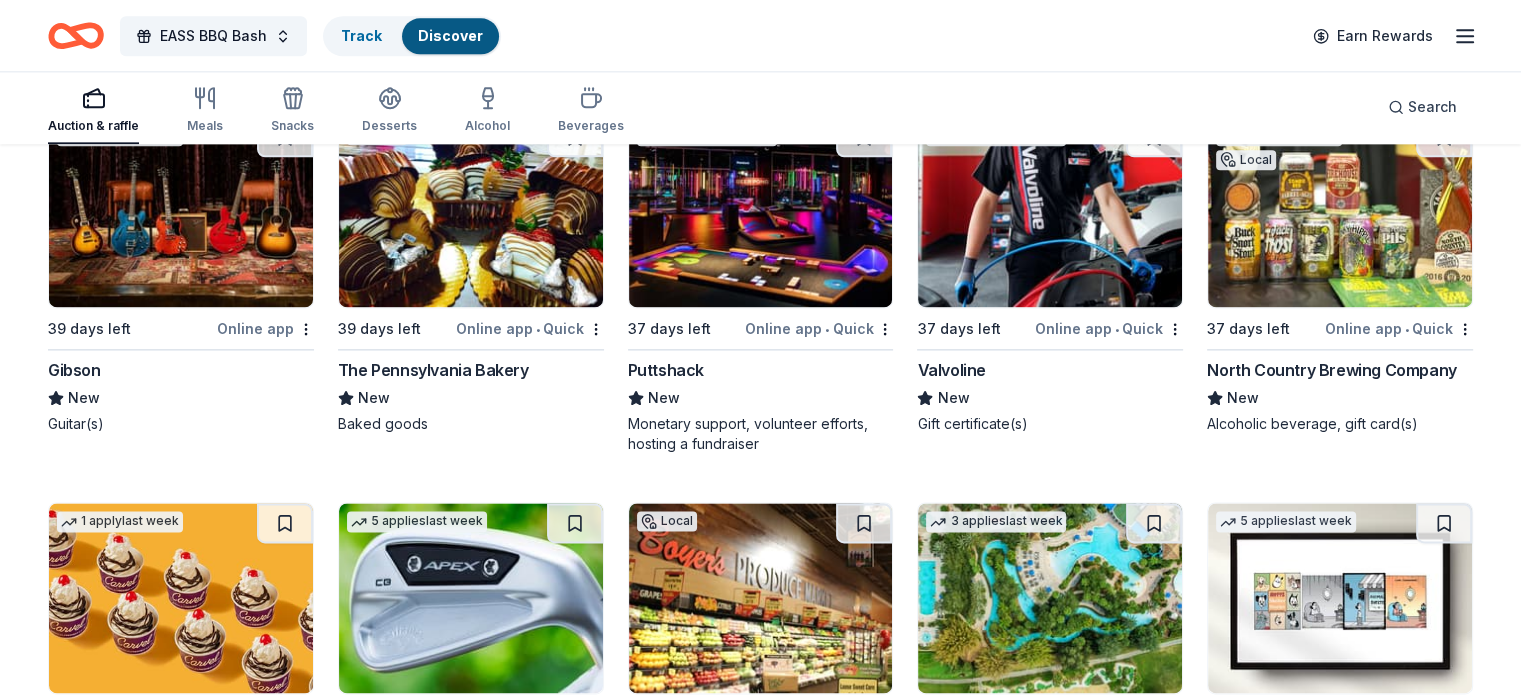 click at bounding box center [1340, 212] 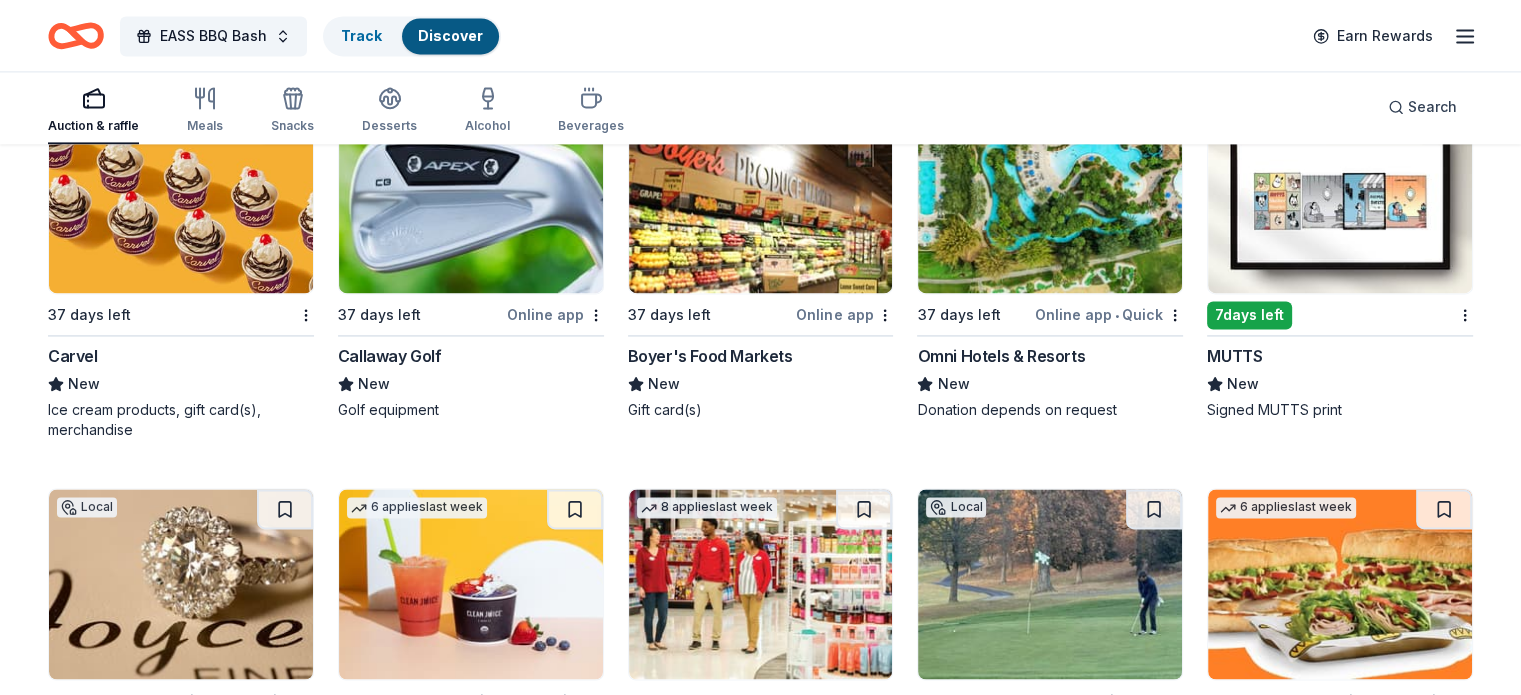 scroll, scrollTop: 10868, scrollLeft: 0, axis: vertical 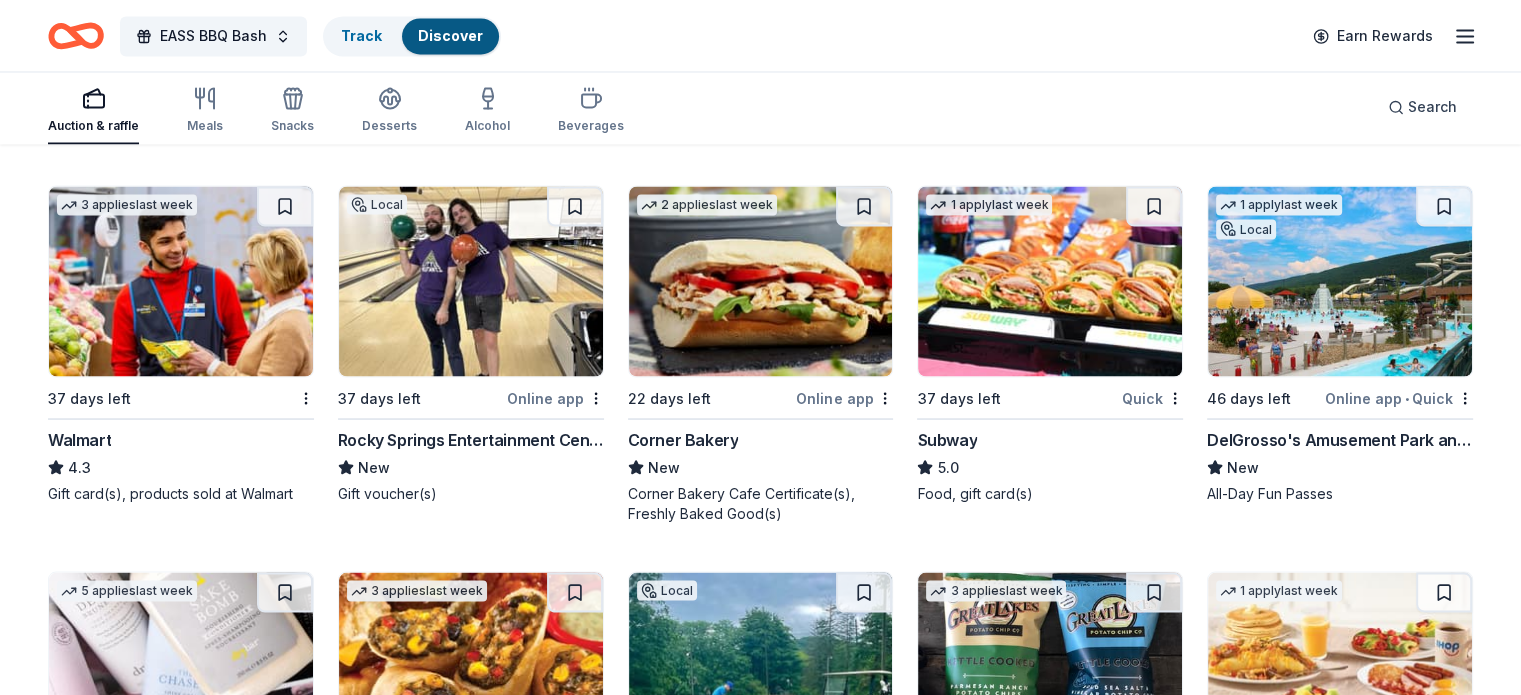 click at bounding box center (181, 281) 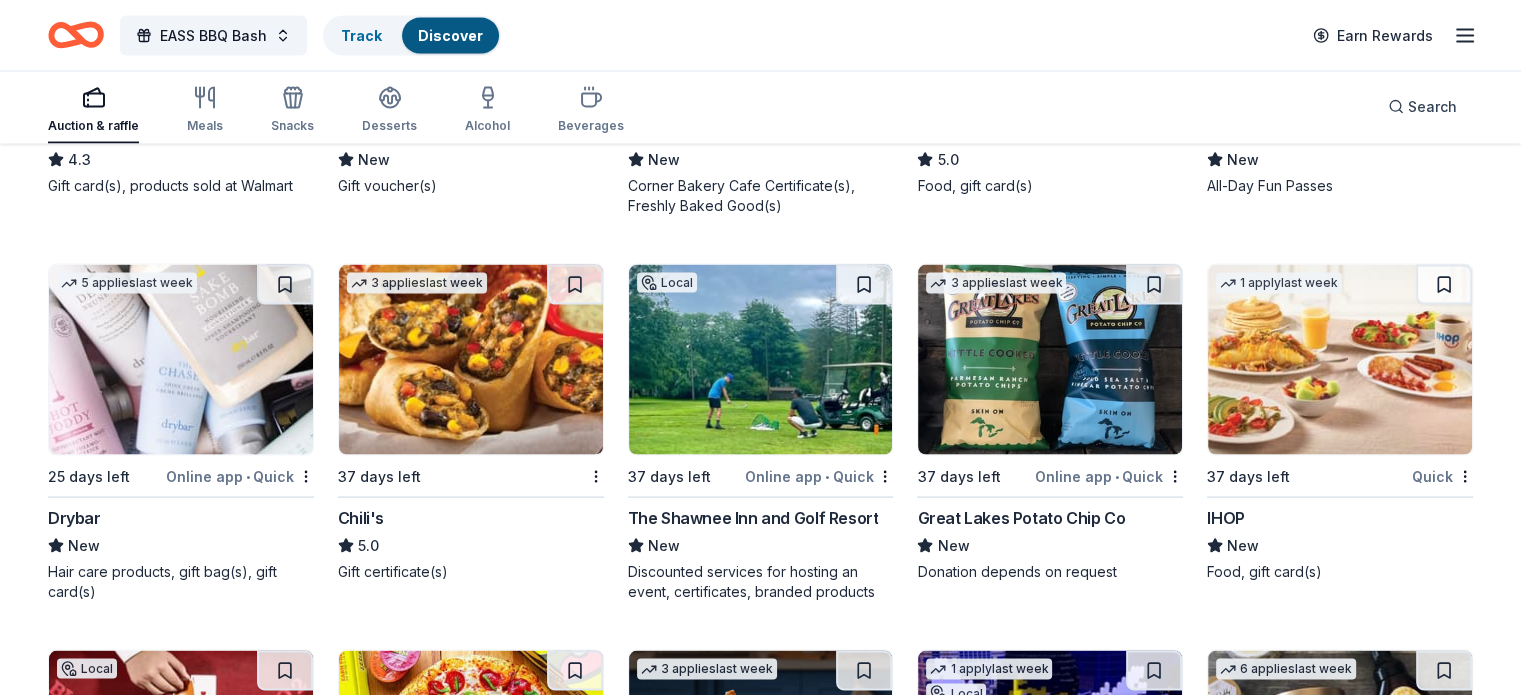 scroll, scrollTop: 11657, scrollLeft: 0, axis: vertical 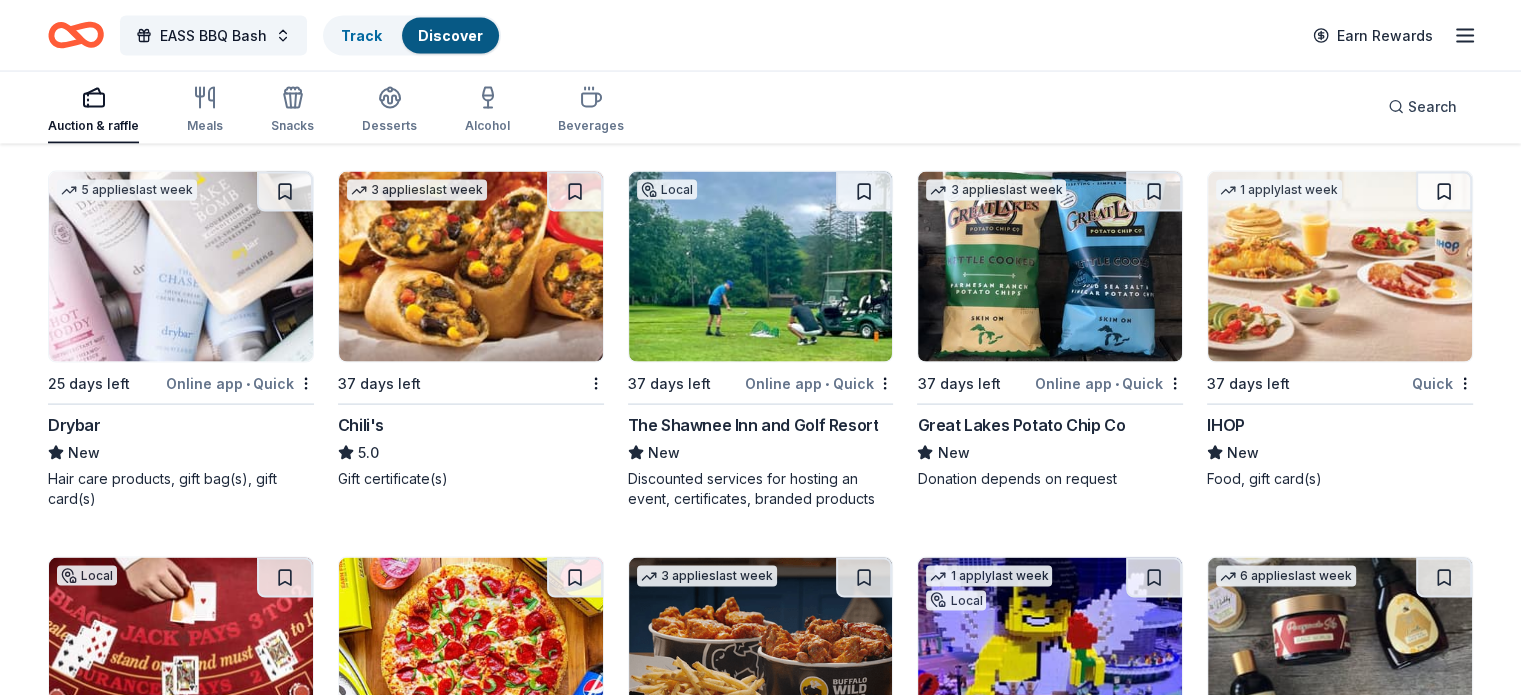 click at bounding box center [471, 267] 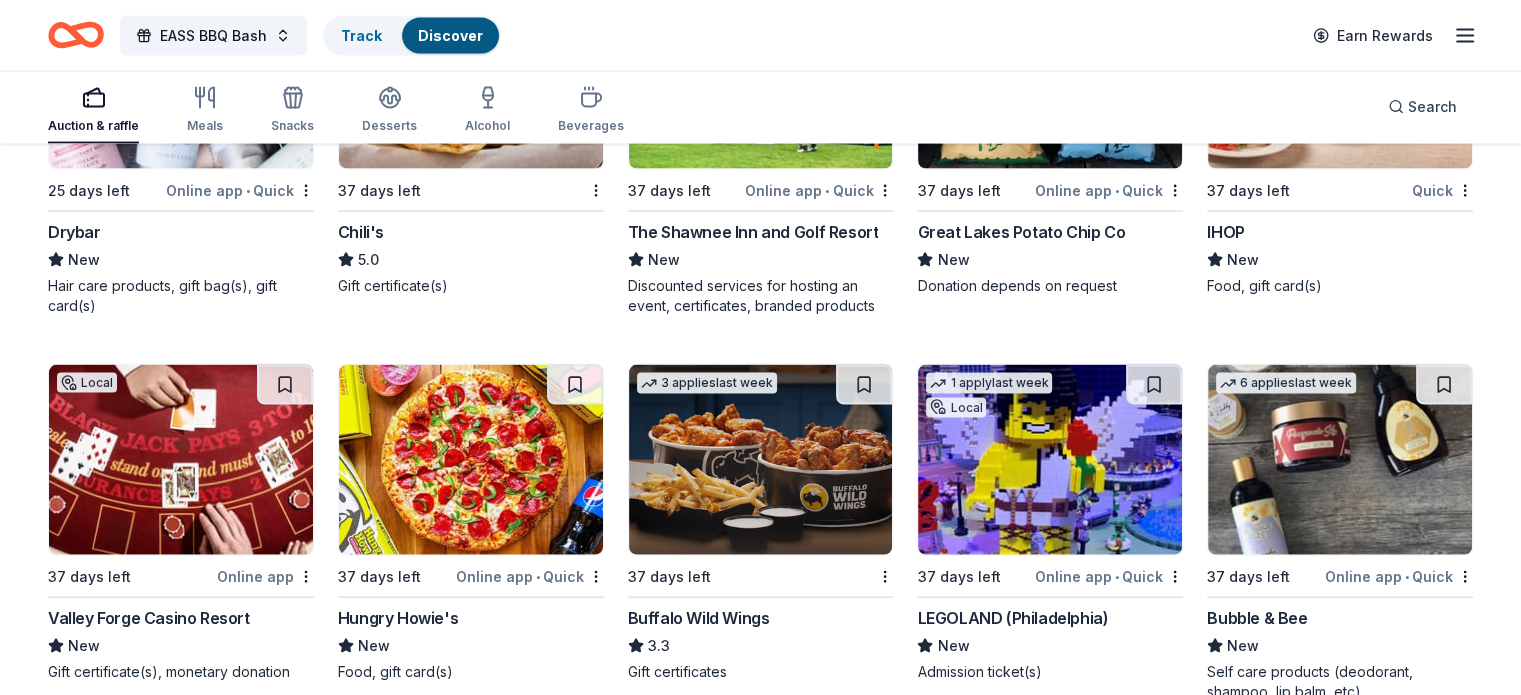 scroll, scrollTop: 11957, scrollLeft: 0, axis: vertical 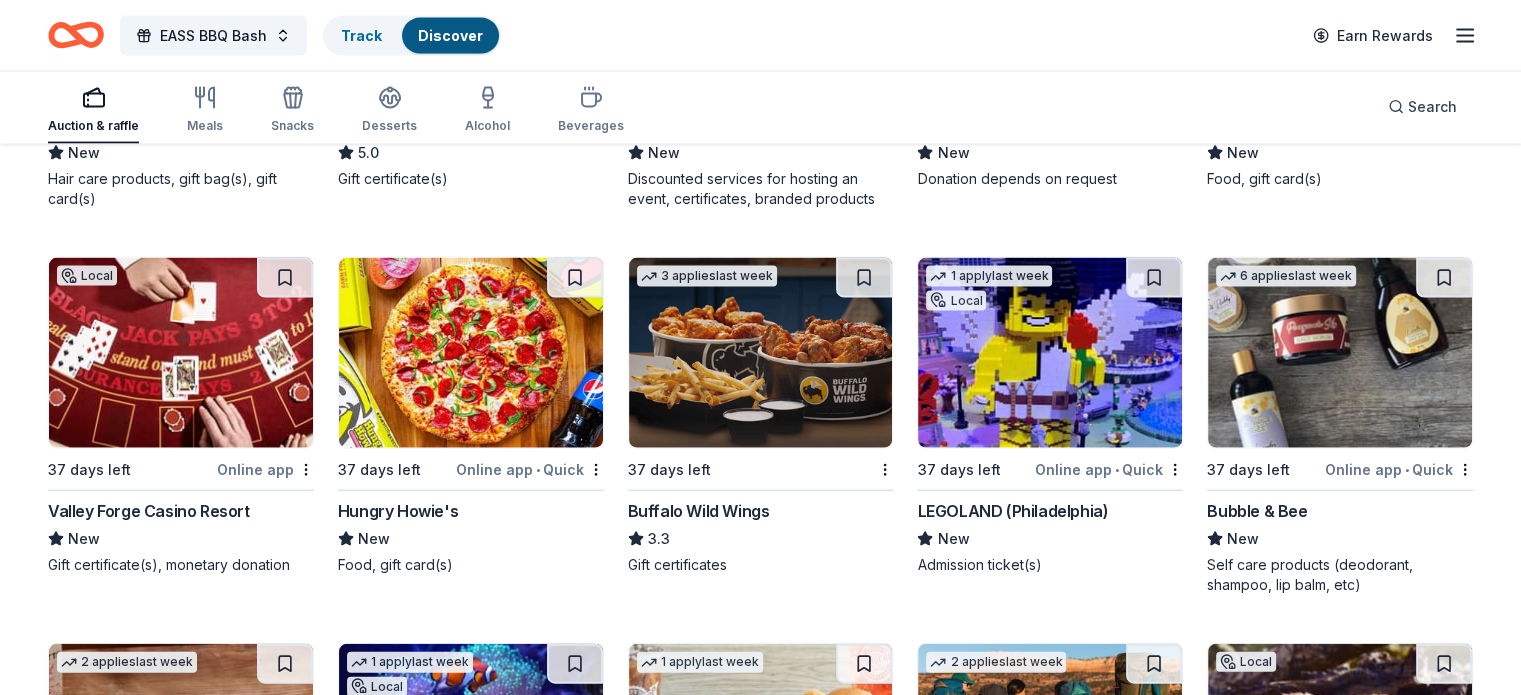 click at bounding box center [181, 353] 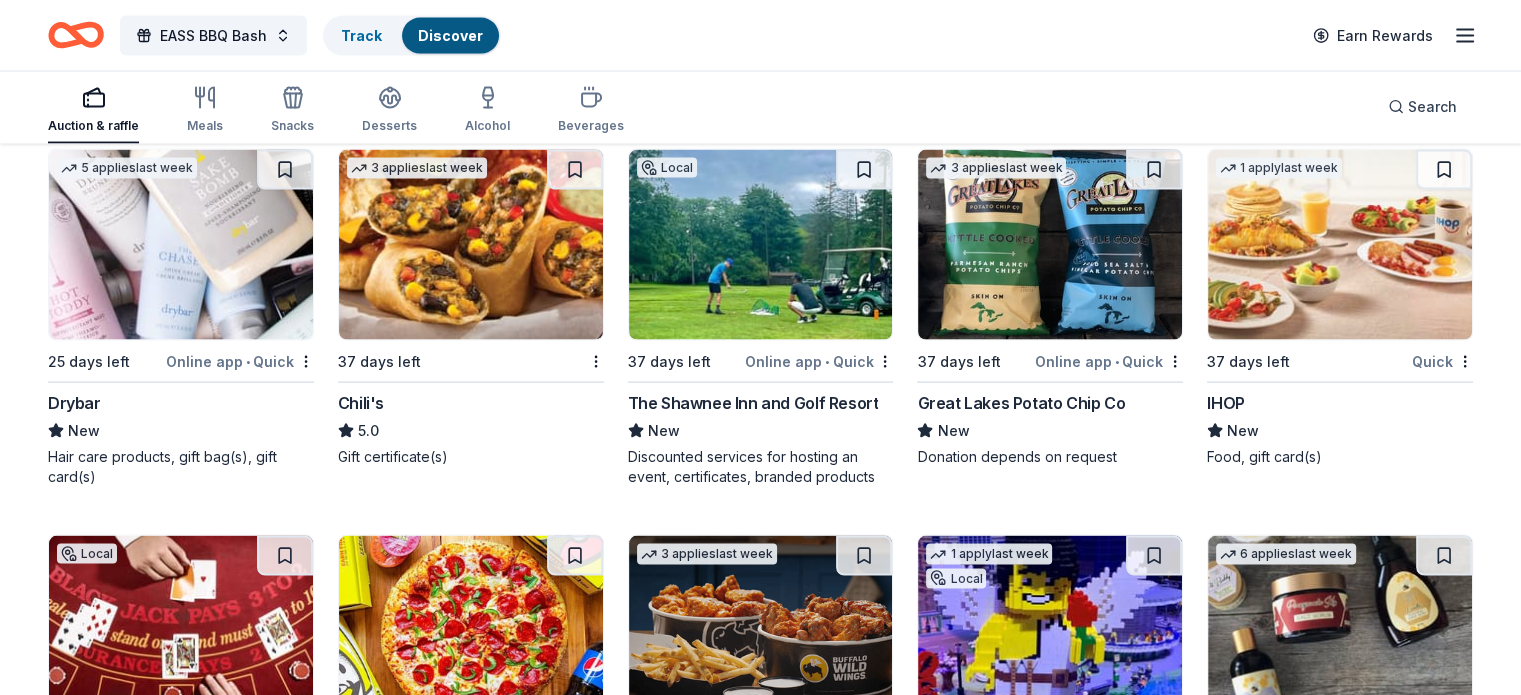 scroll, scrollTop: 11557, scrollLeft: 0, axis: vertical 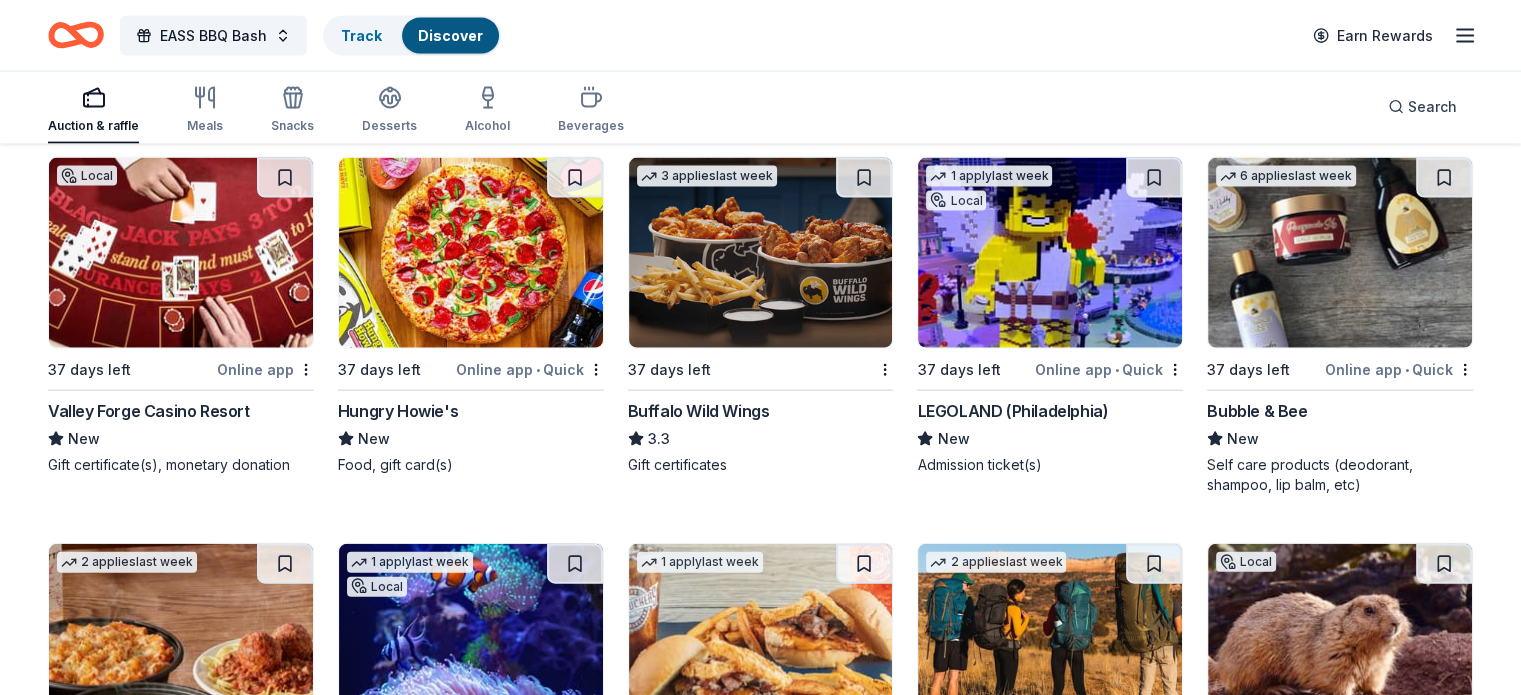 click at bounding box center (761, 253) 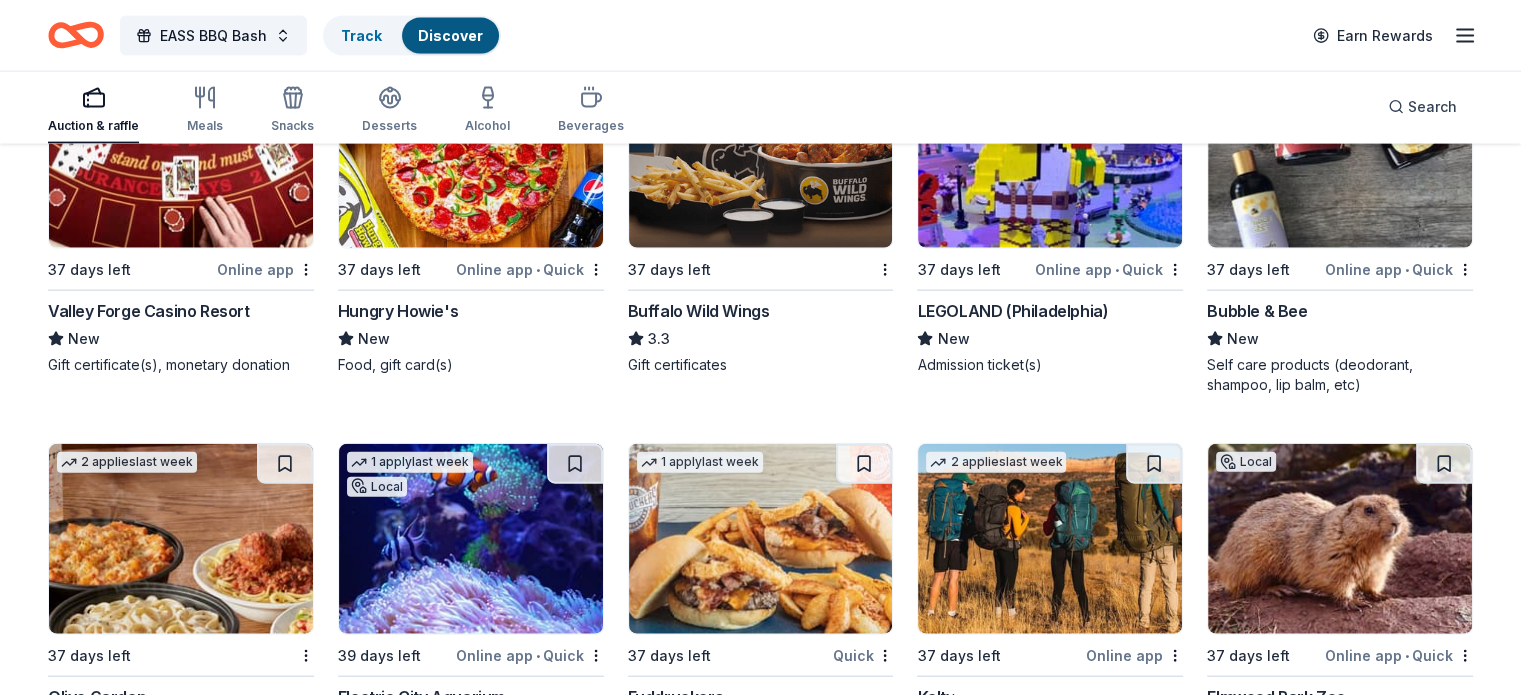click at bounding box center (1050, 153) 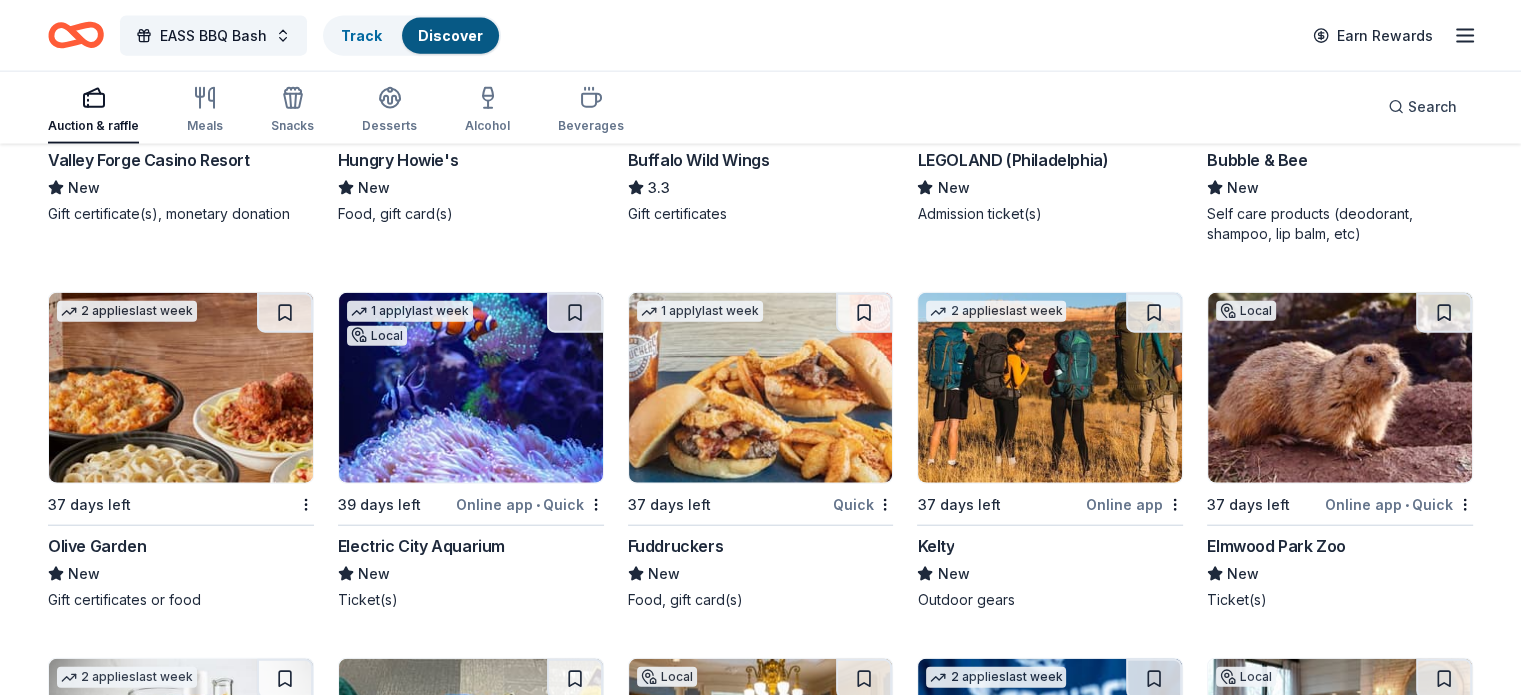 scroll, scrollTop: 12357, scrollLeft: 0, axis: vertical 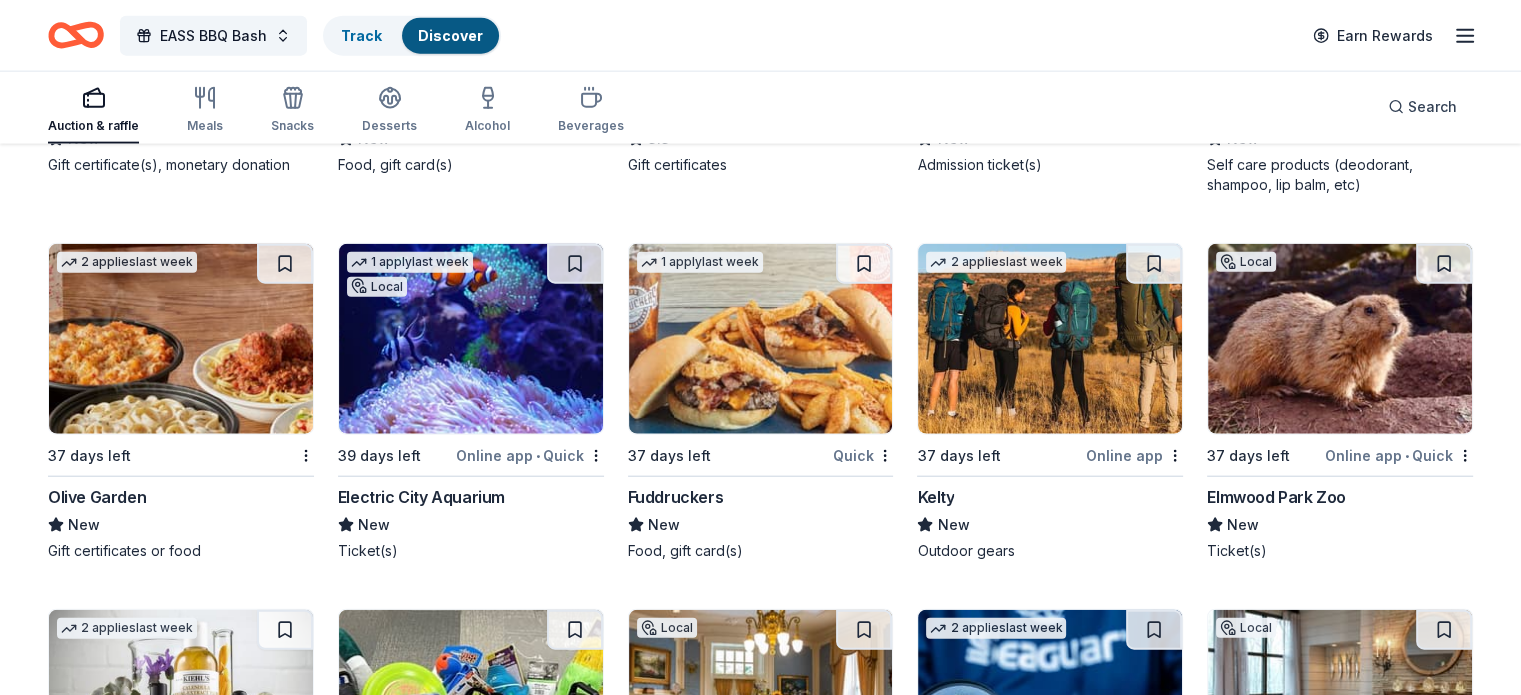 click at bounding box center (181, 339) 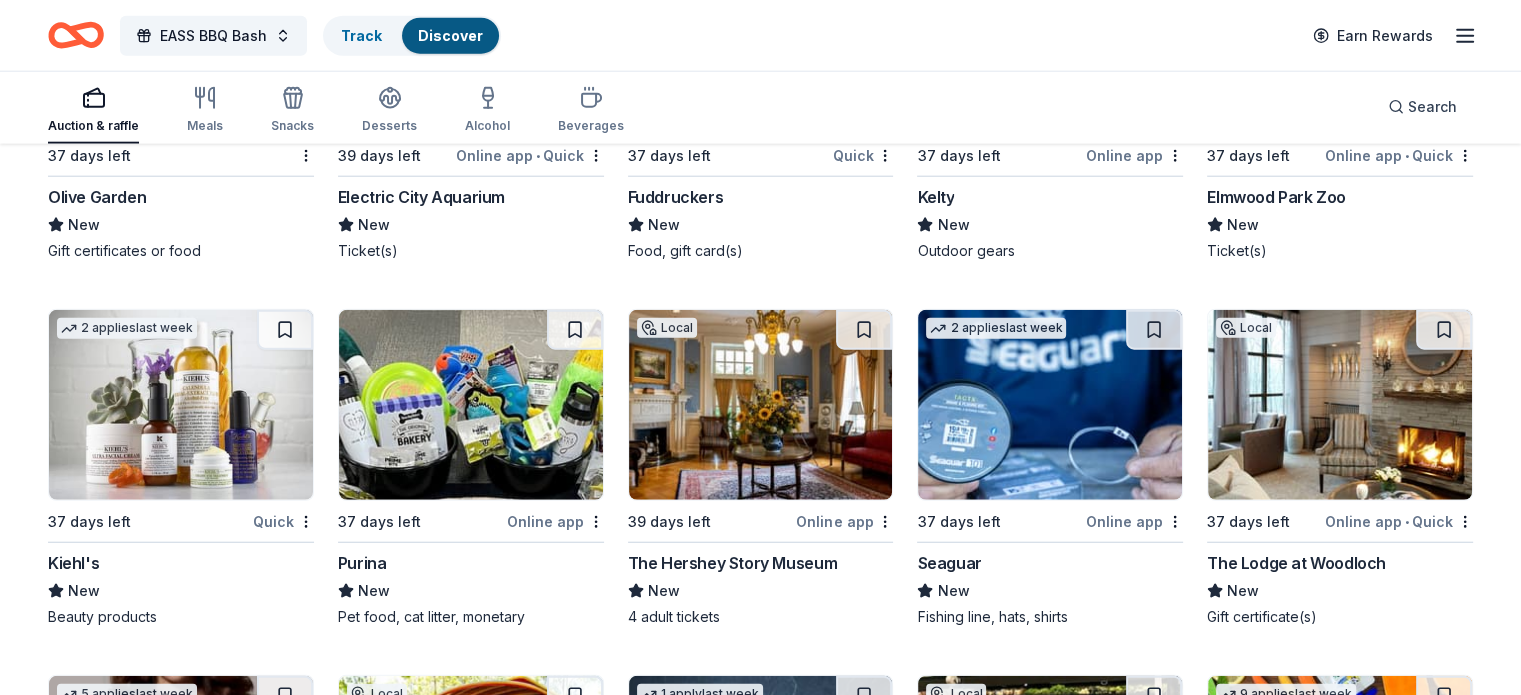 scroll, scrollTop: 12857, scrollLeft: 0, axis: vertical 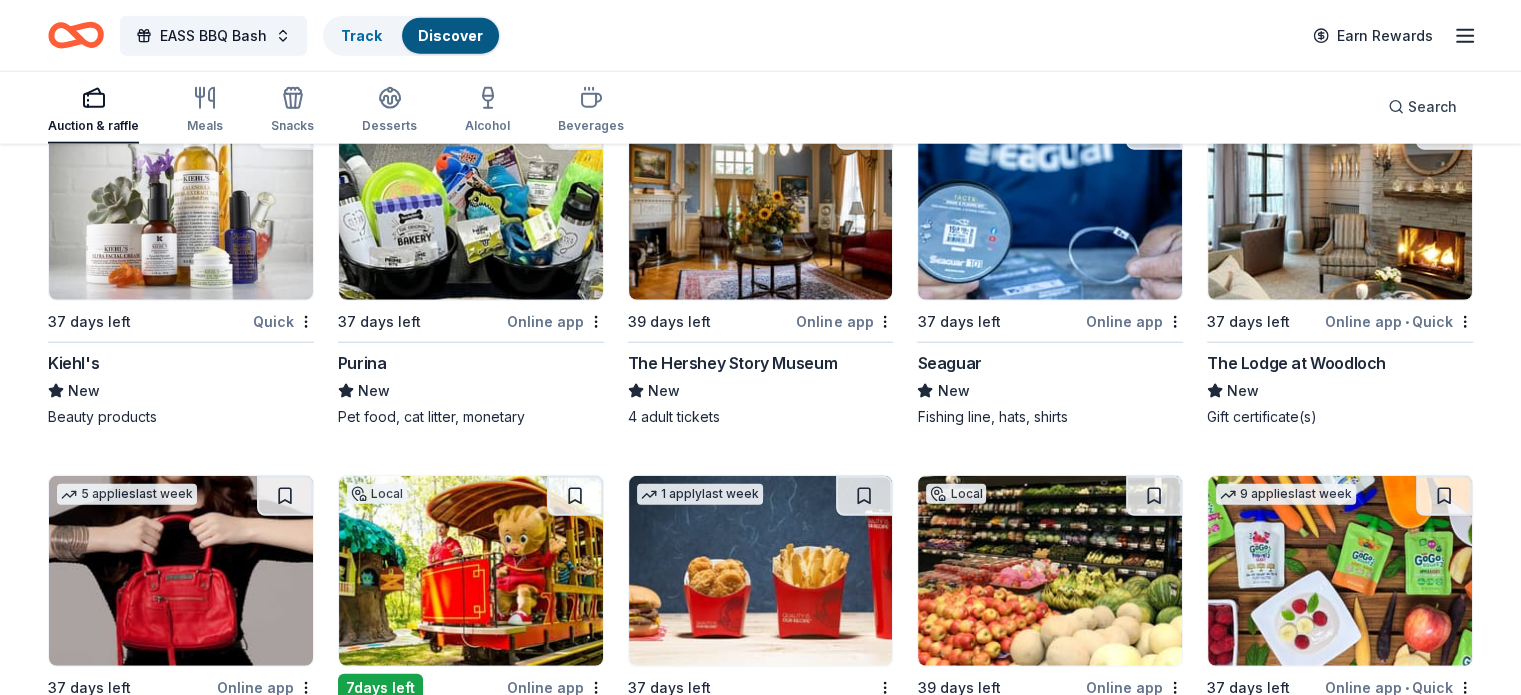 click at bounding box center (761, 205) 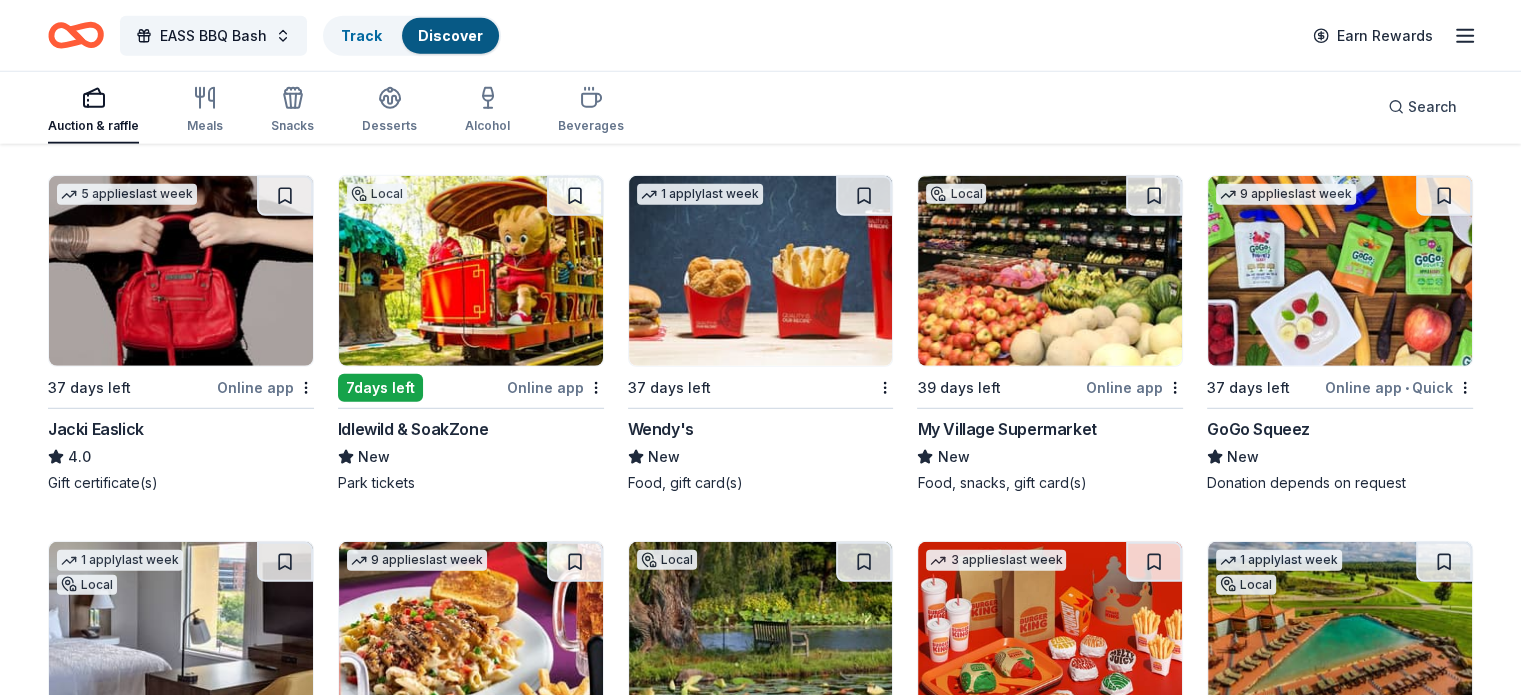 scroll, scrollTop: 12857, scrollLeft: 0, axis: vertical 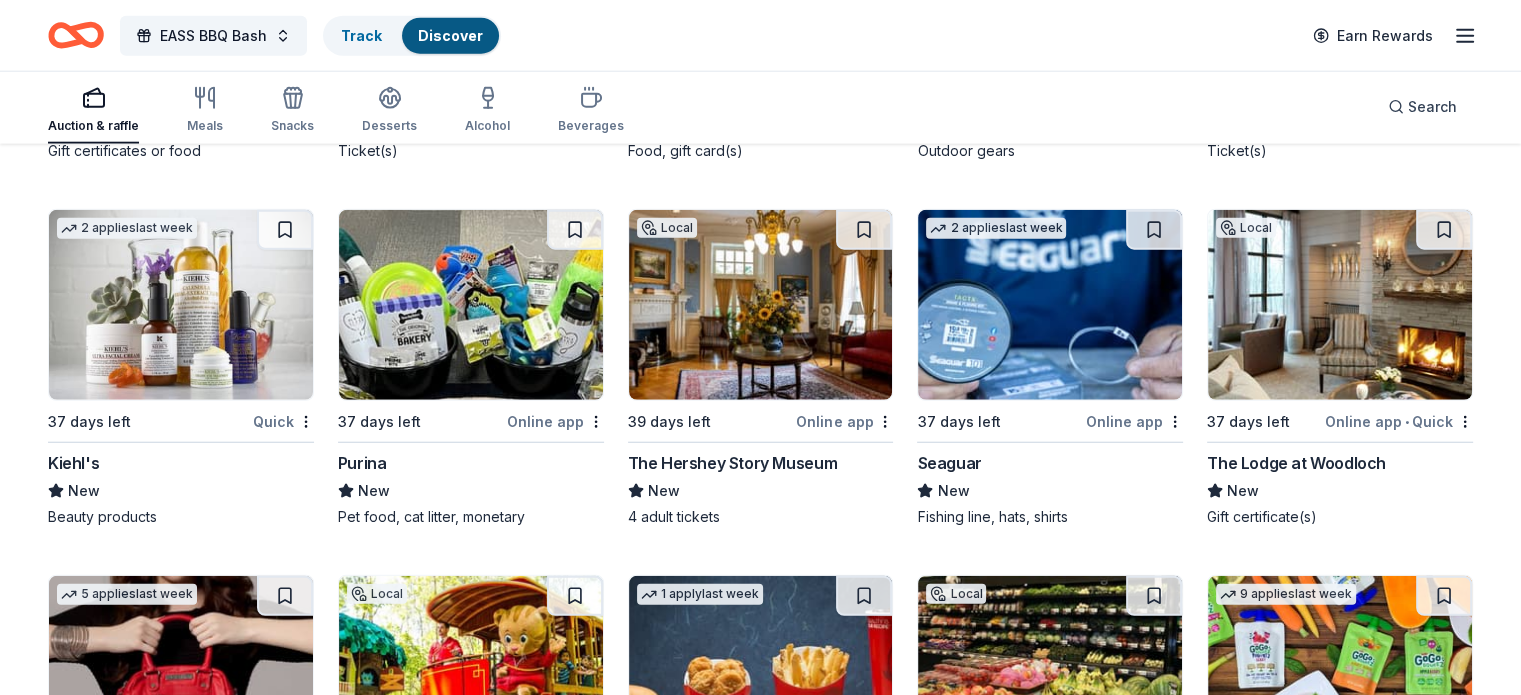 click at bounding box center (471, 305) 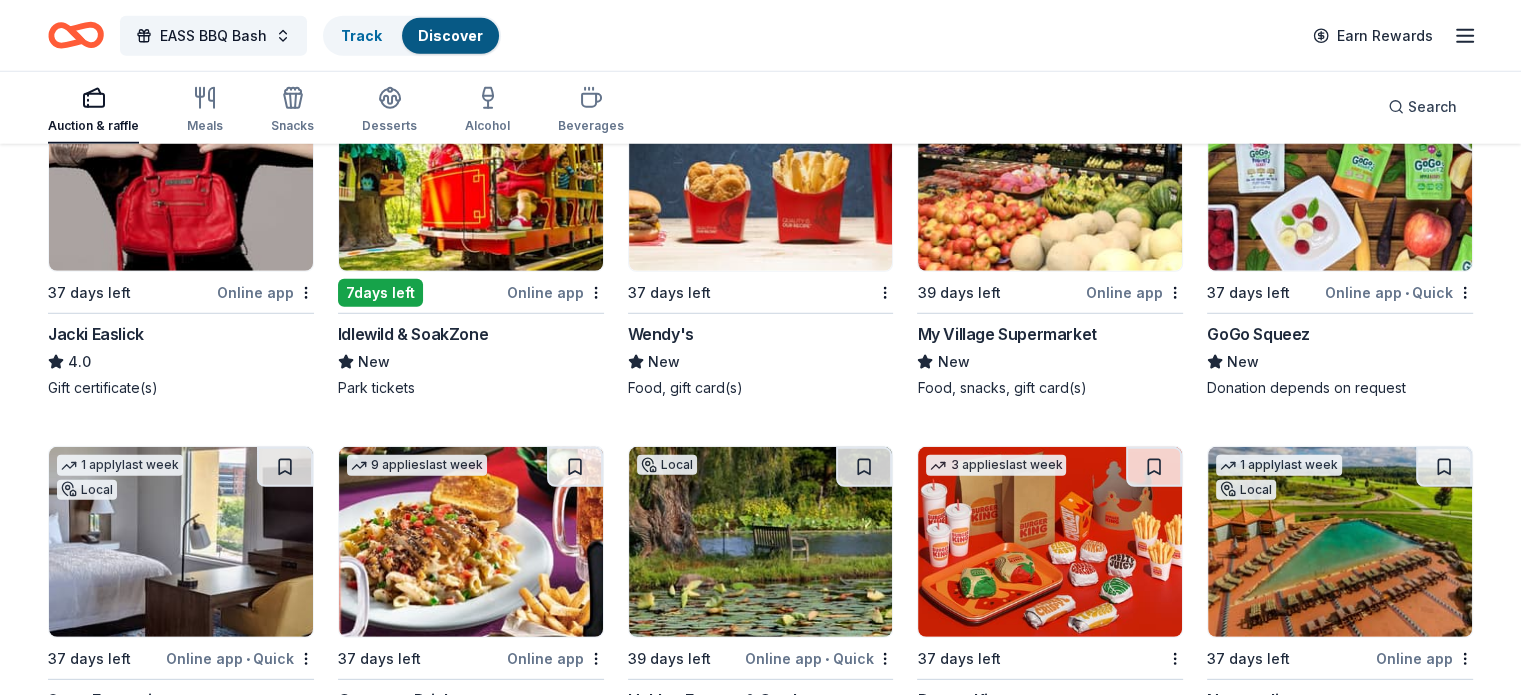 scroll, scrollTop: 13357, scrollLeft: 0, axis: vertical 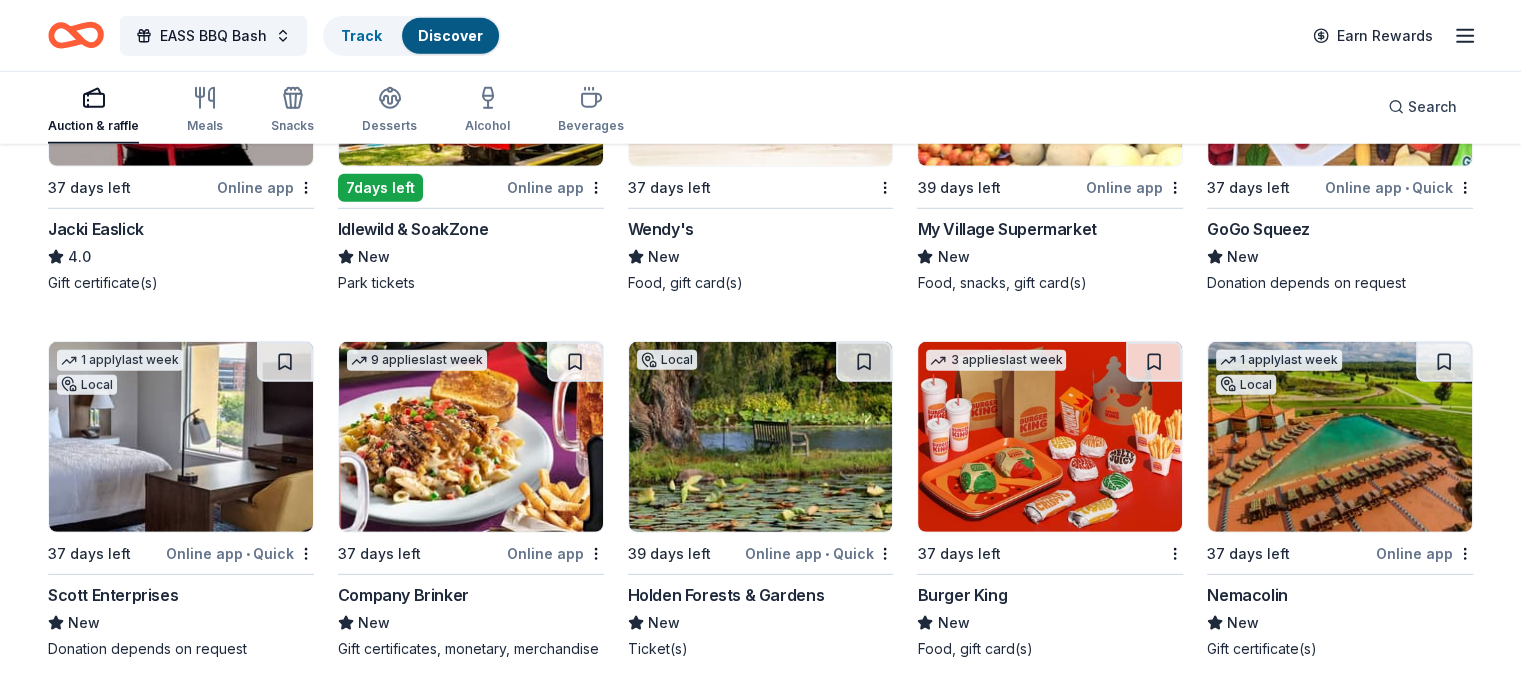 click at bounding box center [1340, 437] 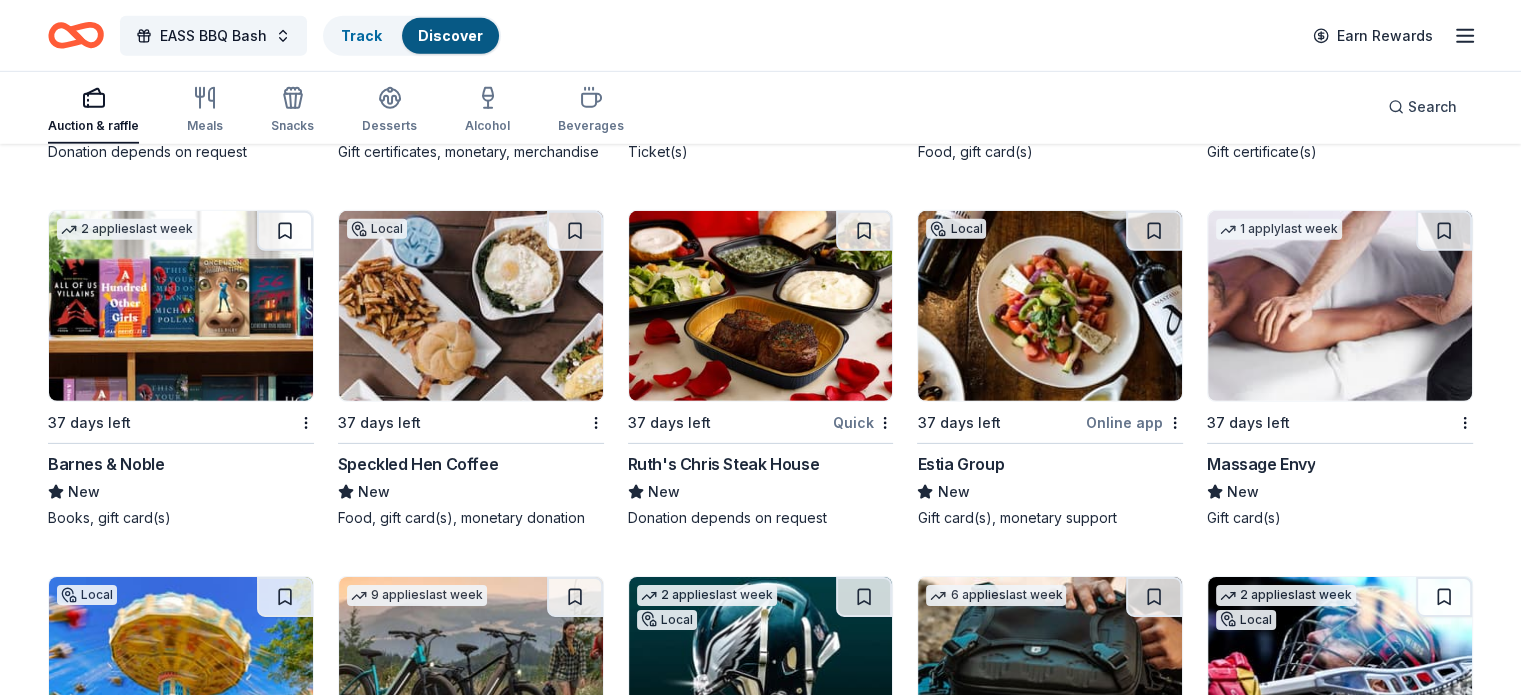 scroll, scrollTop: 13857, scrollLeft: 0, axis: vertical 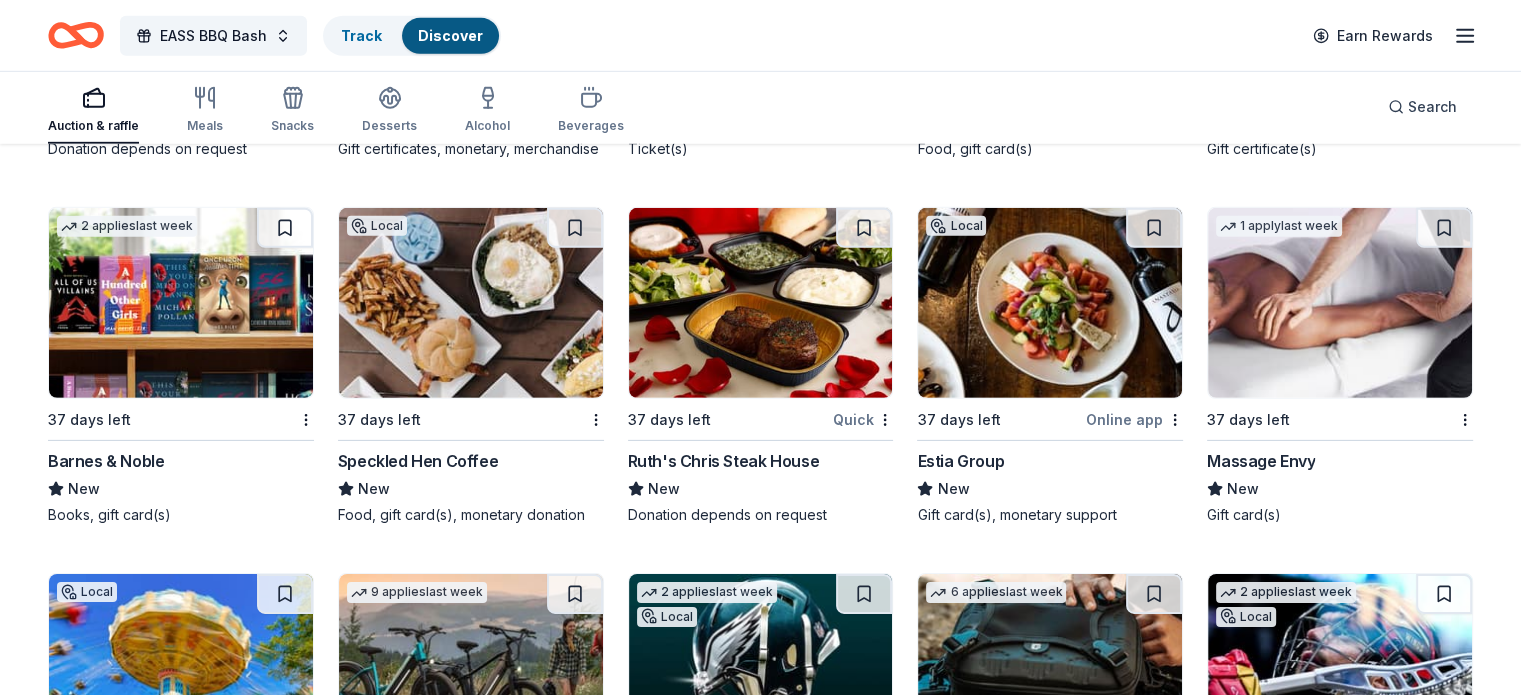 click at bounding box center [471, 303] 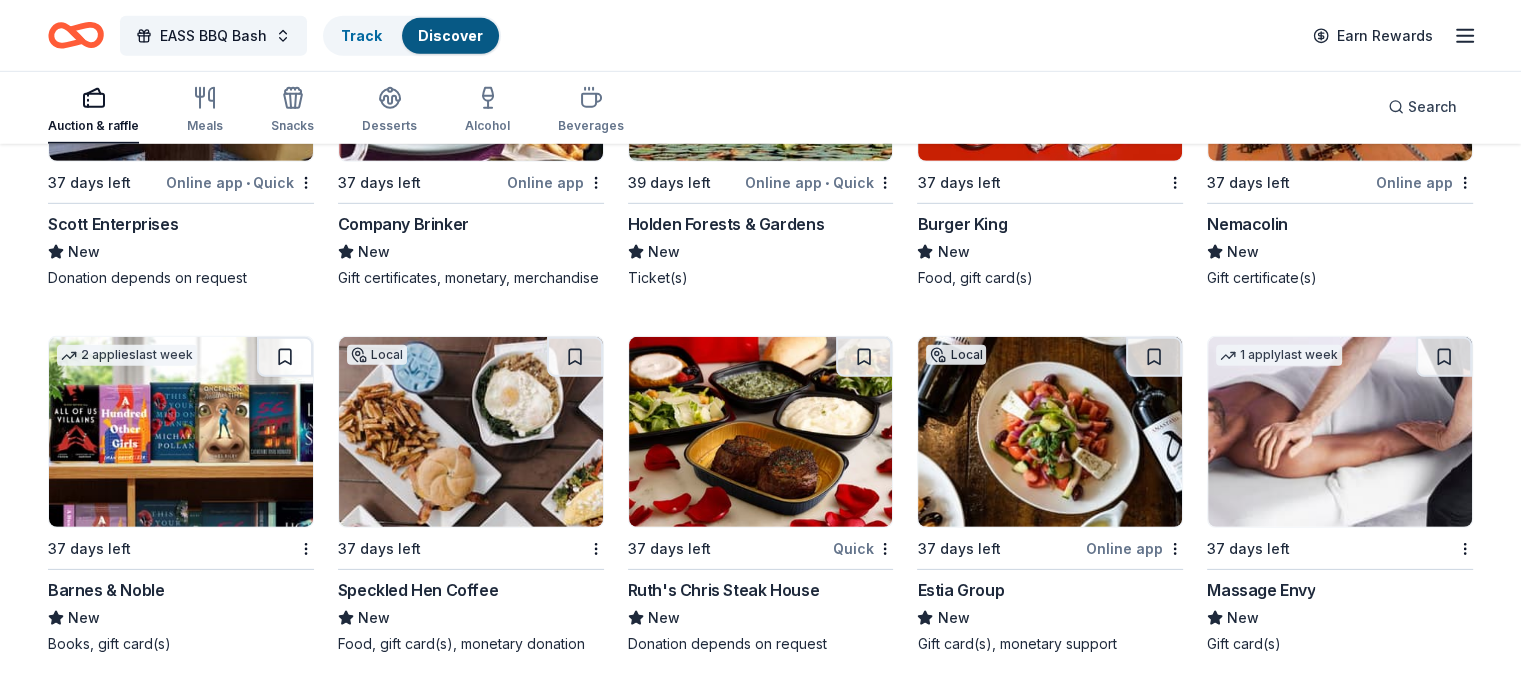 scroll, scrollTop: 13657, scrollLeft: 0, axis: vertical 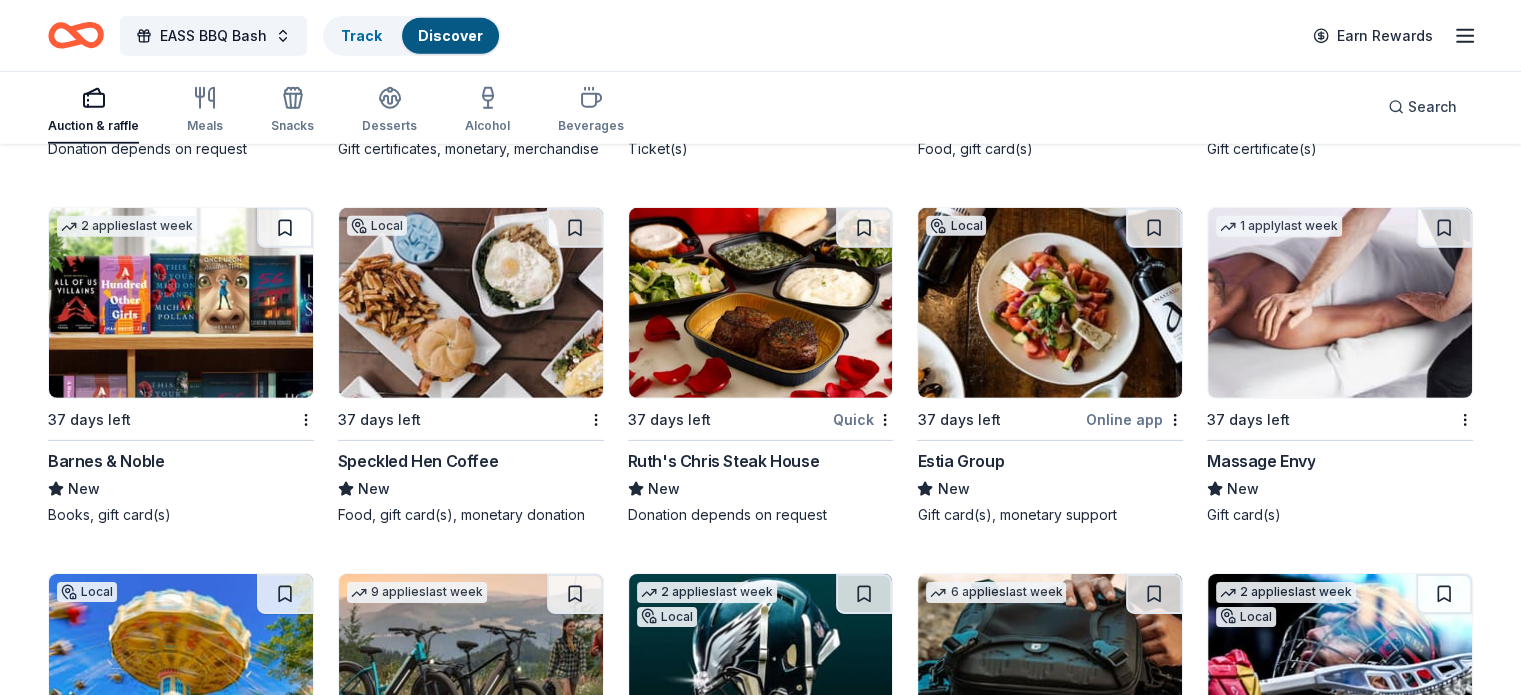 click at bounding box center [761, 303] 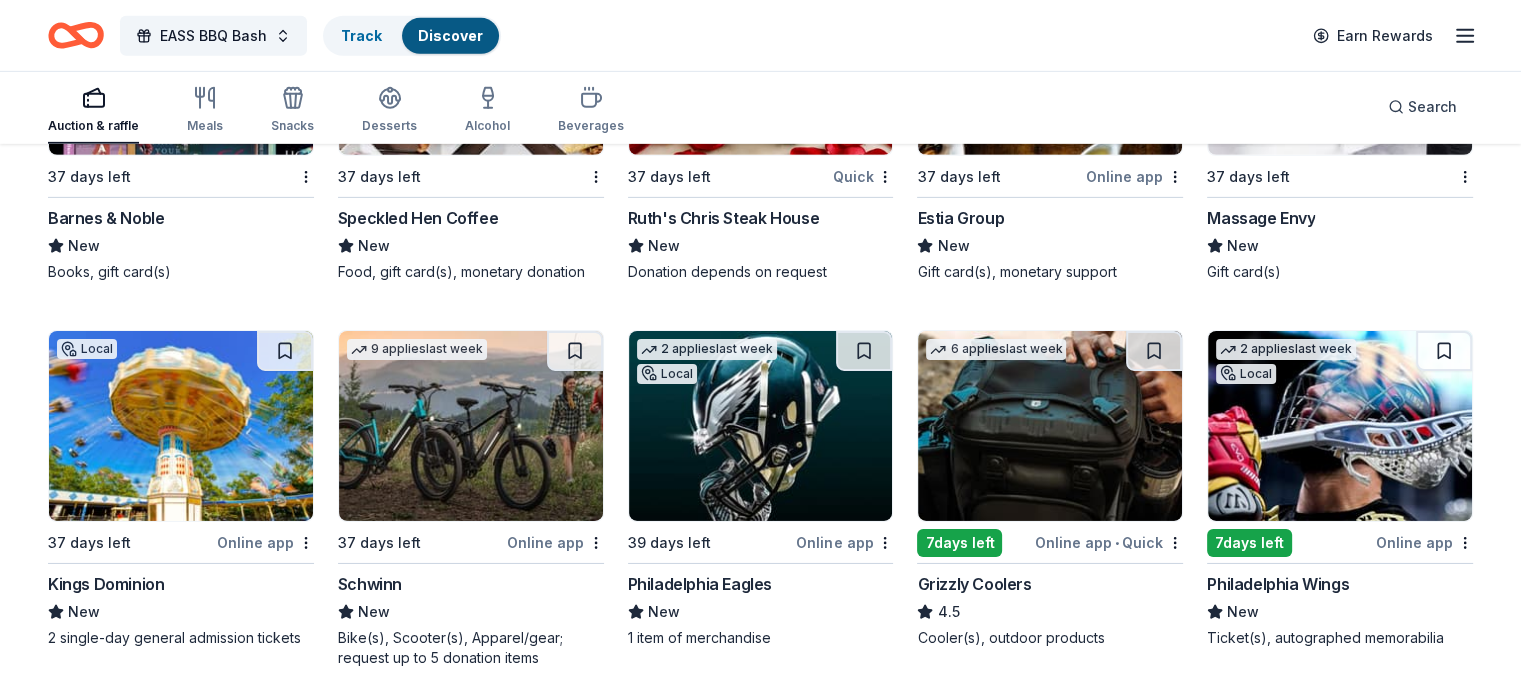 scroll, scrollTop: 14257, scrollLeft: 0, axis: vertical 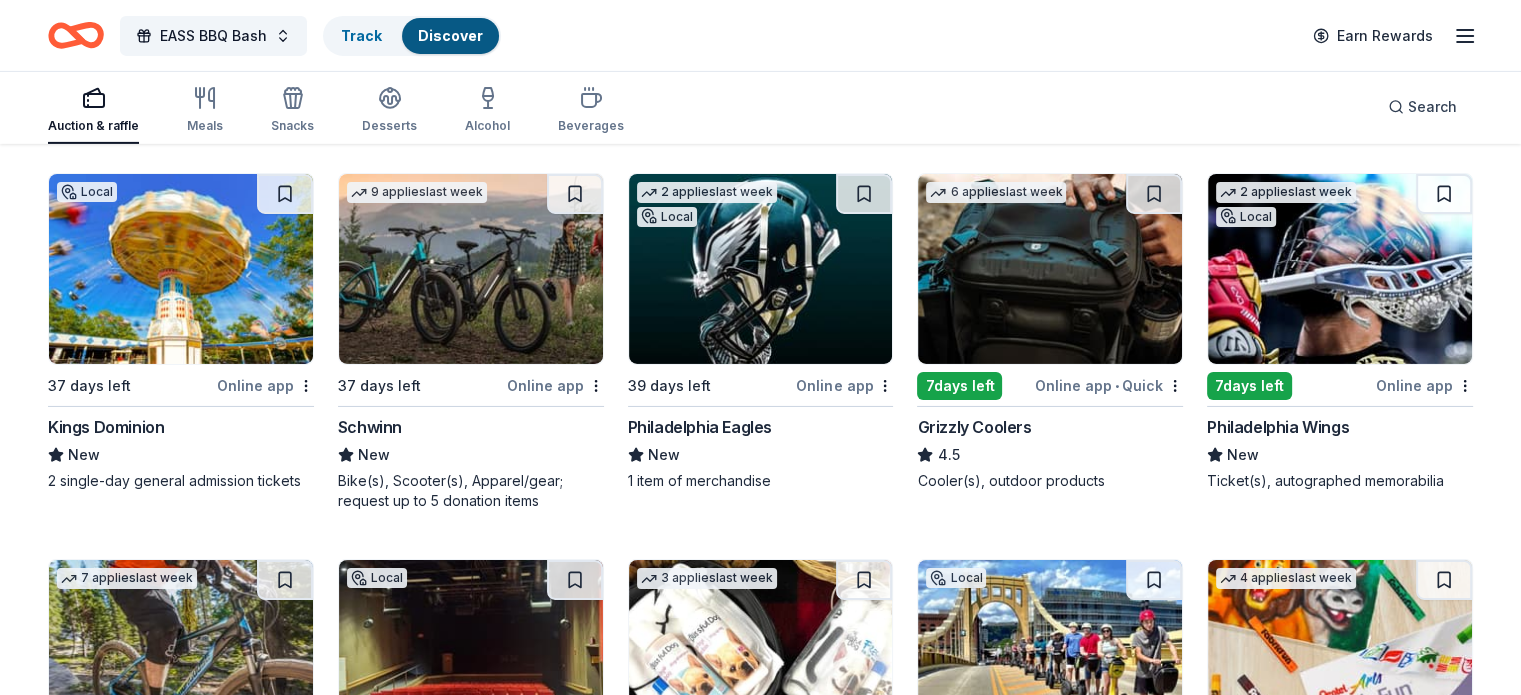 click at bounding box center [761, 269] 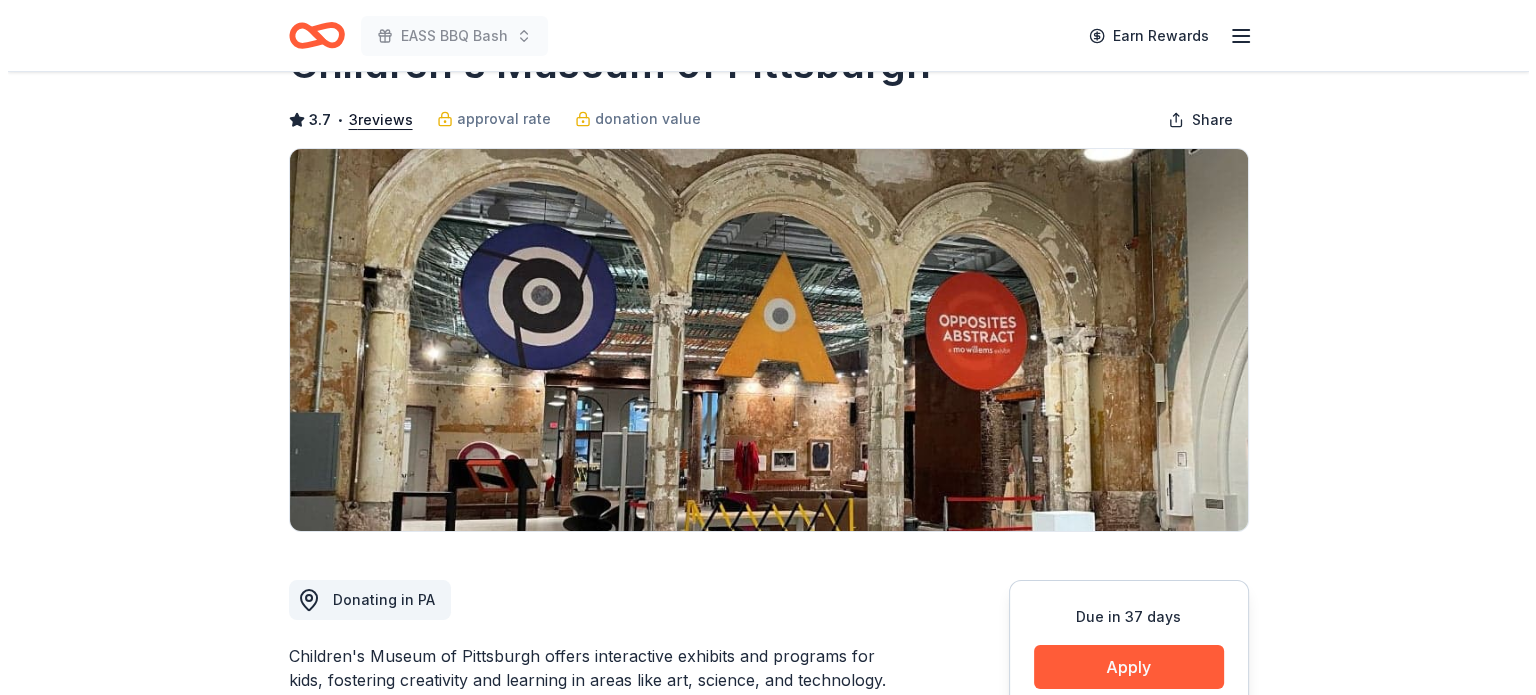 scroll, scrollTop: 200, scrollLeft: 0, axis: vertical 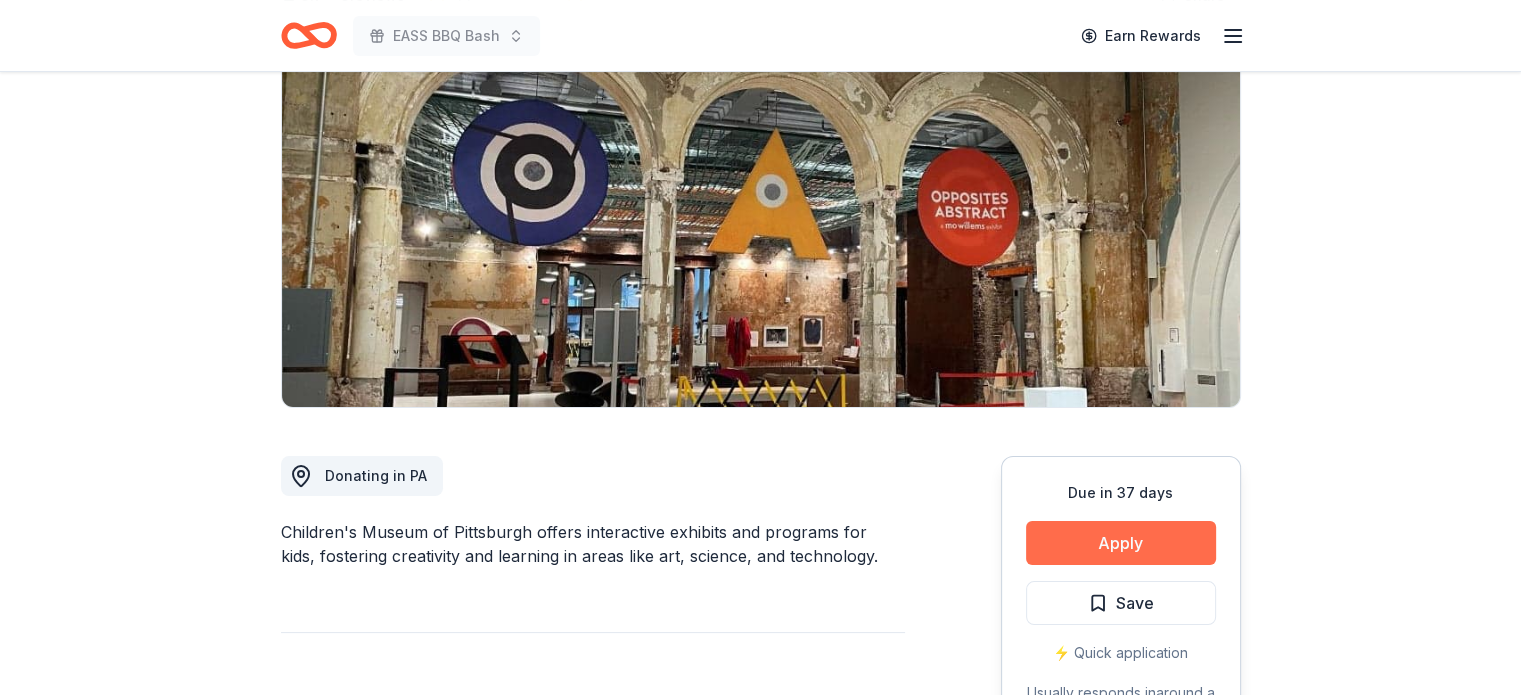 click on "Apply" at bounding box center (1121, 543) 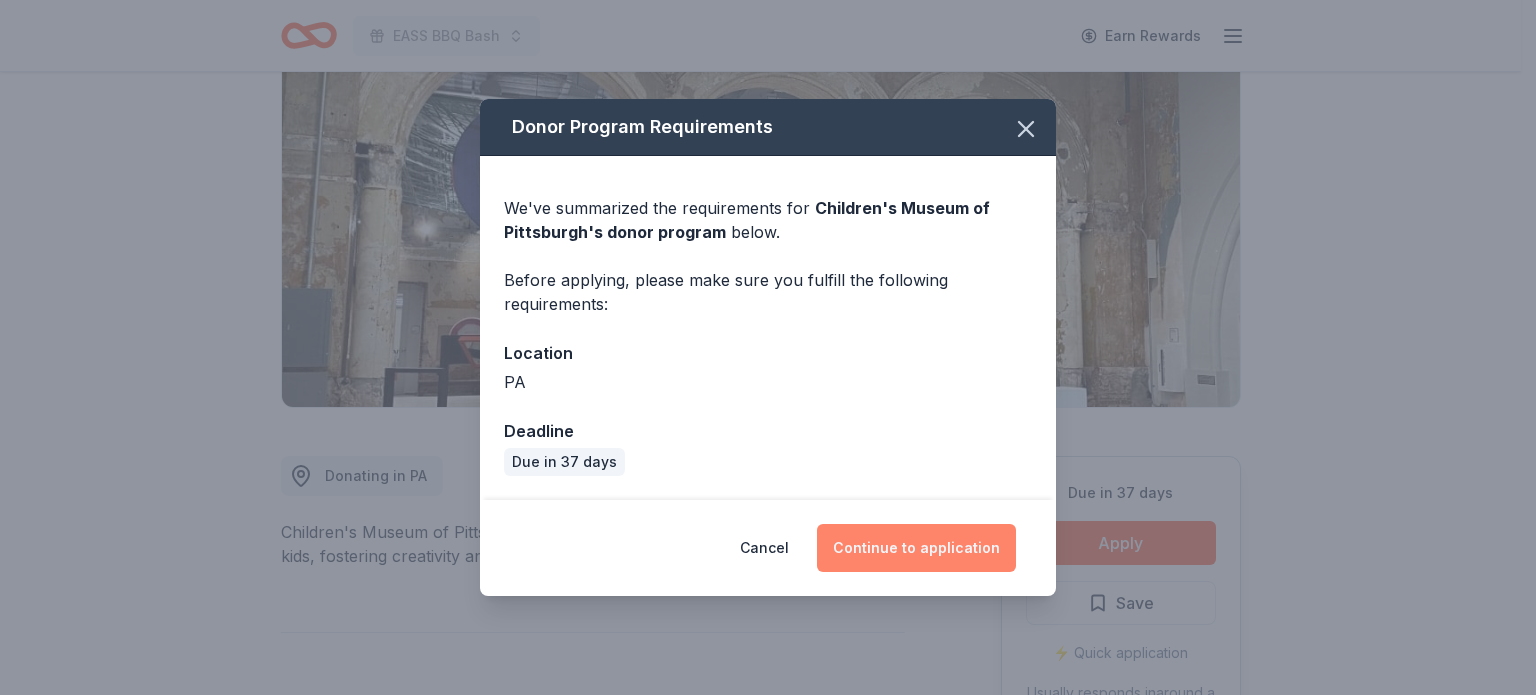 click on "Continue to application" at bounding box center [916, 548] 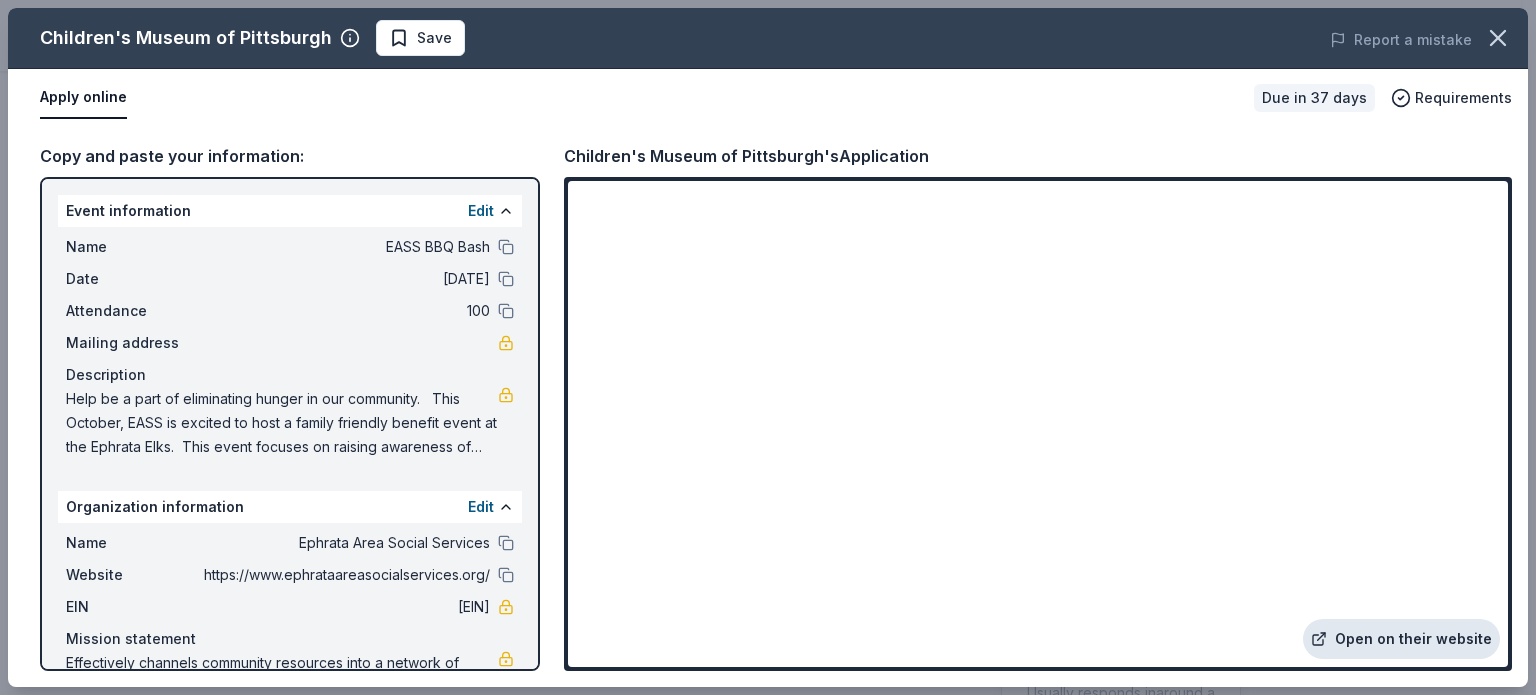 click on "Open on their website" at bounding box center [1401, 639] 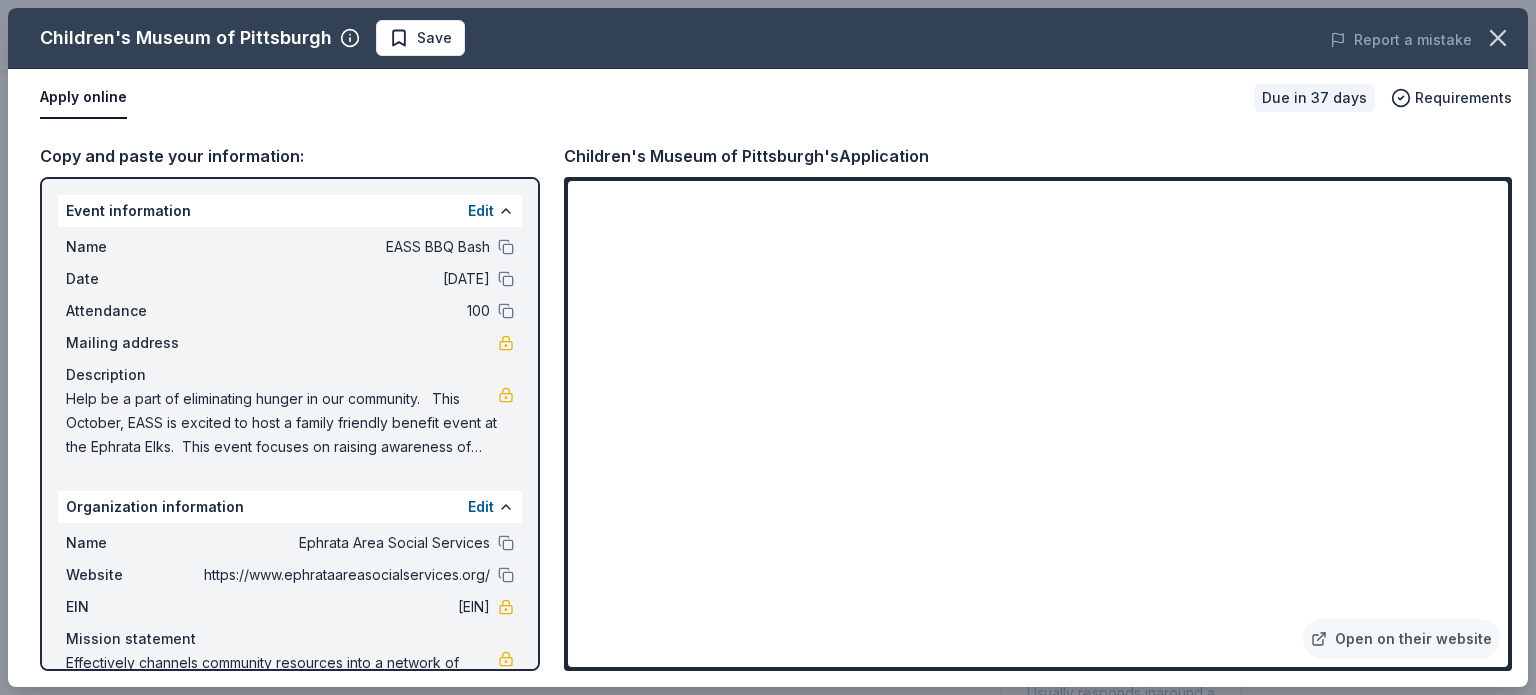 drag, startPoint x: 833, startPoint y: 157, endPoint x: 663, endPoint y: 154, distance: 170.02647 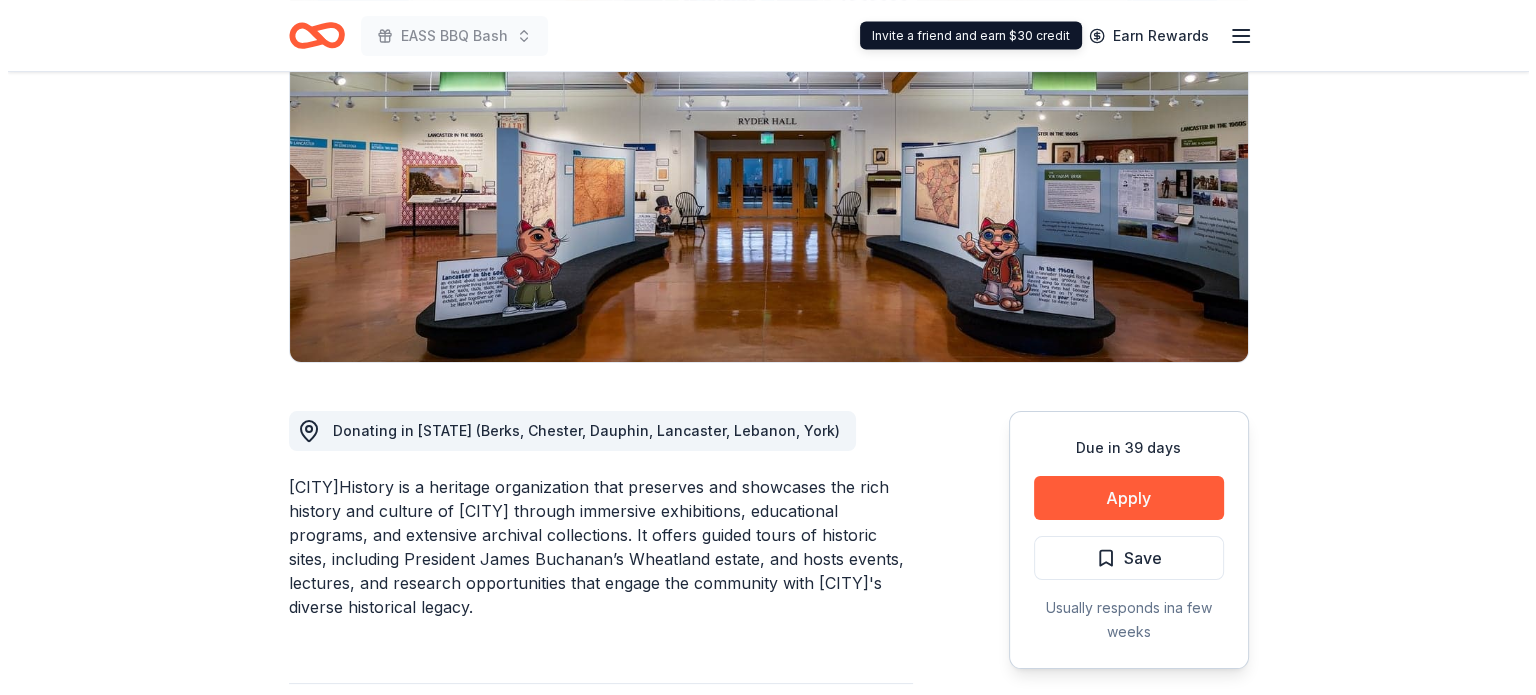 scroll, scrollTop: 500, scrollLeft: 0, axis: vertical 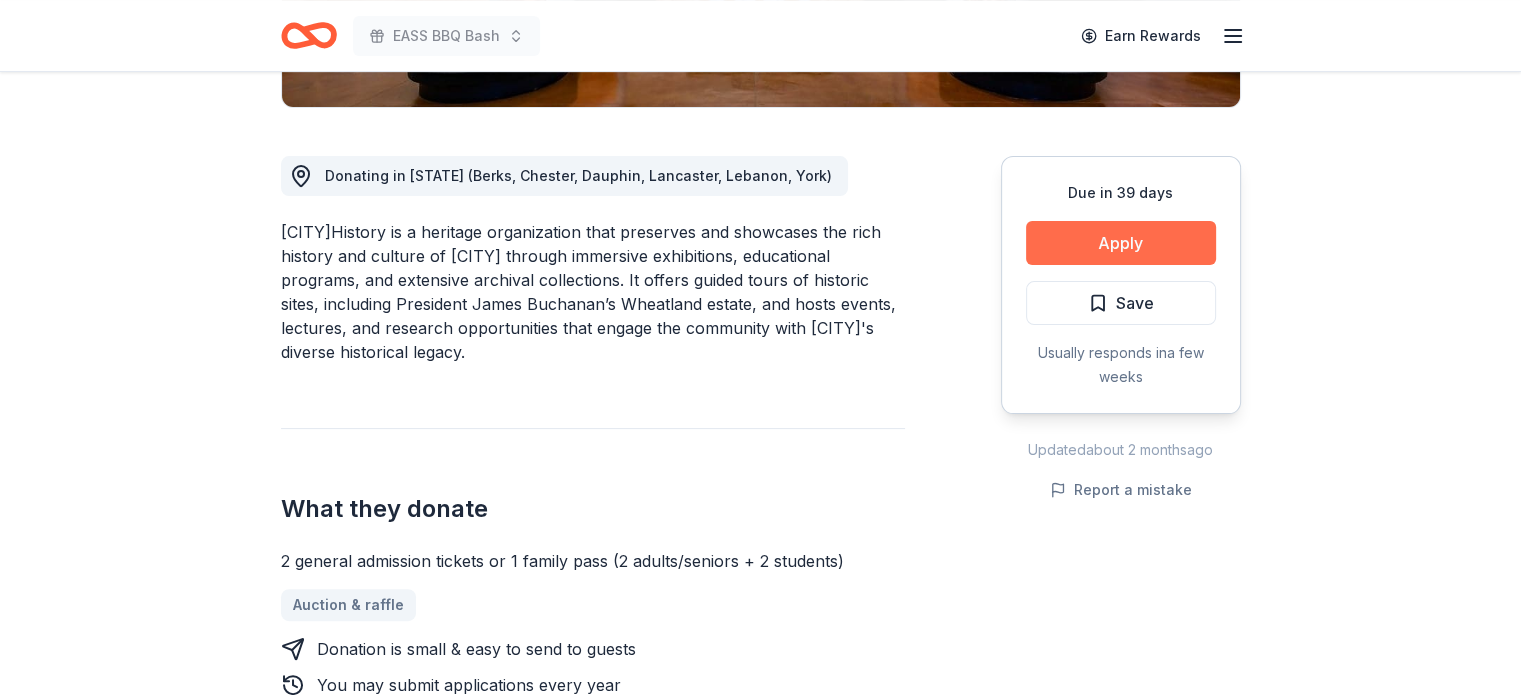 click on "Apply" at bounding box center [1121, 243] 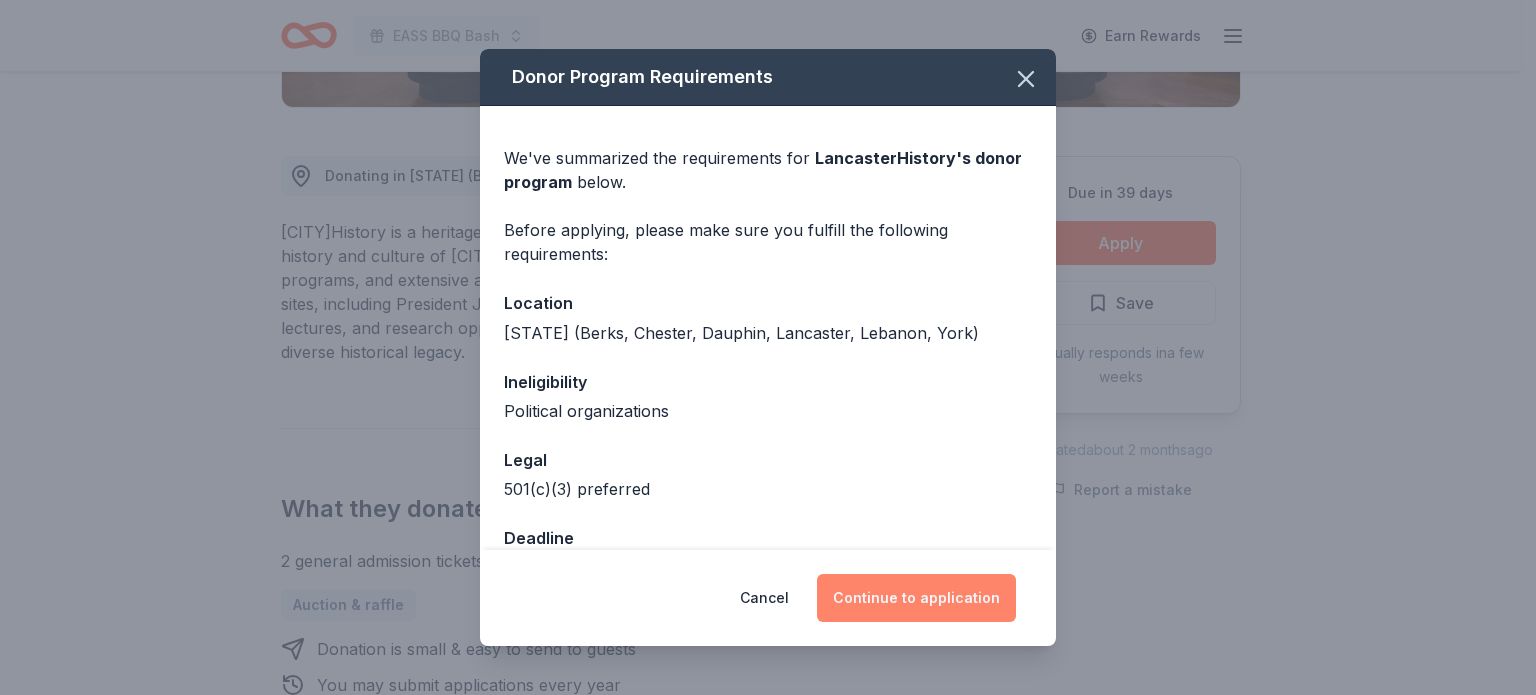 click on "Continue to application" at bounding box center [916, 598] 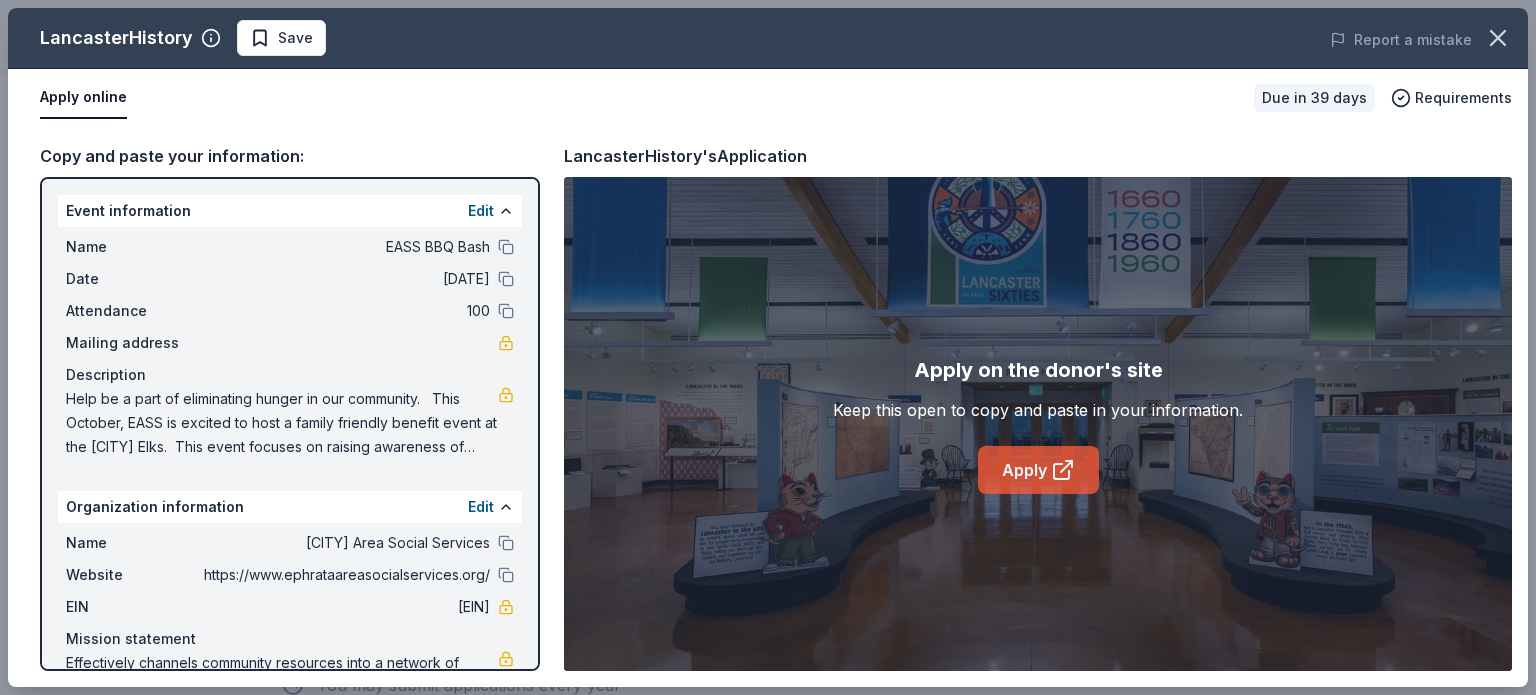 click 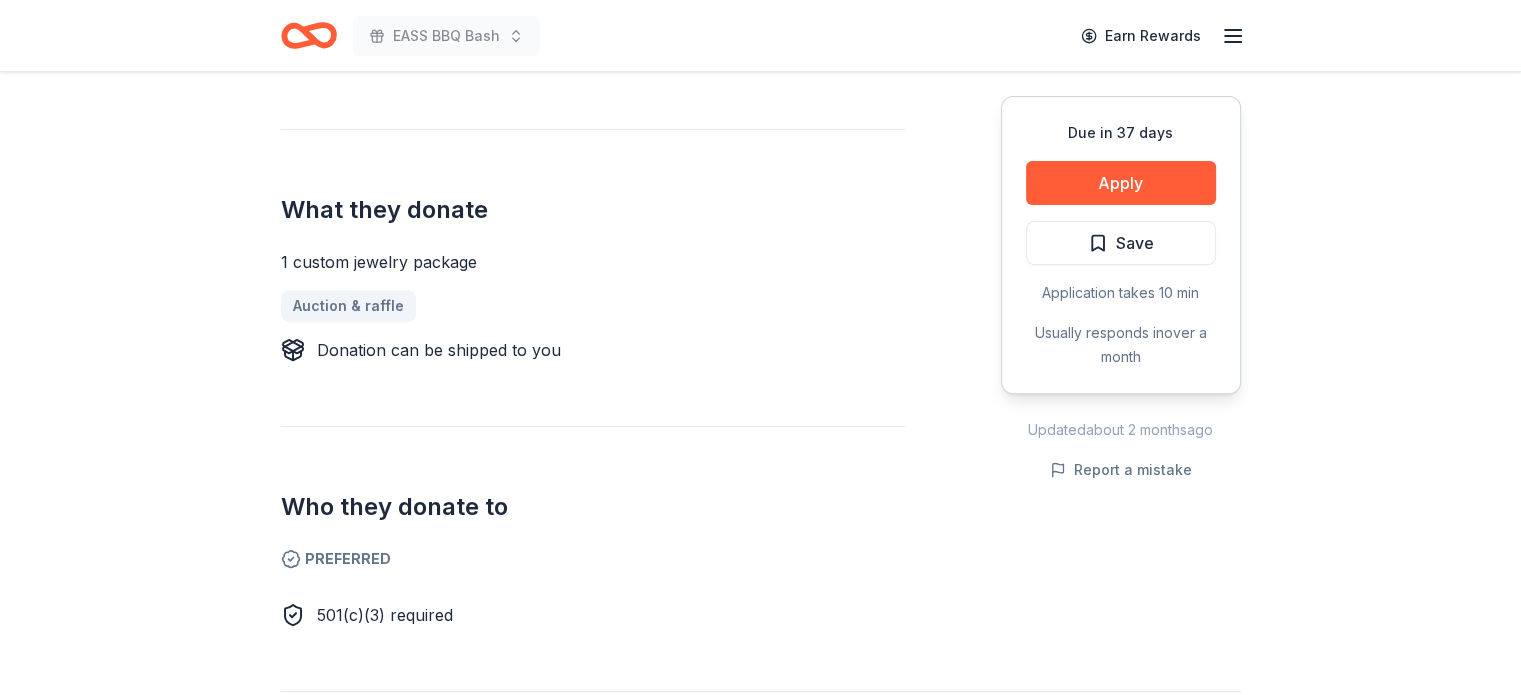 scroll, scrollTop: 600, scrollLeft: 0, axis: vertical 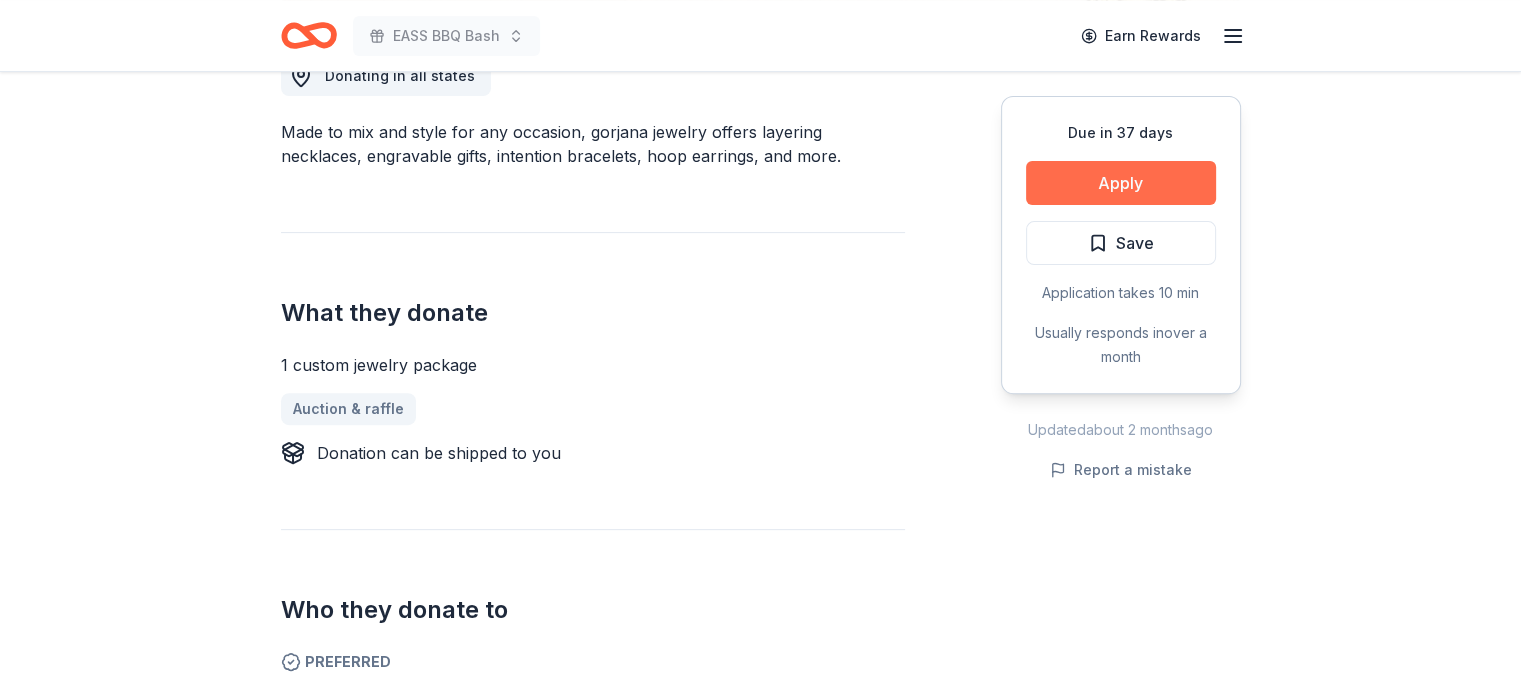 click on "Apply" at bounding box center (1121, 183) 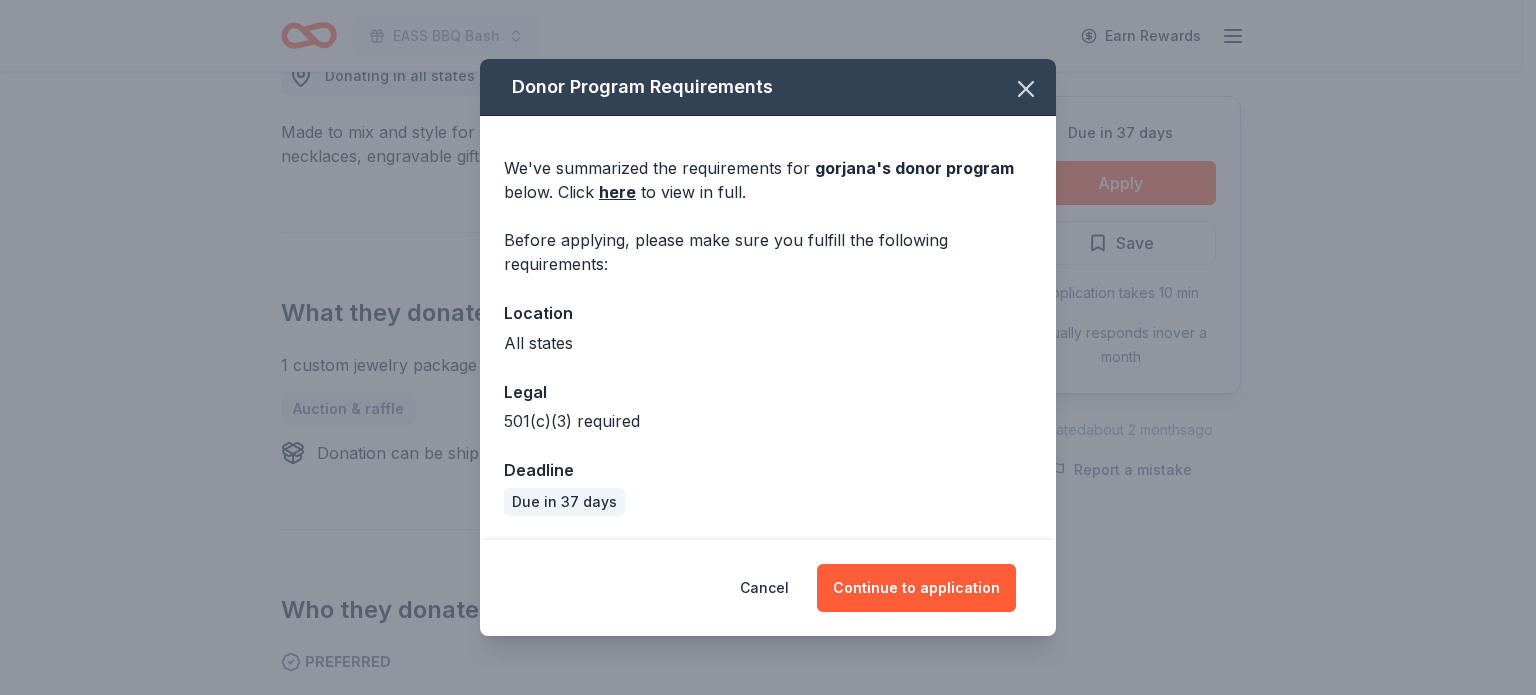 click on "We've summarized the requirements for   gorjana 's donor program   below.   Click   here   to view in full." at bounding box center (768, 180) 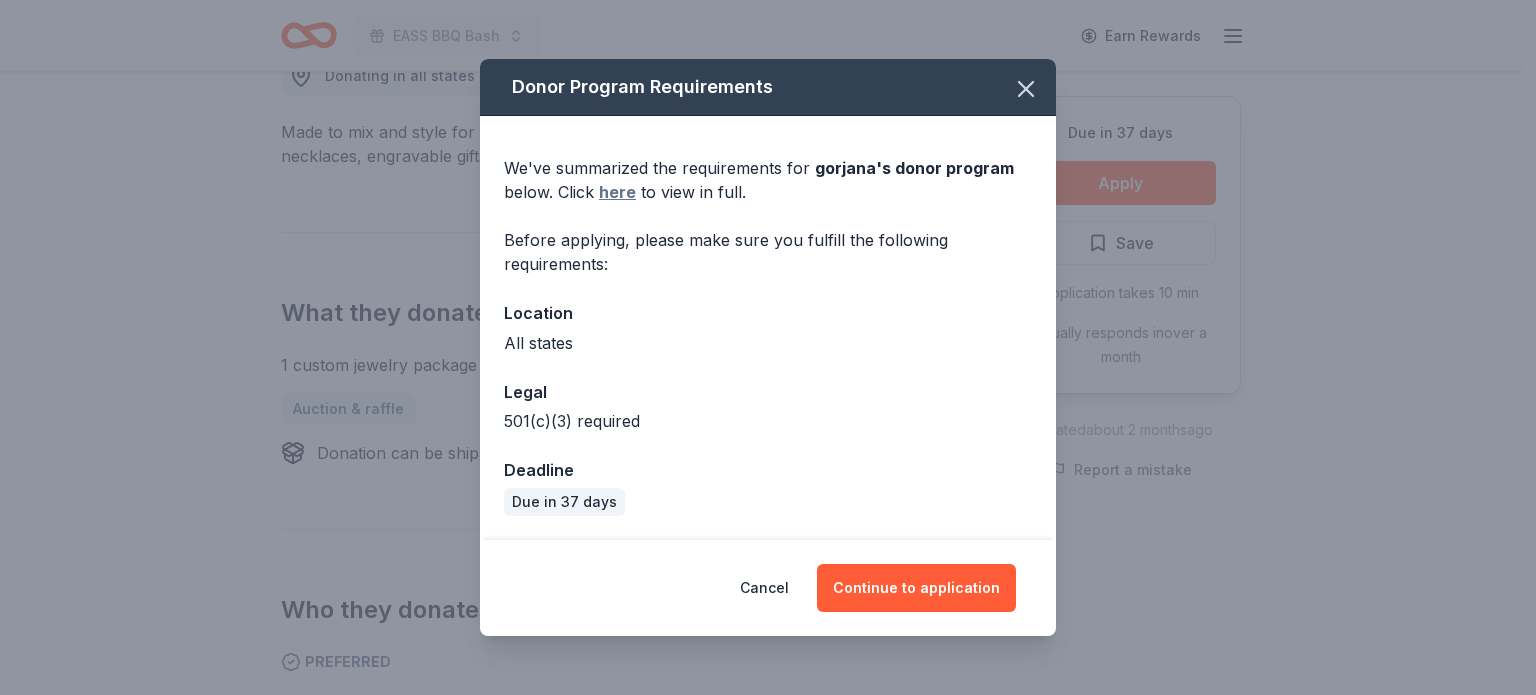 click on "here" at bounding box center [617, 192] 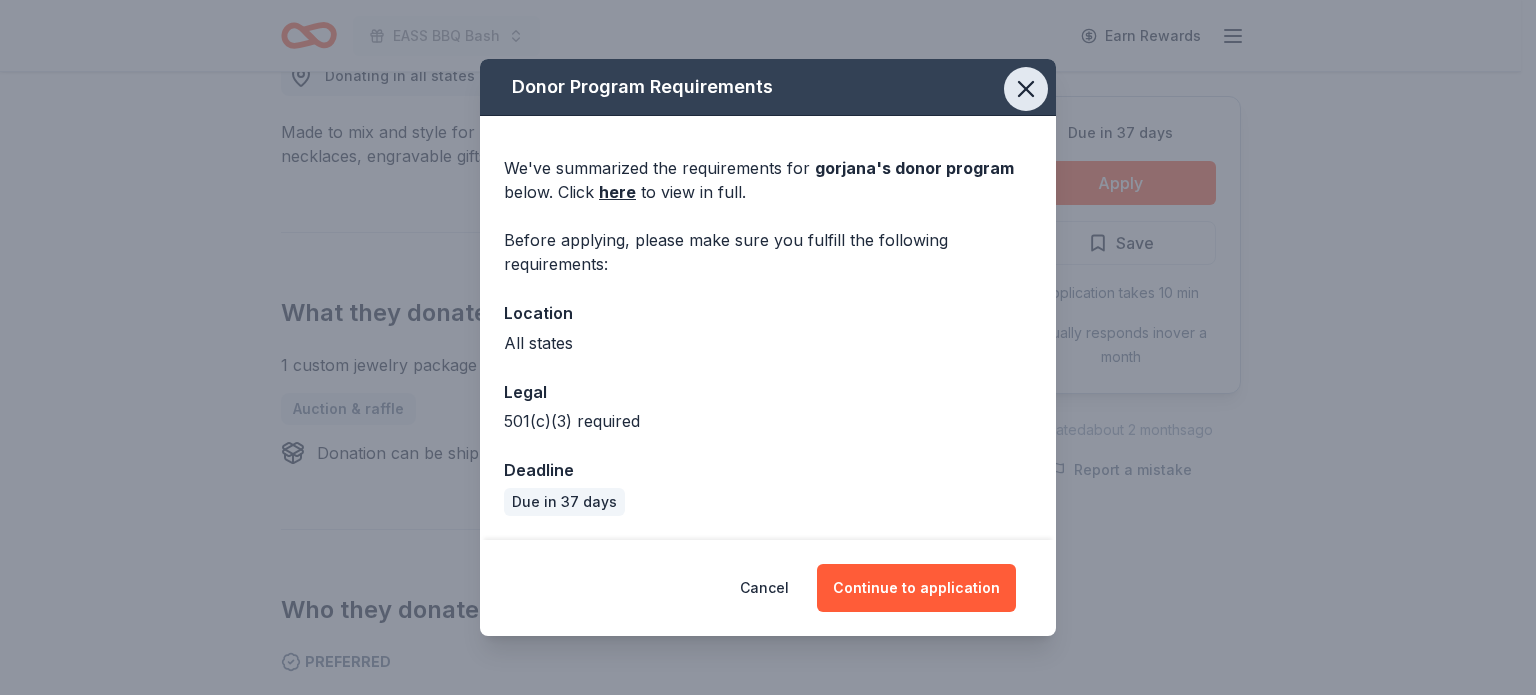 click 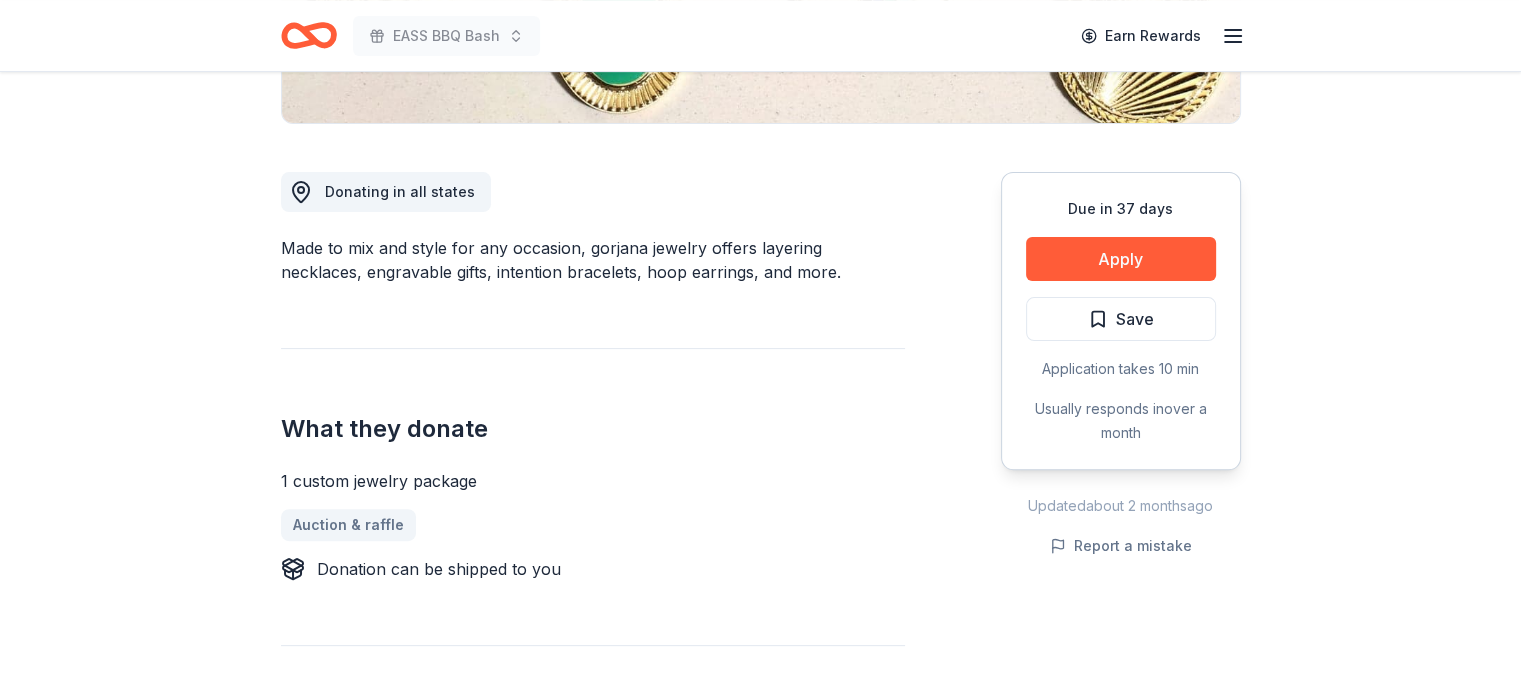 scroll, scrollTop: 400, scrollLeft: 0, axis: vertical 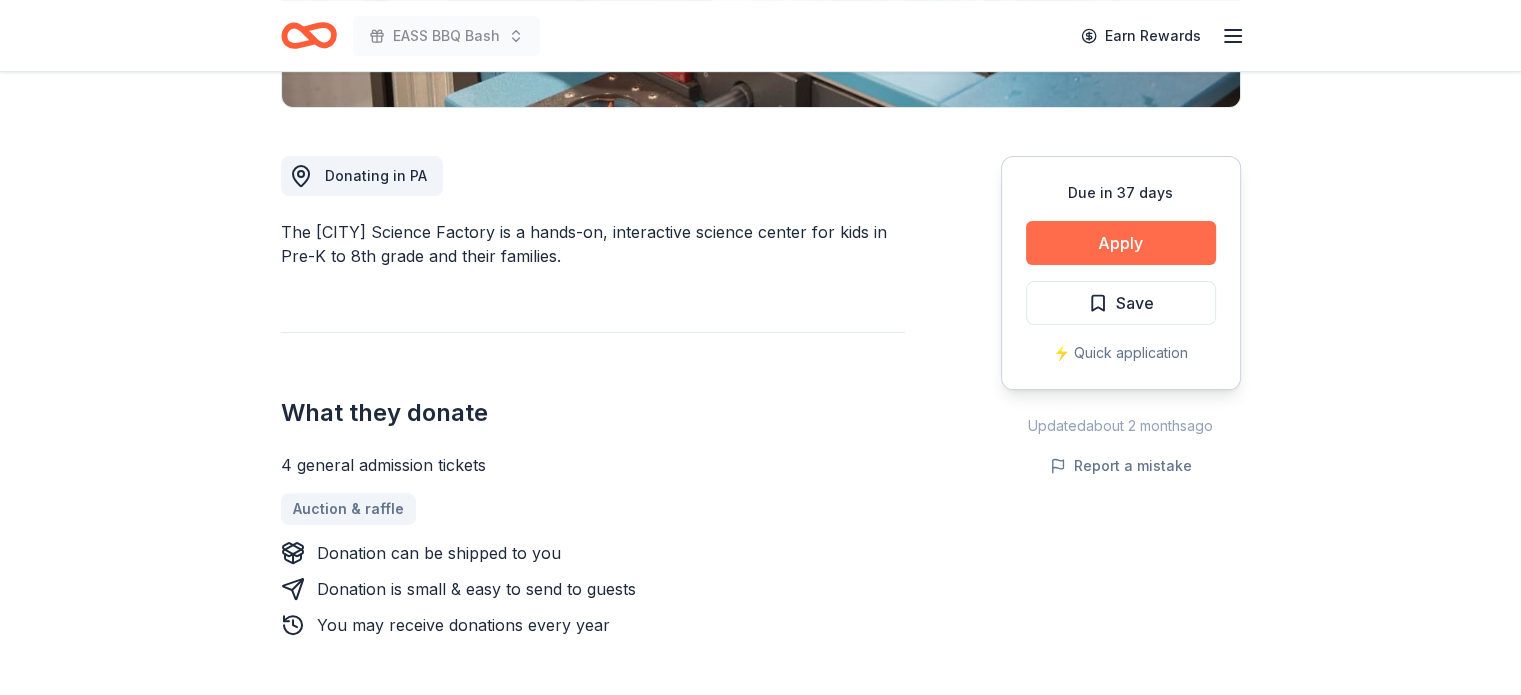 click on "Apply" at bounding box center [1121, 243] 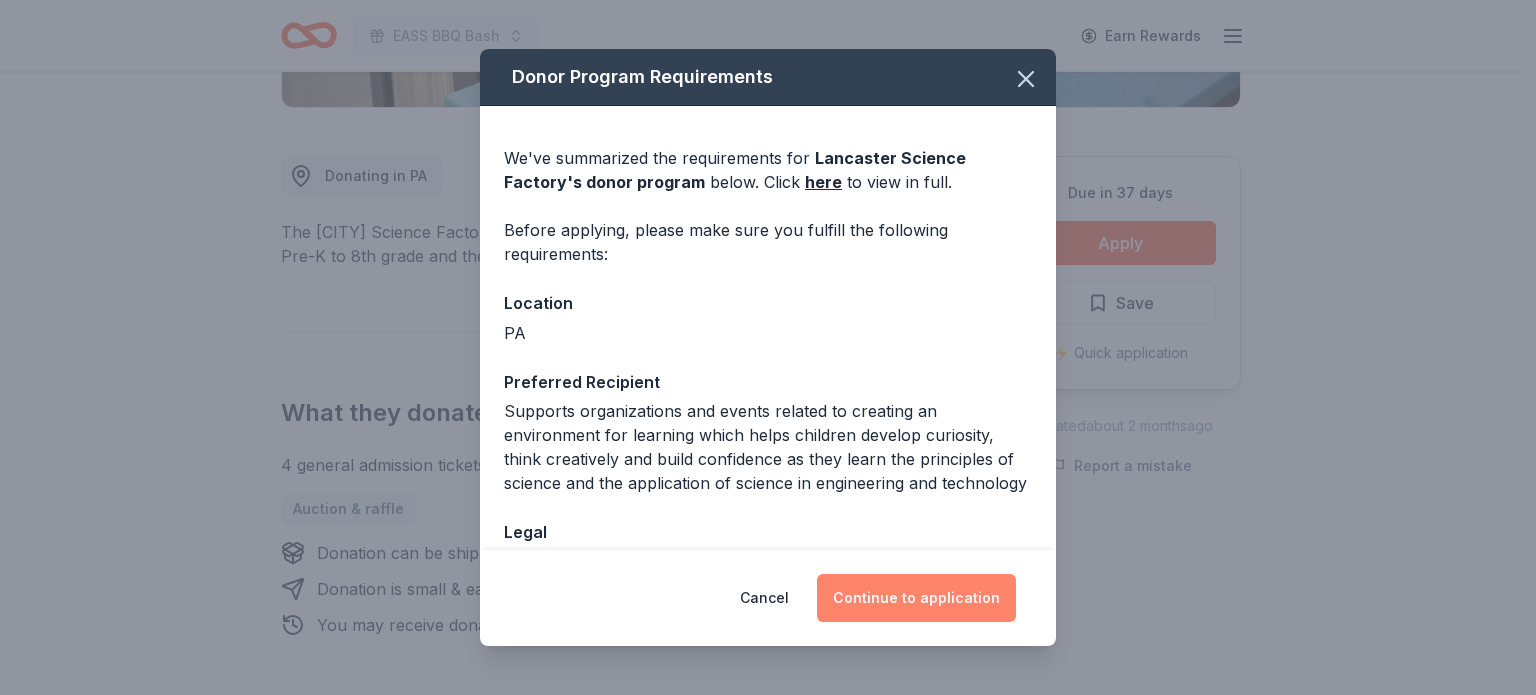 click on "Continue to application" at bounding box center [916, 598] 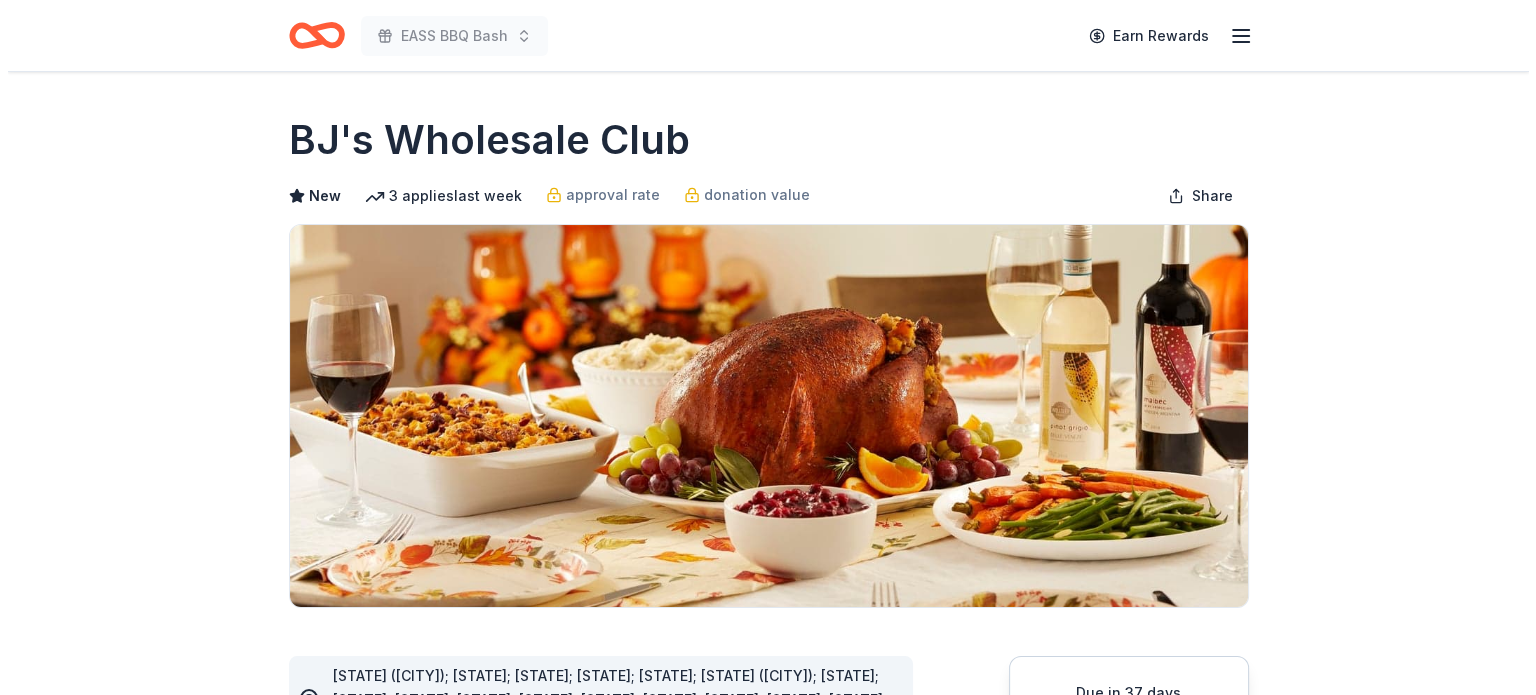 scroll, scrollTop: 400, scrollLeft: 0, axis: vertical 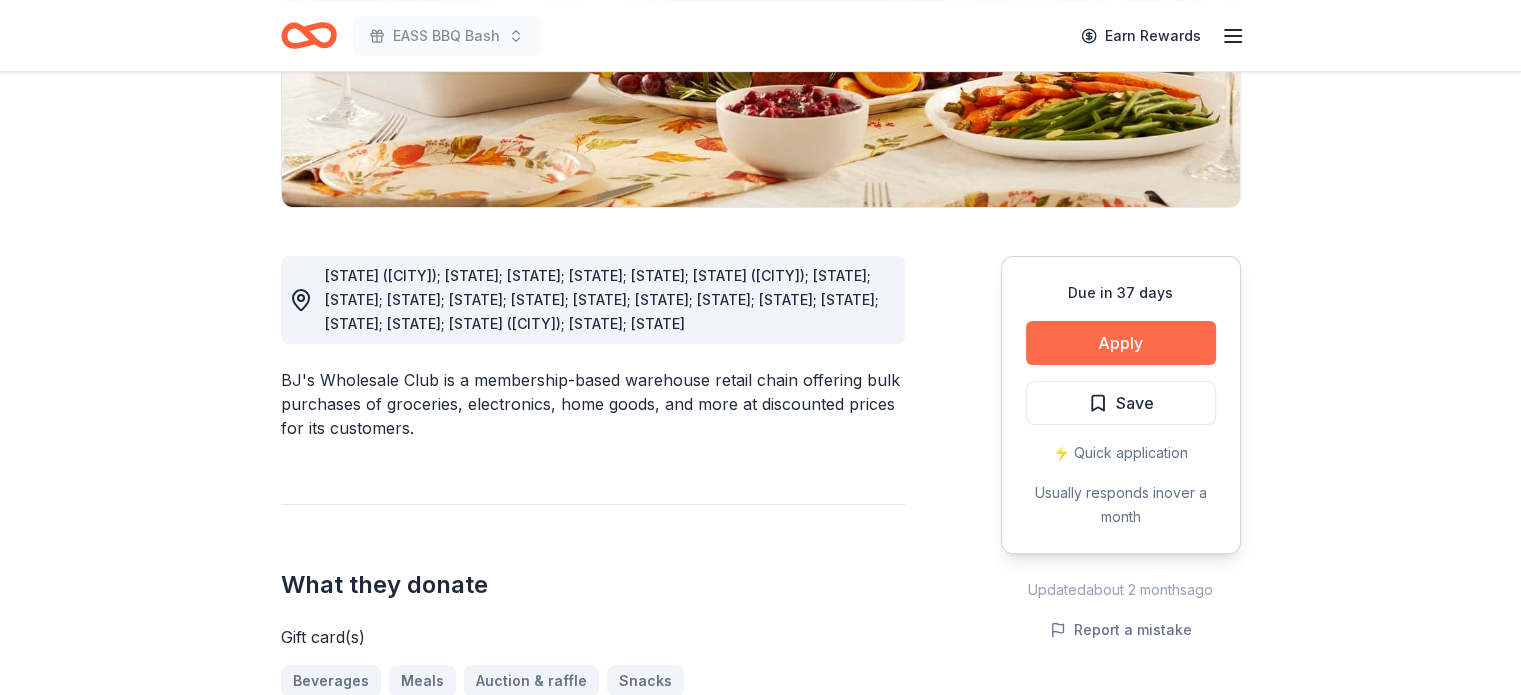click on "Apply" at bounding box center [1121, 343] 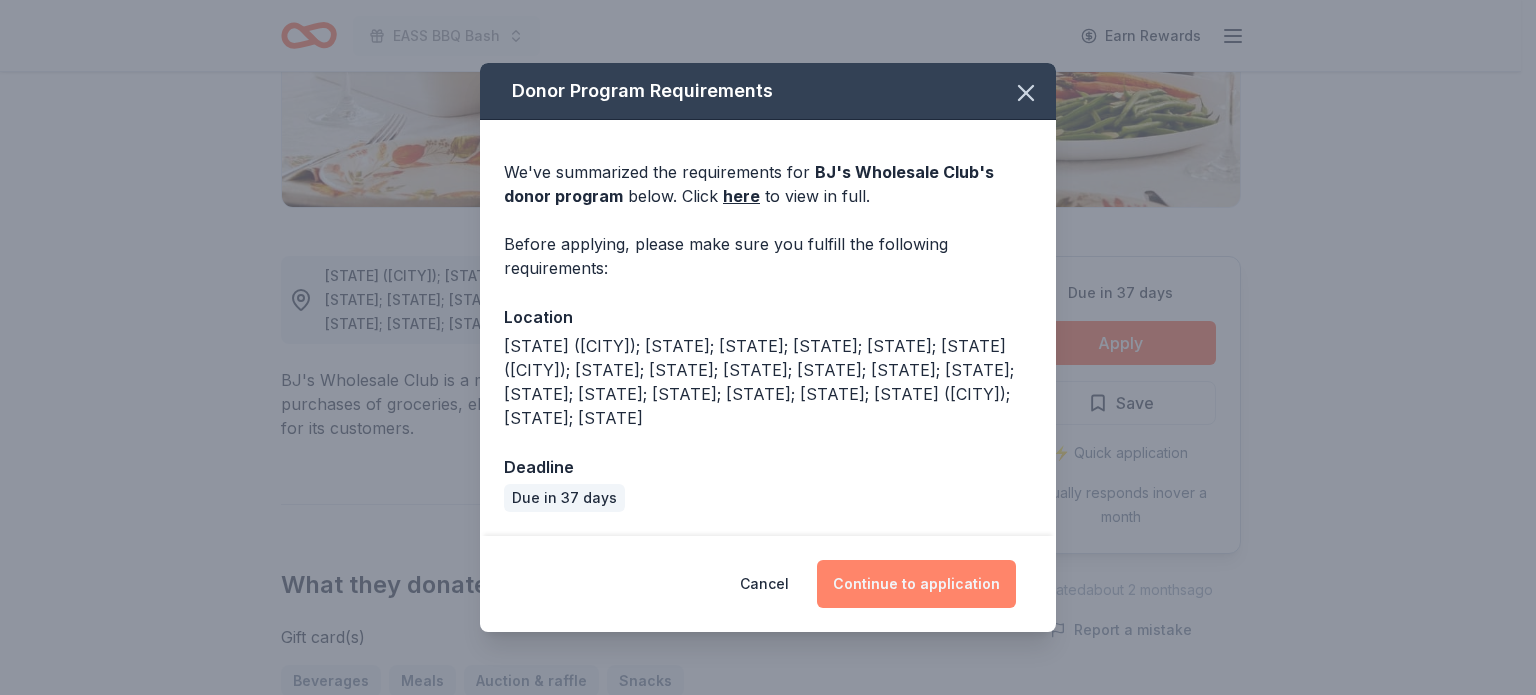 click on "Continue to application" at bounding box center [916, 584] 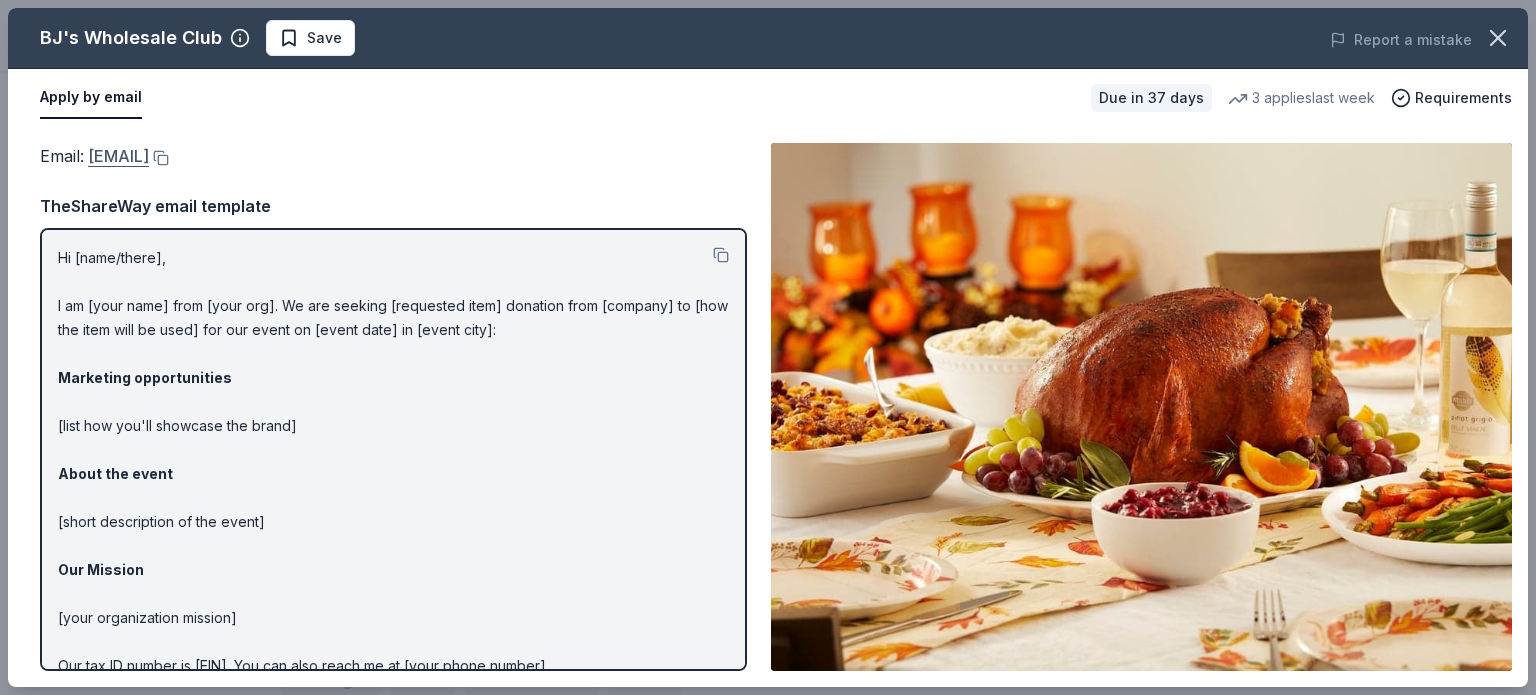 click on "[EMAIL]" at bounding box center (118, 156) 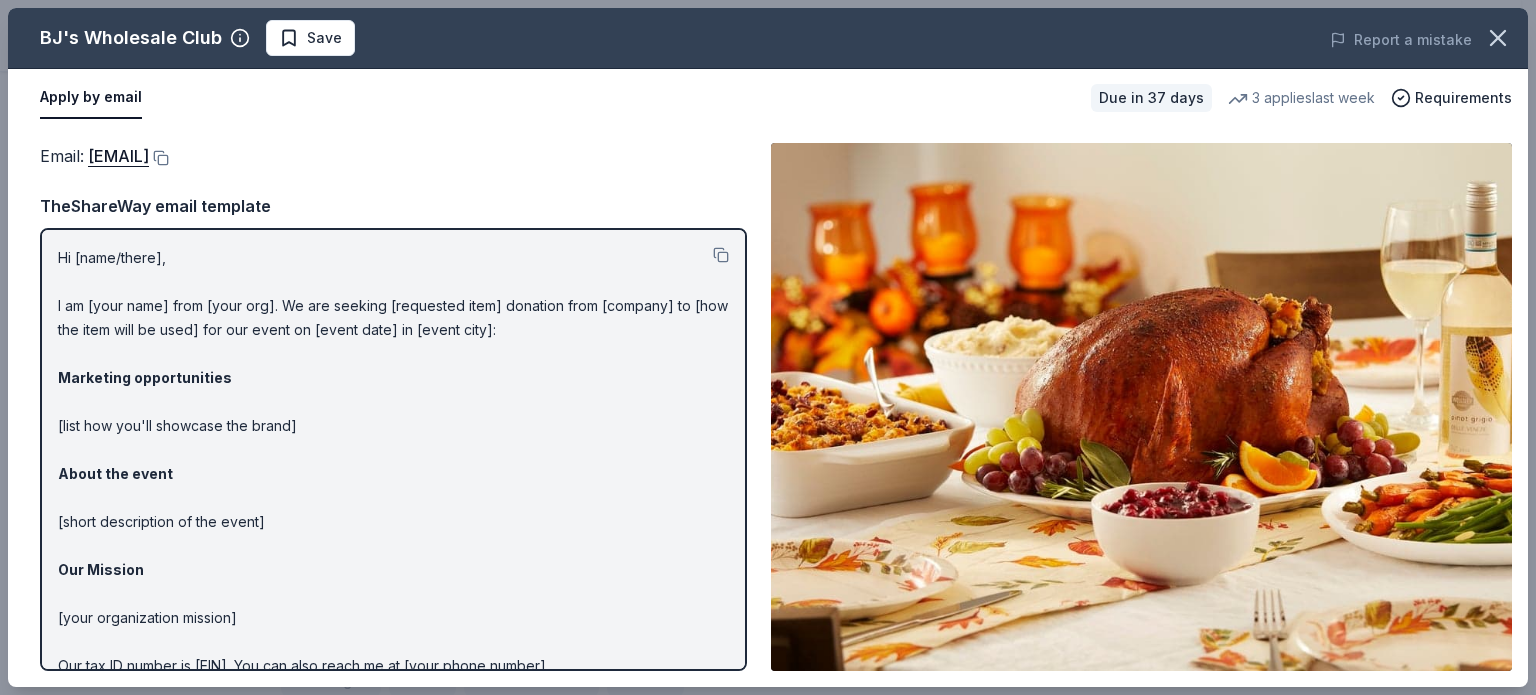 click on "Hi [name/there],
I am [your name] from [your org]. We are seeking [requested item] donation from [company] to [how the item will be used] for our event on [event date] in [event city]:
Marketing opportunities
[list how you'll showcase the brand]
About the event
[short description of the event]
Our Mission
[your organization mission]
Our tax ID number is [EIN]. You can also reach me at [your phone number].
Best,
[your name]" at bounding box center (393, 498) 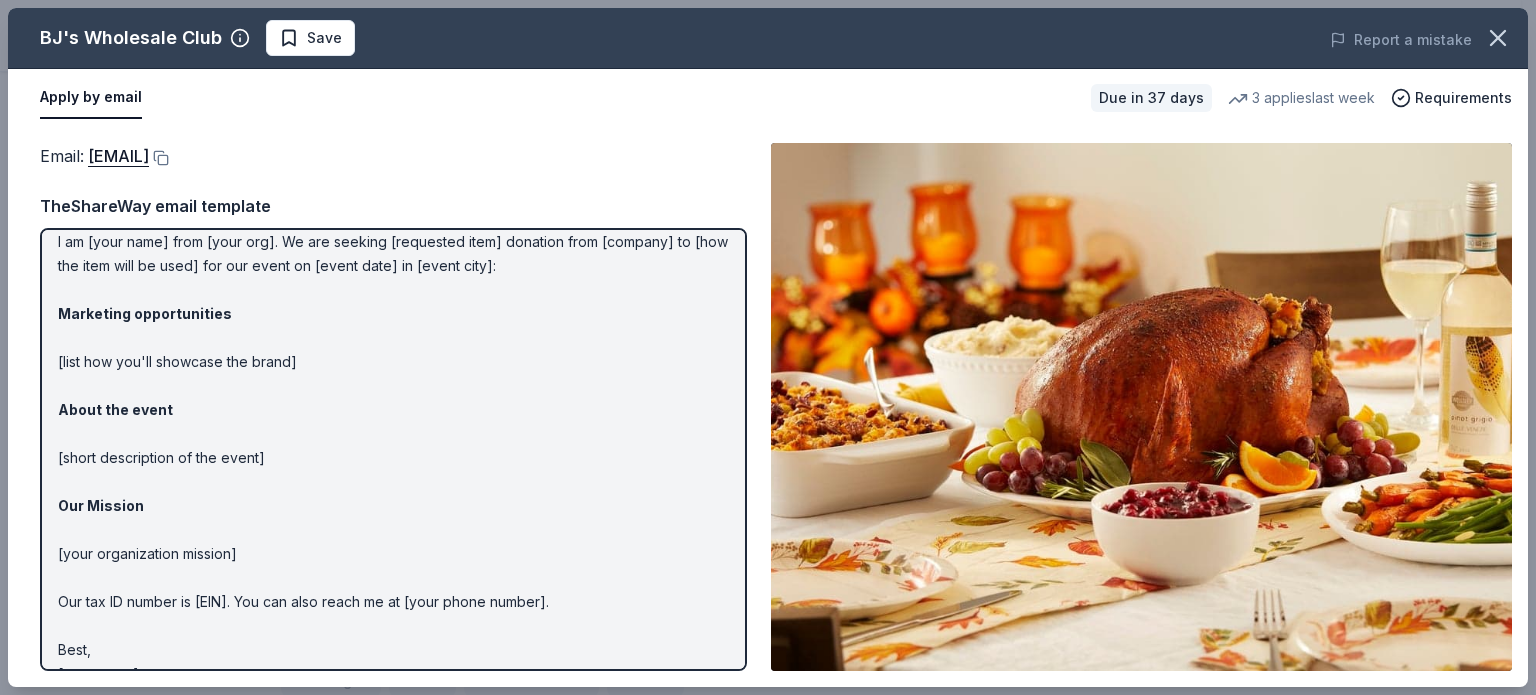 scroll, scrollTop: 95, scrollLeft: 0, axis: vertical 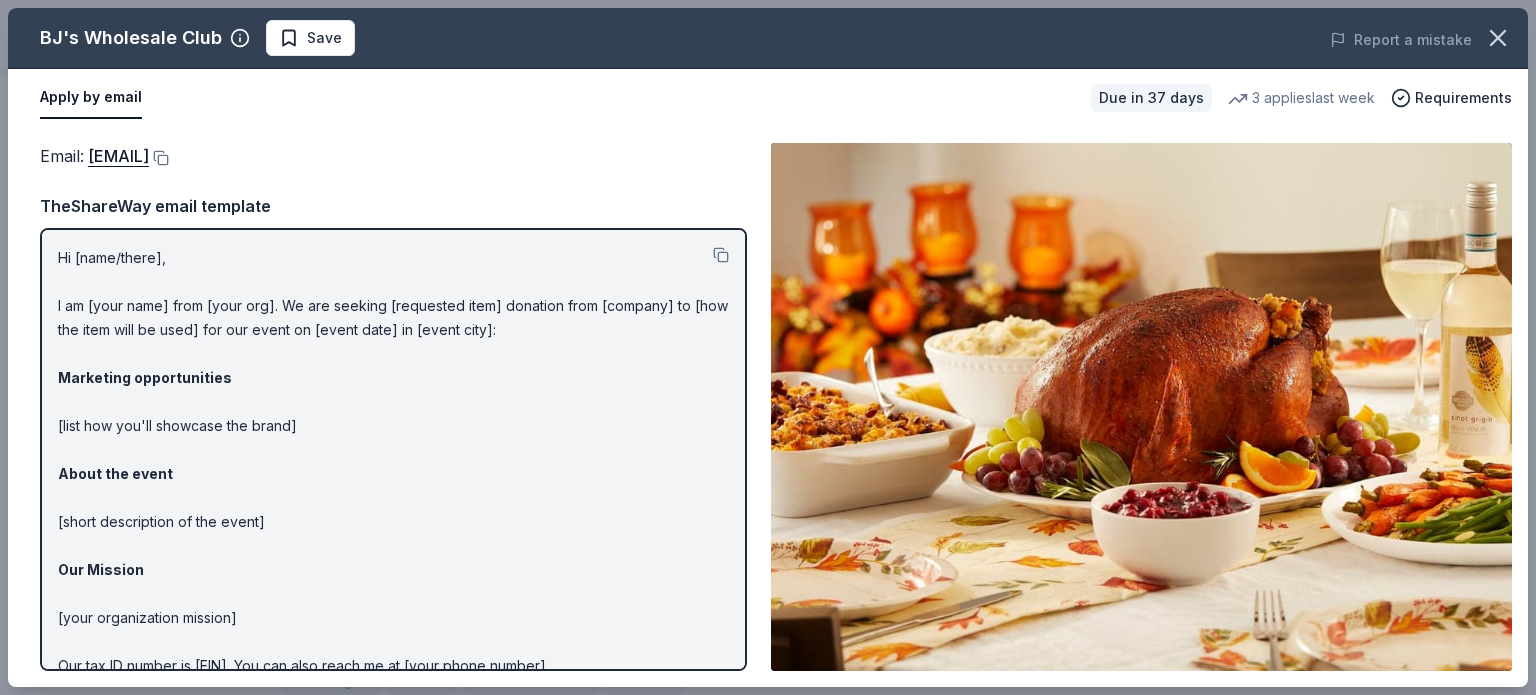 drag, startPoint x: 259, startPoint y: 647, endPoint x: 136, endPoint y: 574, distance: 143.03146 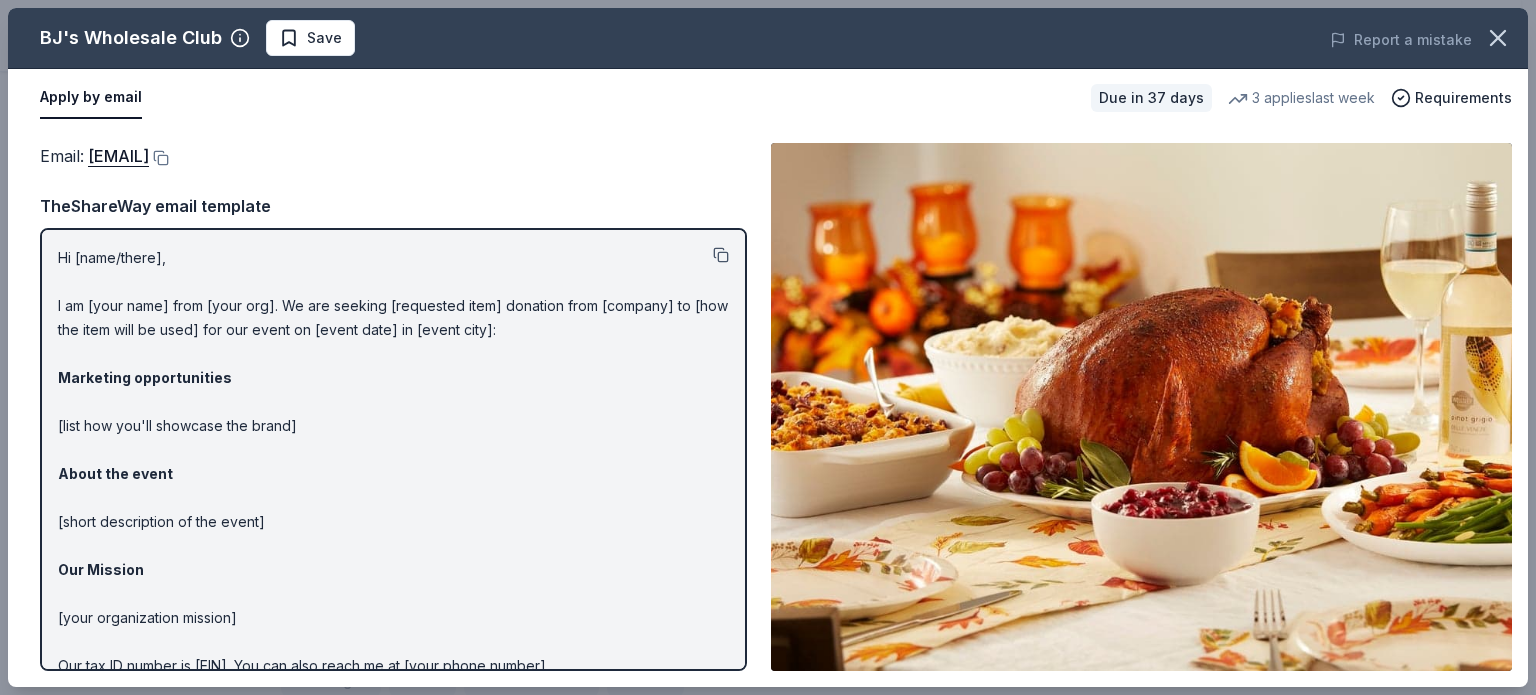 click at bounding box center (721, 255) 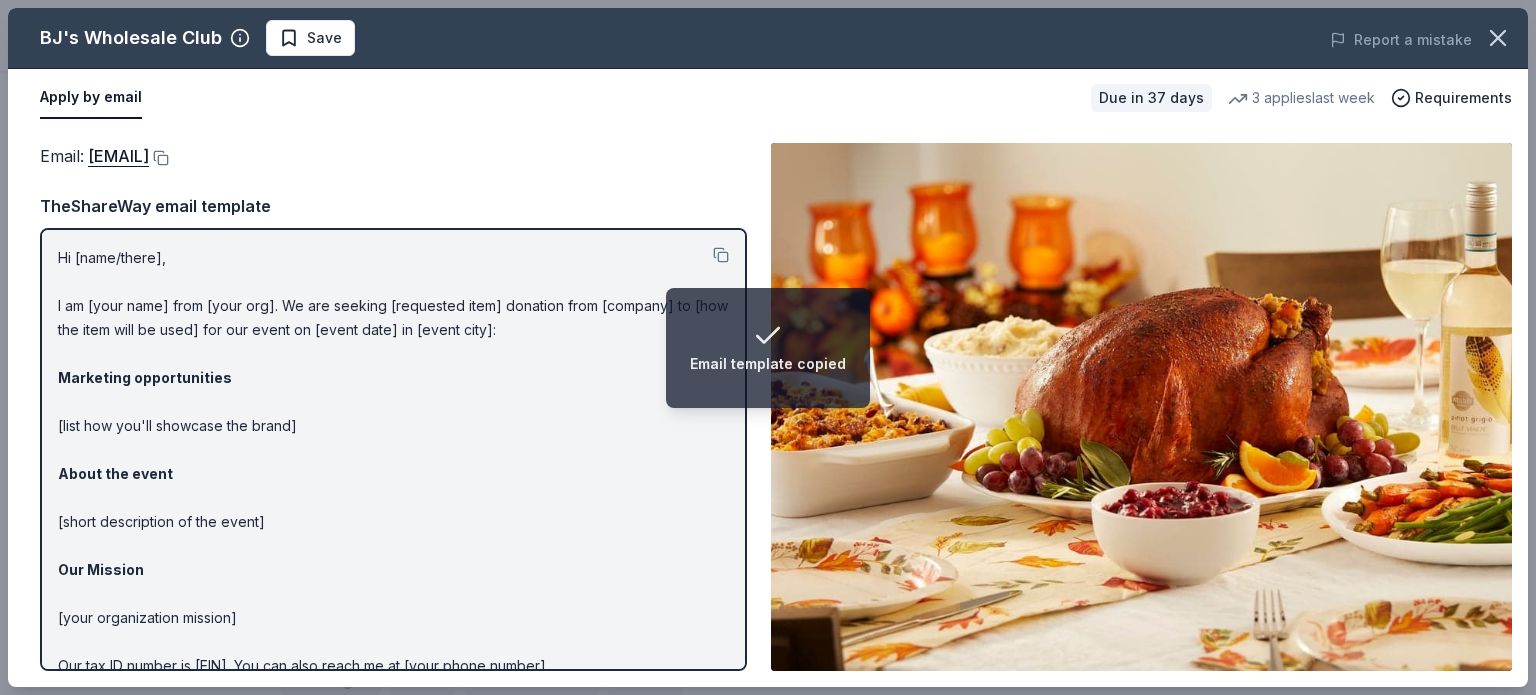 click on "Hi [name/there],
I am [your name] from [your org]. We are seeking [requested item] donation from [company] to [how the item will be used] for our event on [event date] in [event city]:
Marketing opportunities
[list how you'll showcase the brand]
About the event
[short description of the event]
Our Mission
[your organization mission]
Our tax ID number is [EIN]. You can also reach me at [your phone number].
Best,
[your name]" at bounding box center [393, 498] 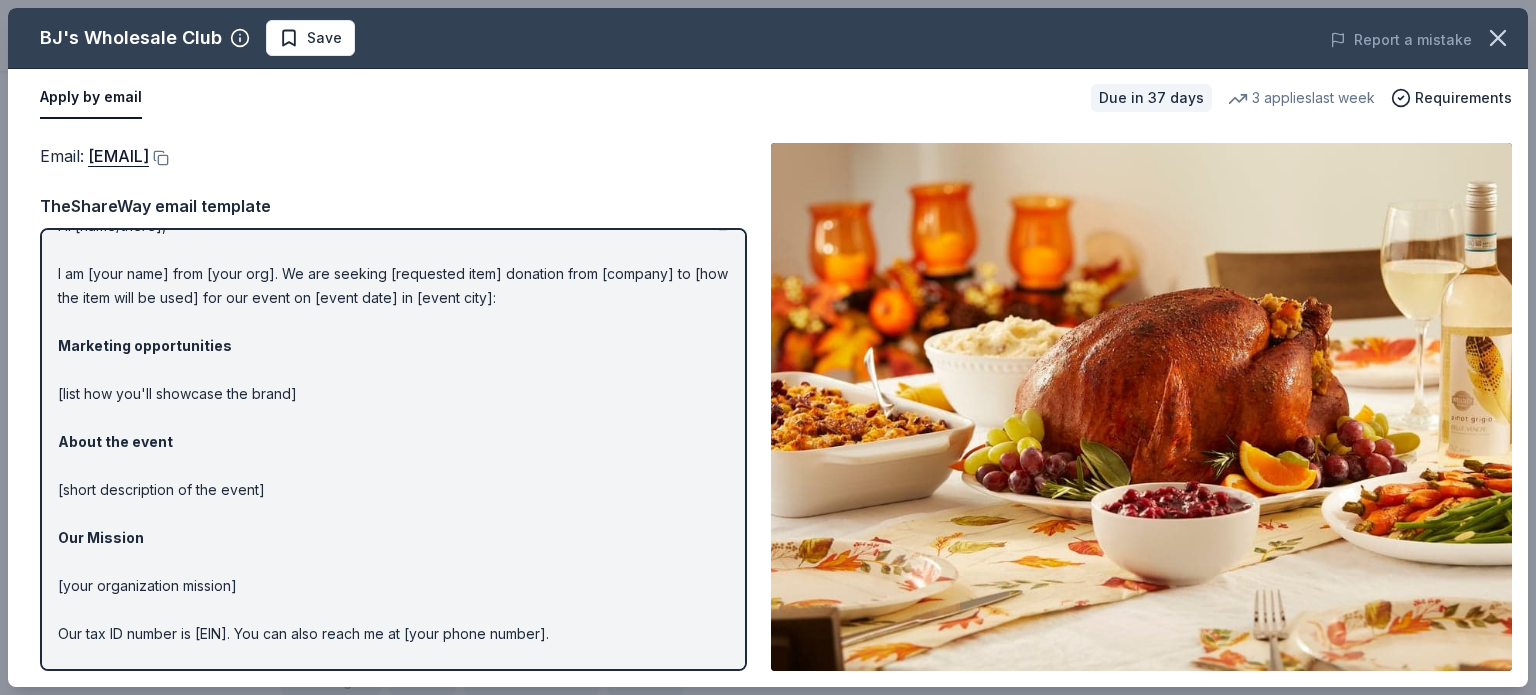 scroll, scrollTop: 0, scrollLeft: 0, axis: both 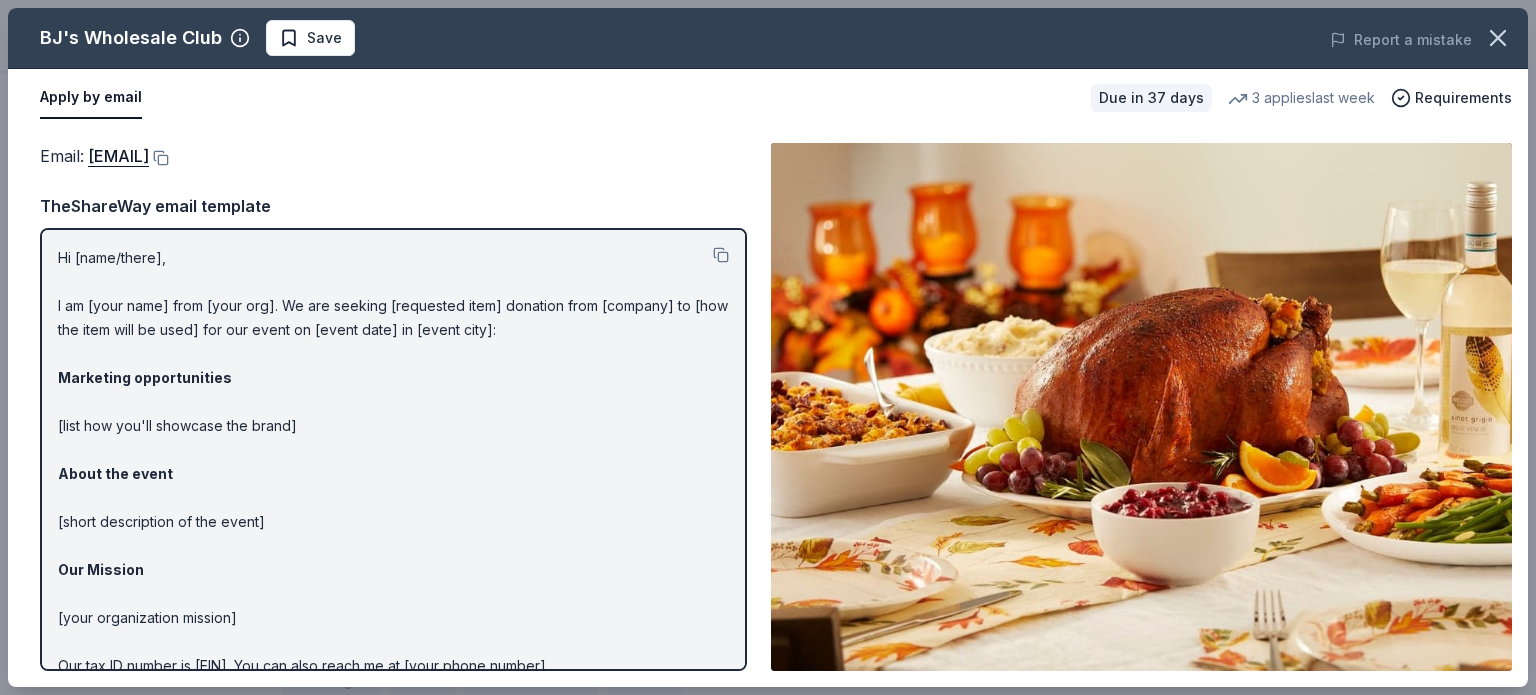 click on "Hi [name/there],
I am [your name] from [your org]. We are seeking [requested item] donation from [company] to [how the item will be used] for our event on [event date] in [event city]:
Marketing opportunities
[list how you'll showcase the brand]
About the event
[short description of the event]
Our Mission
[your organization mission]
Our tax ID number is [EIN]. You can also reach me at [your phone number].
Best,
[your name]" at bounding box center (393, 498) 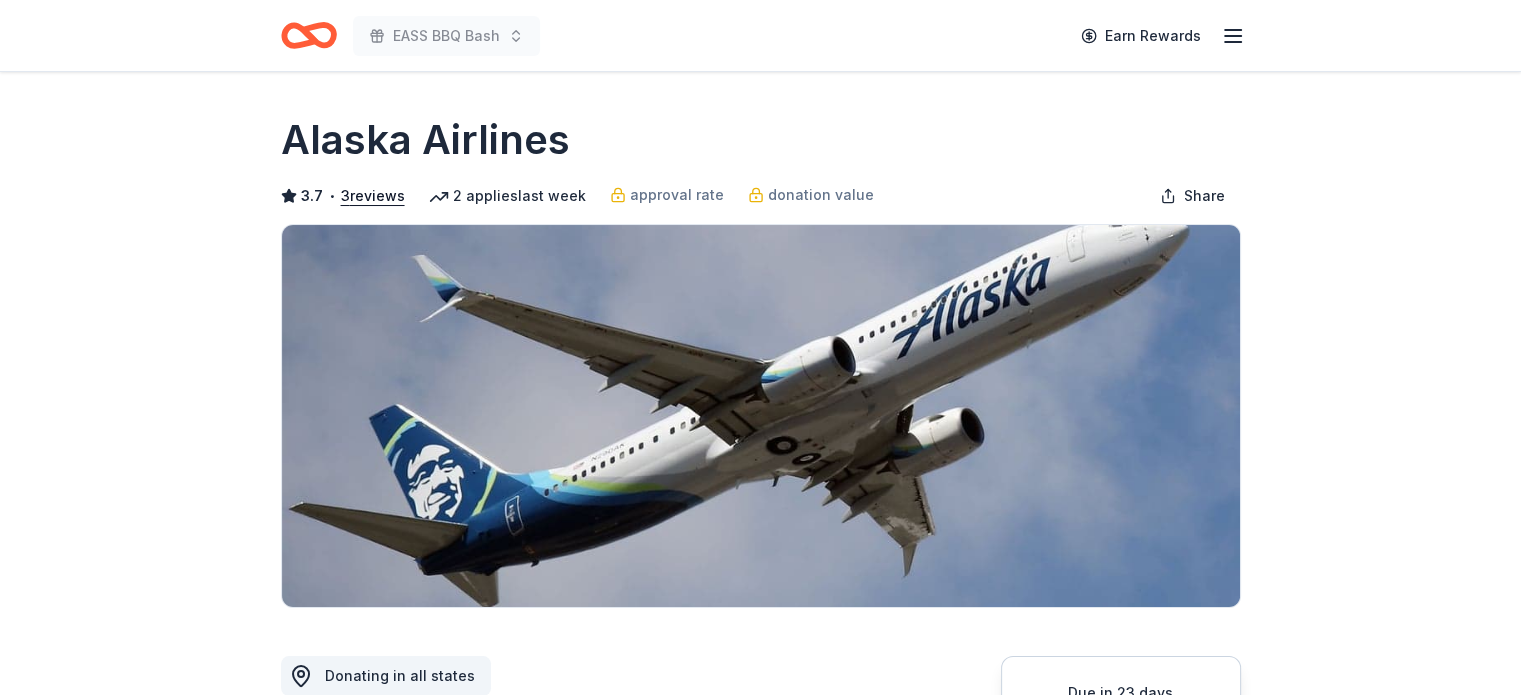 scroll, scrollTop: 400, scrollLeft: 0, axis: vertical 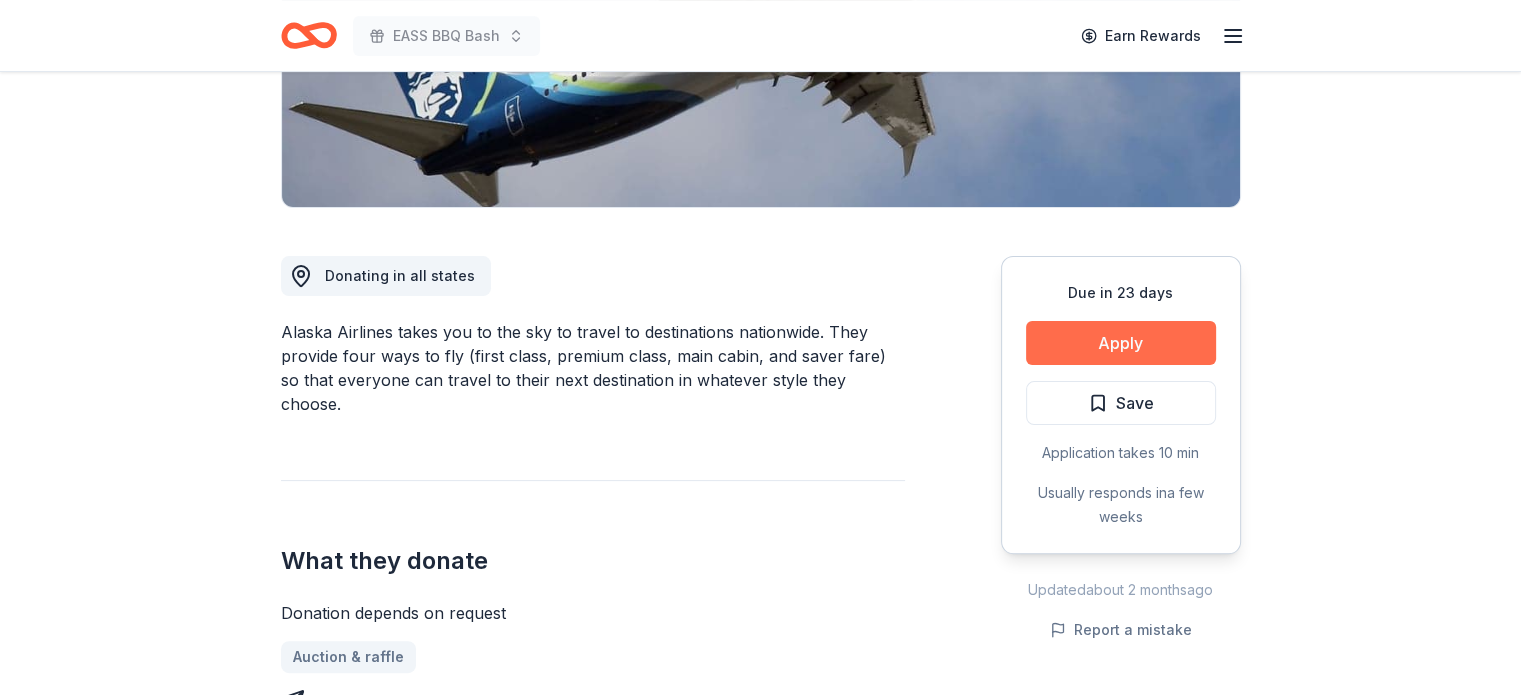 click on "Apply" at bounding box center [1121, 343] 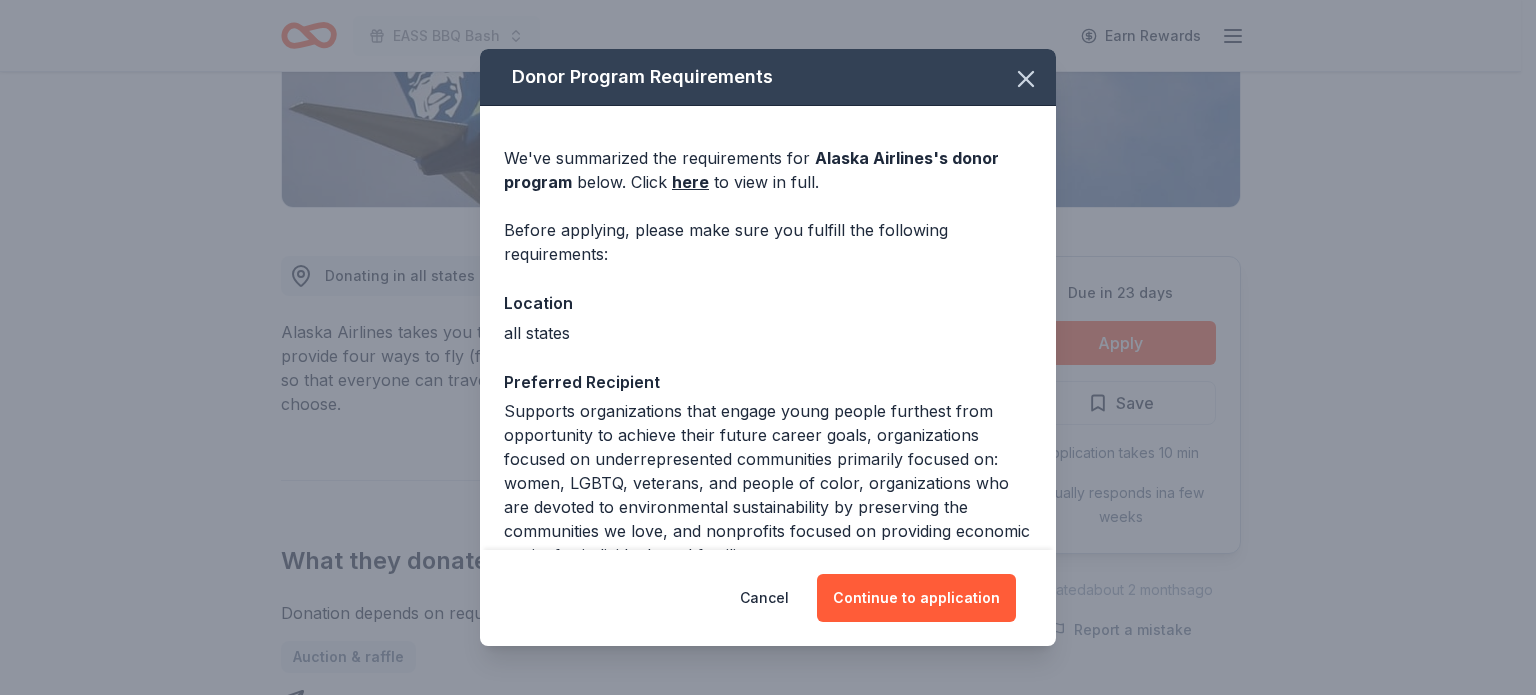 click on "Donor Program Requirements We've summarized the requirements for   Alaska Airlines 's donor program   below.   Click   here   to view in full. Before applying, please make sure you fulfill the following requirements: Location all states Preferred Recipient Supports organizations that engage young people furthest from opportunity to achieve their future career goals, organizations focused on underrepresented communities primarily focused on: women, LGBTQ, veterans, and people of color, organizations who are devoted to environmental sustainability by preserving the communities we love, and nonprofits focused on providing economic equity for individuals and families. Ineligibility Legal 501(c)(3) required Deadline Due in 23 days Cancel Continue to application" at bounding box center [768, 347] 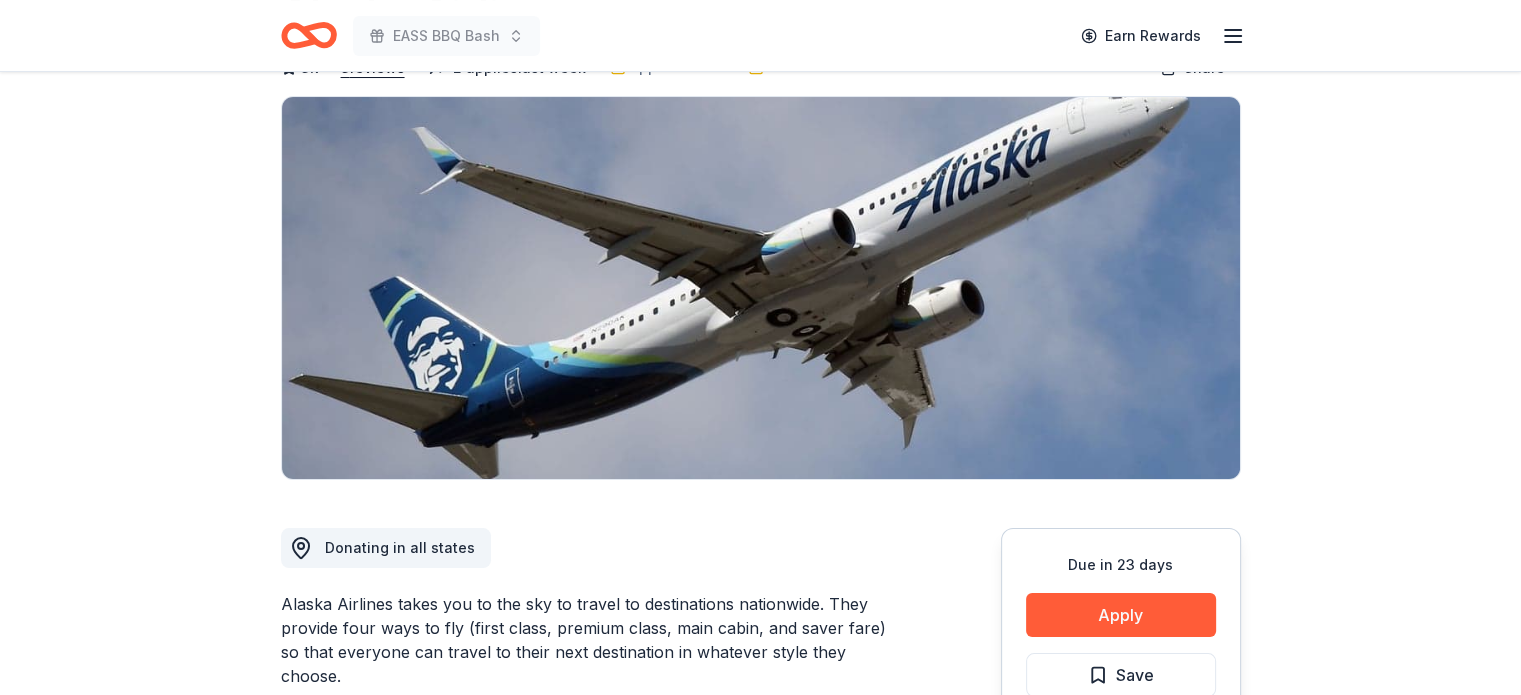scroll, scrollTop: 100, scrollLeft: 0, axis: vertical 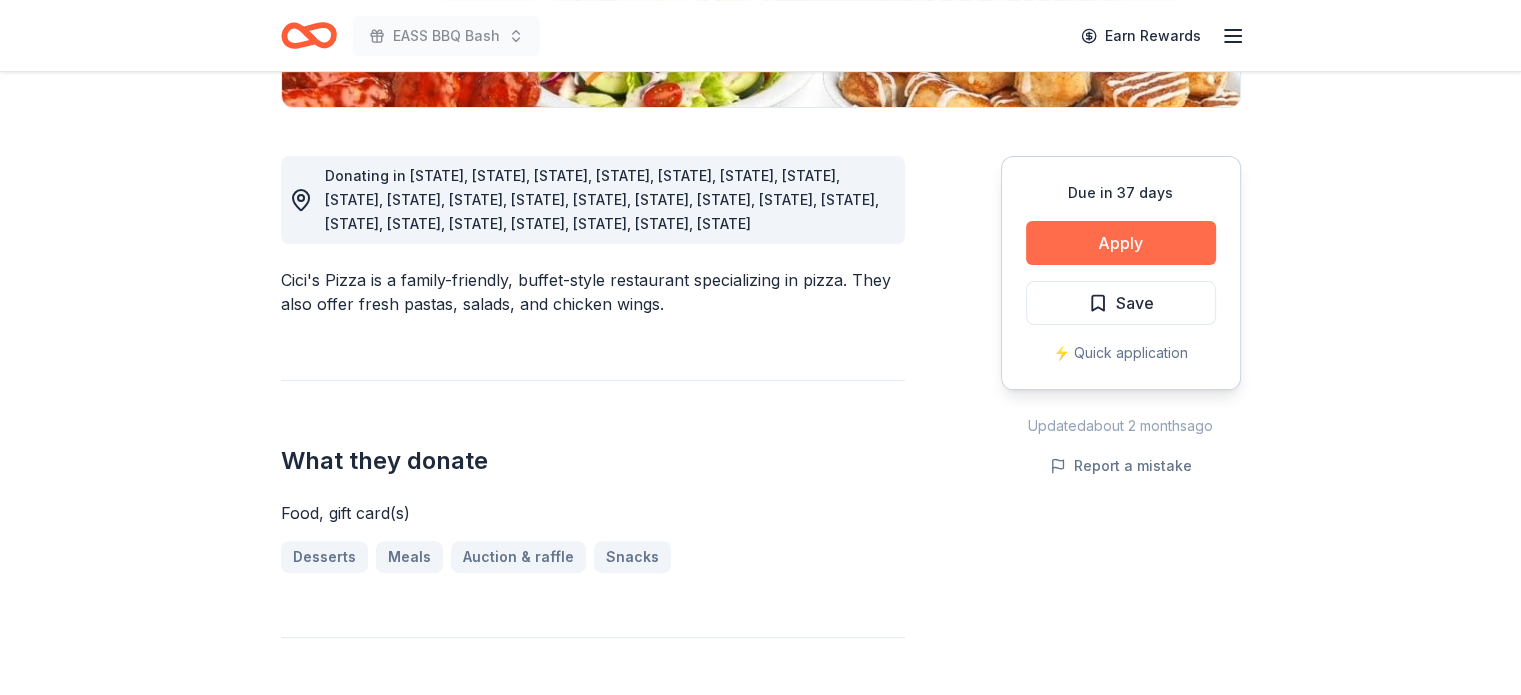 click on "Apply" at bounding box center (1121, 243) 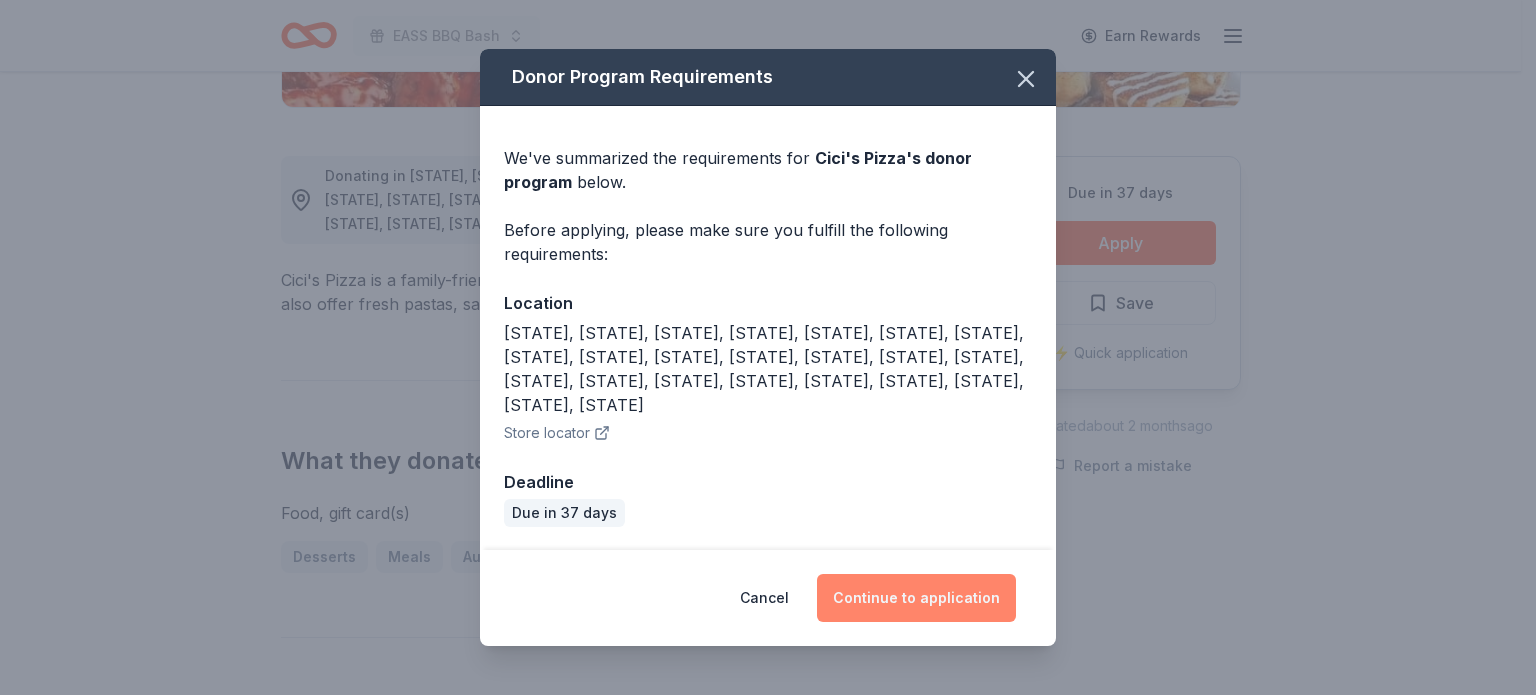 click on "Continue to application" at bounding box center (916, 598) 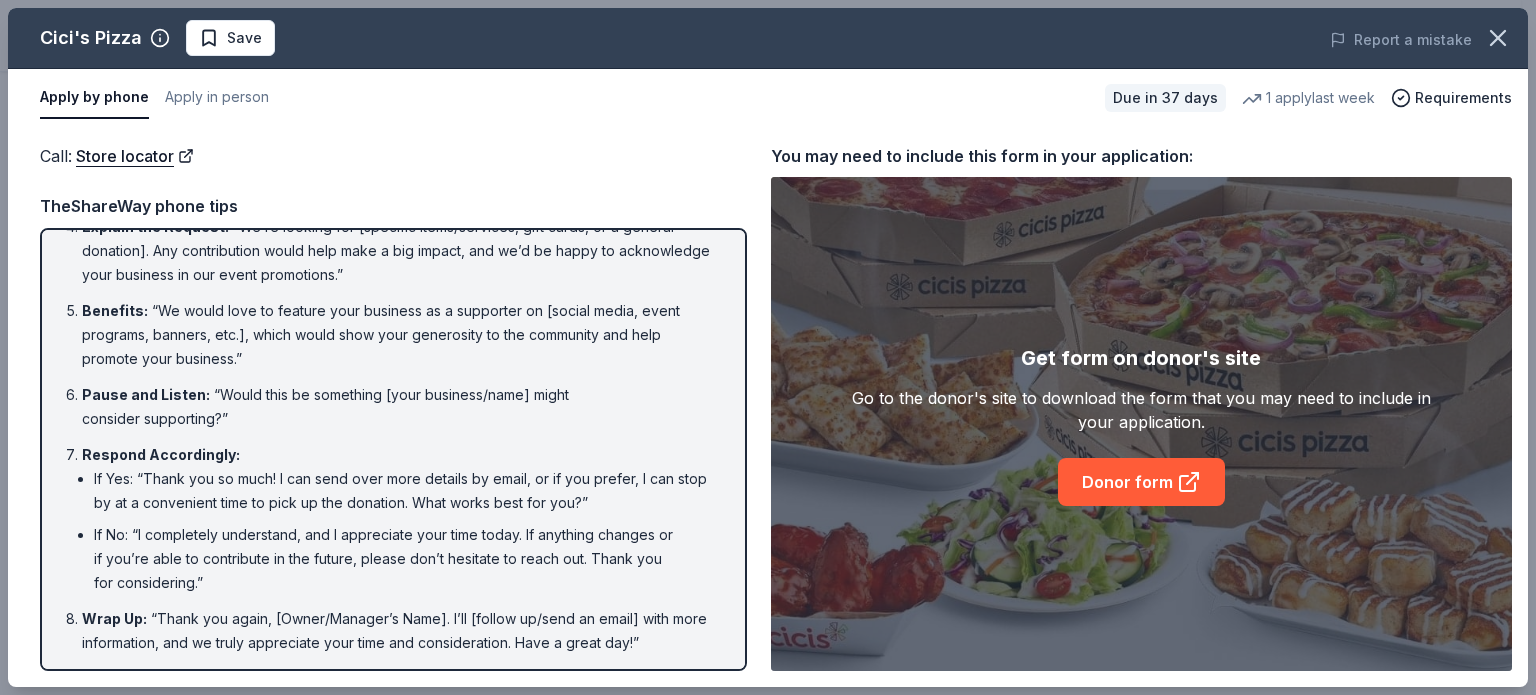 scroll, scrollTop: 0, scrollLeft: 0, axis: both 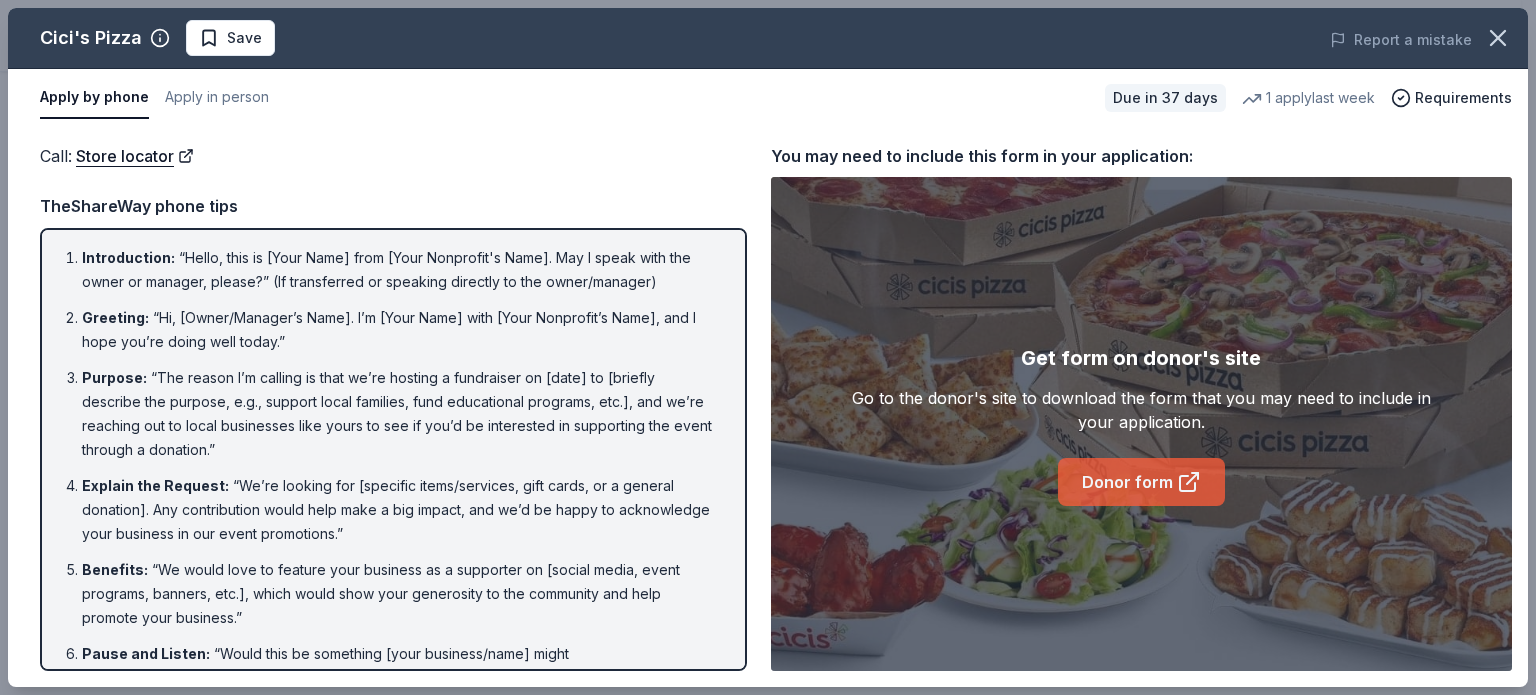 click on "Donor form" at bounding box center (1141, 482) 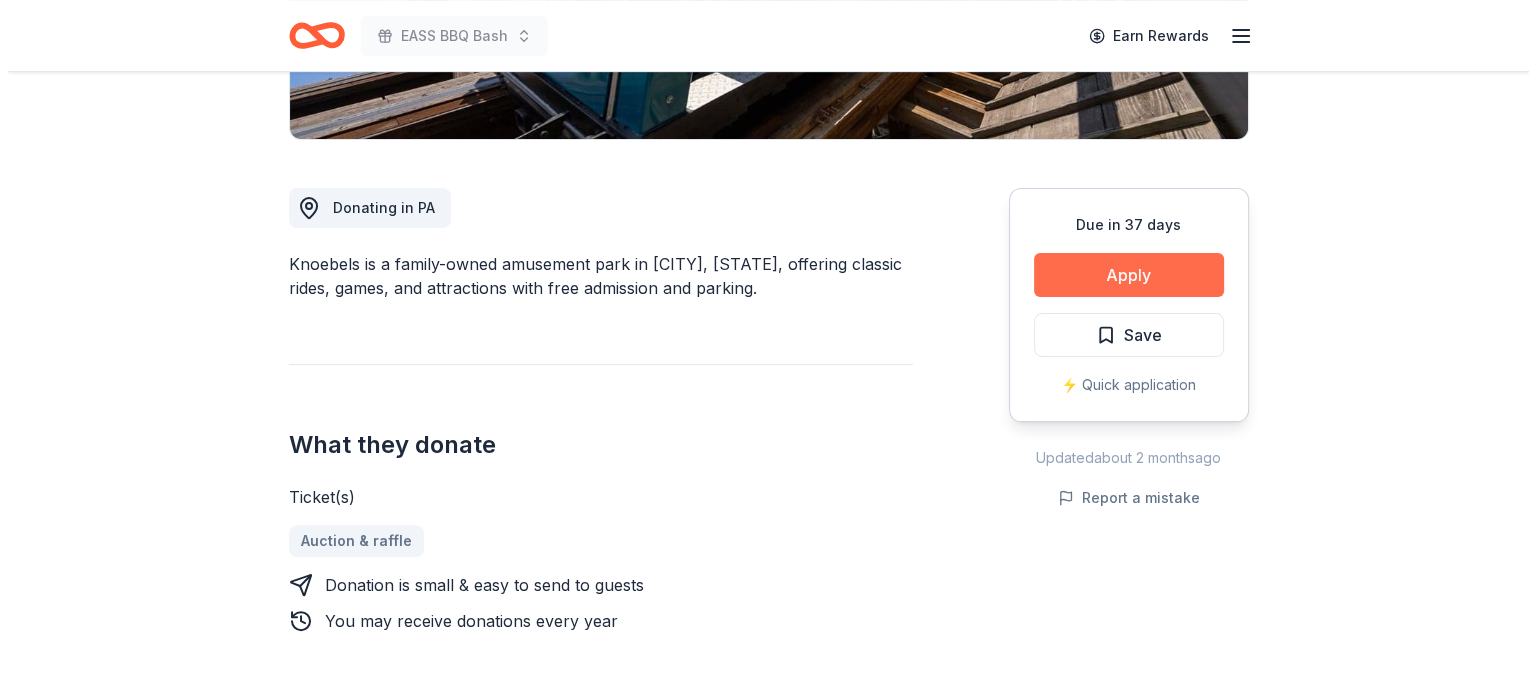 scroll, scrollTop: 500, scrollLeft: 0, axis: vertical 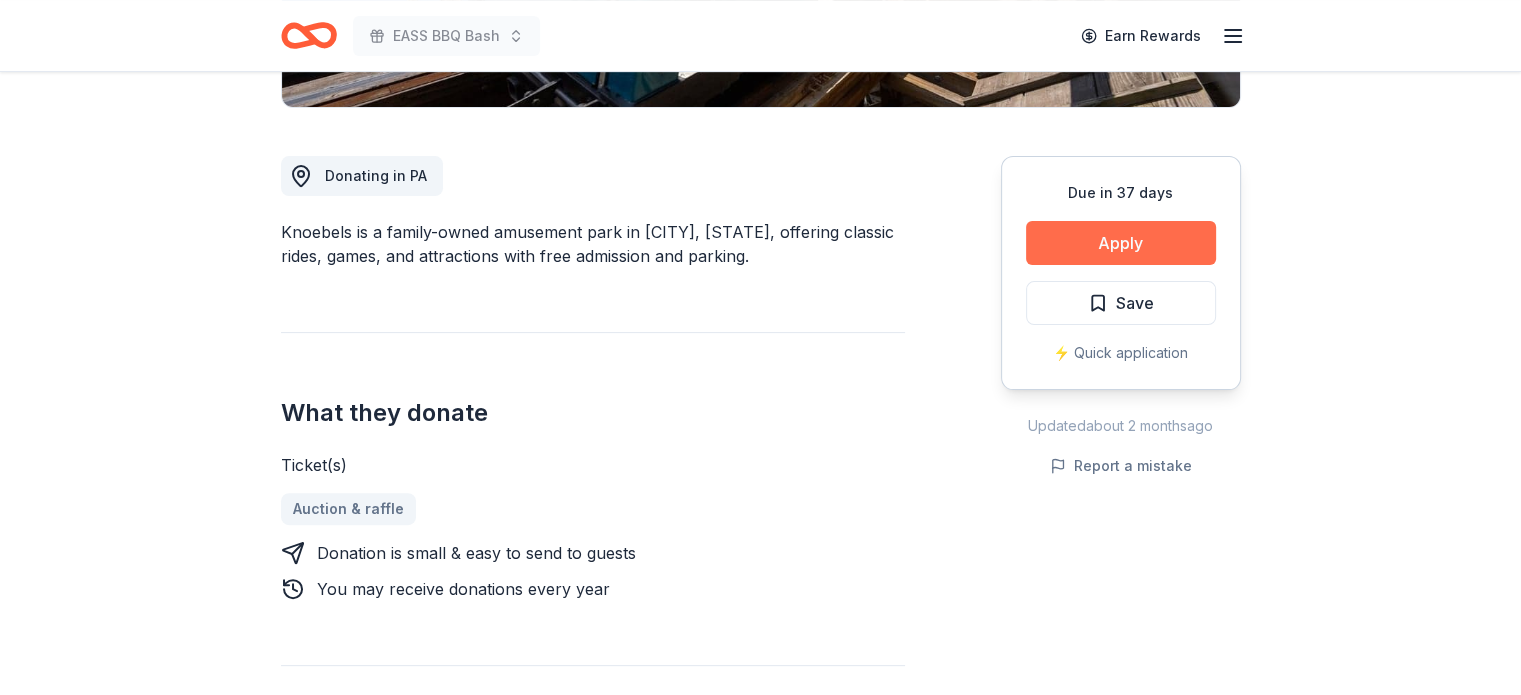 click on "Apply" at bounding box center (1121, 243) 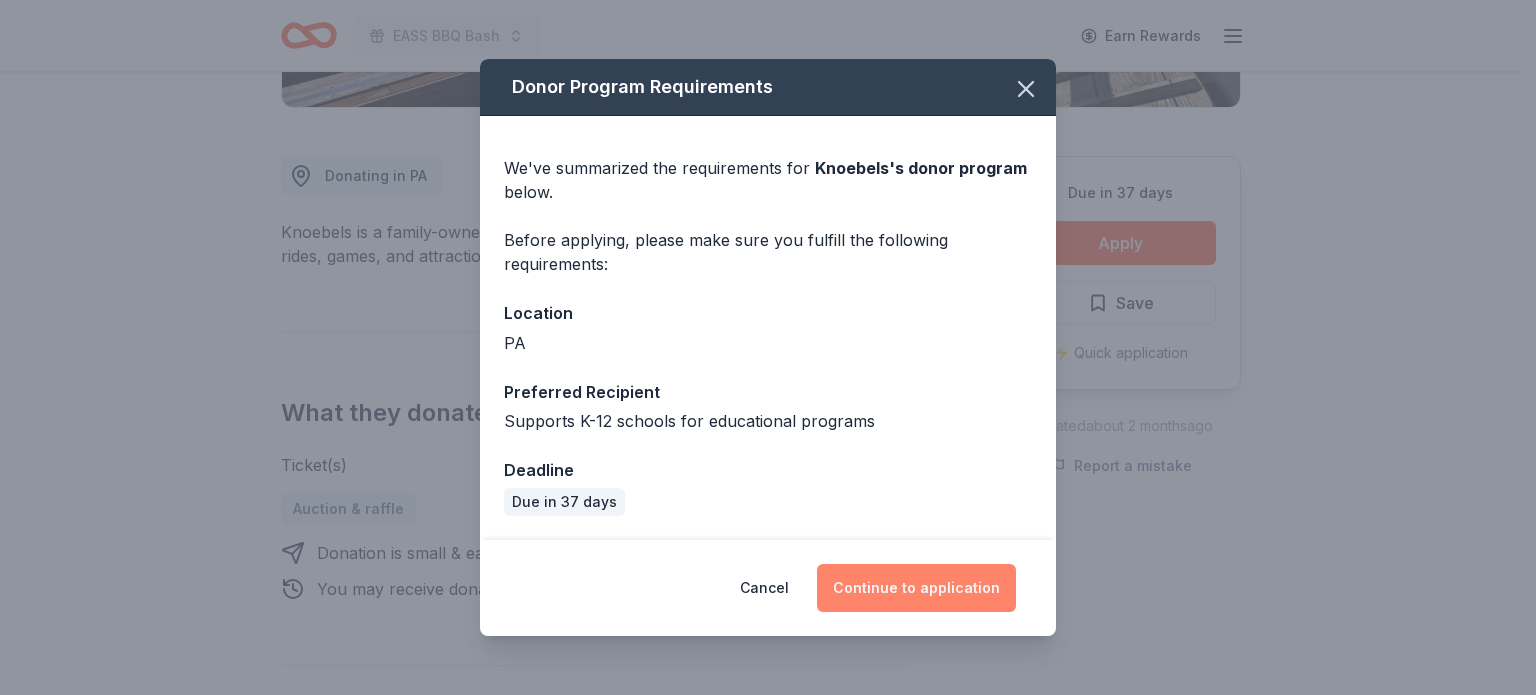 click on "Continue to application" at bounding box center (916, 588) 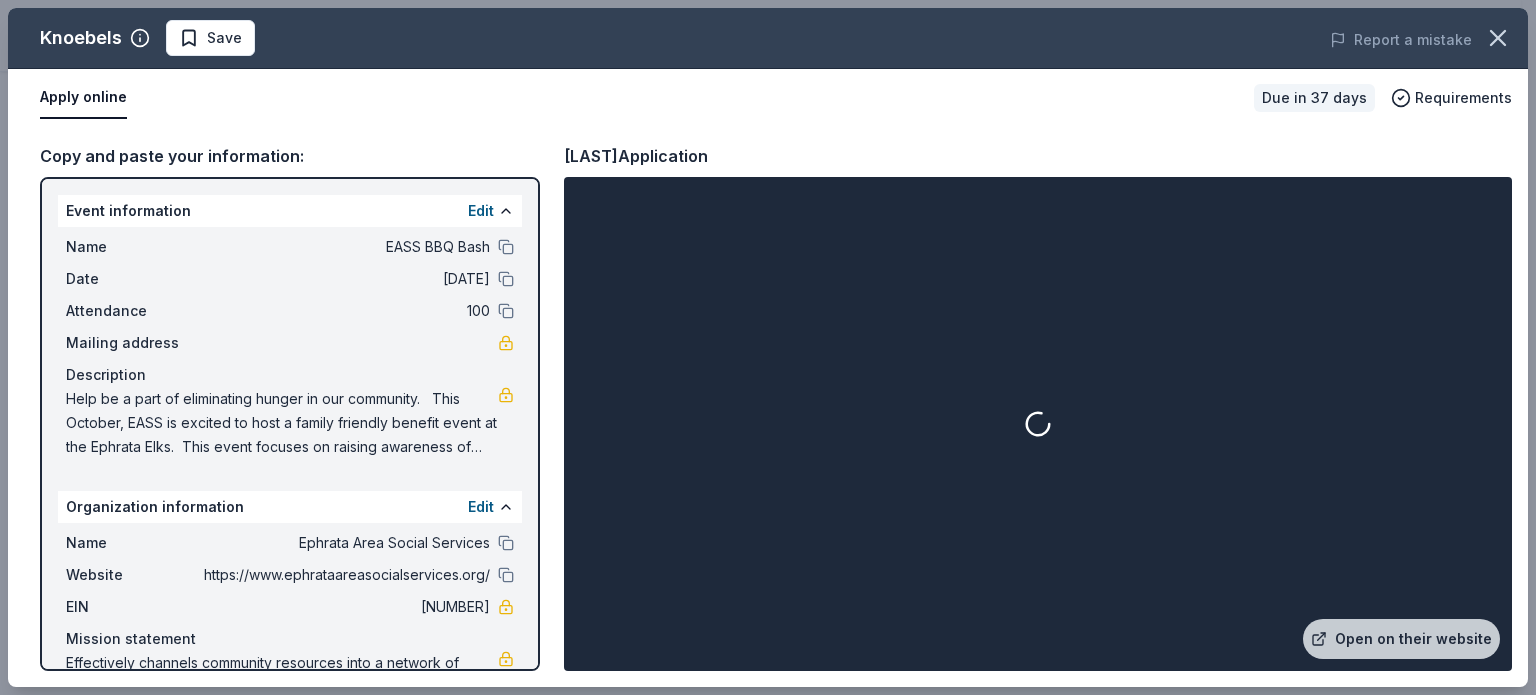 scroll, scrollTop: 76, scrollLeft: 0, axis: vertical 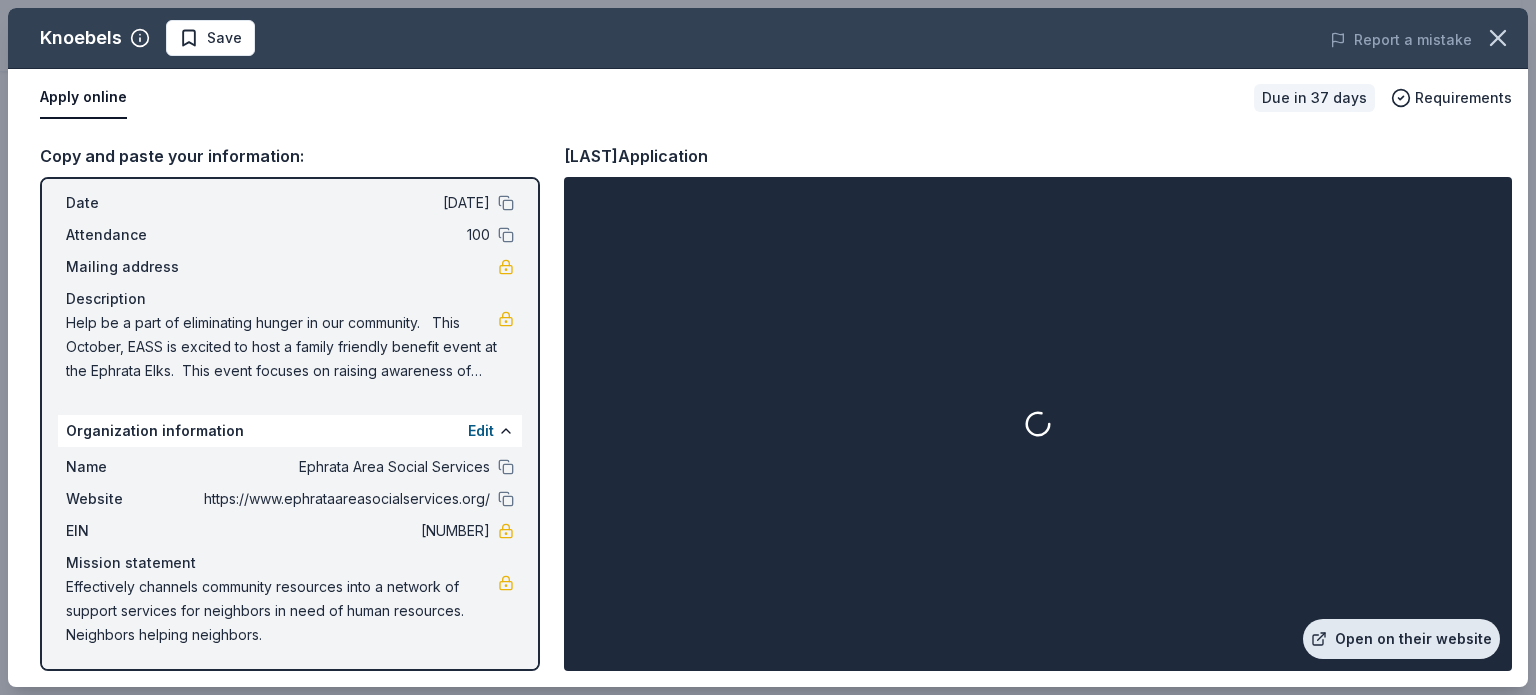 click on "Open on their website" at bounding box center (1401, 639) 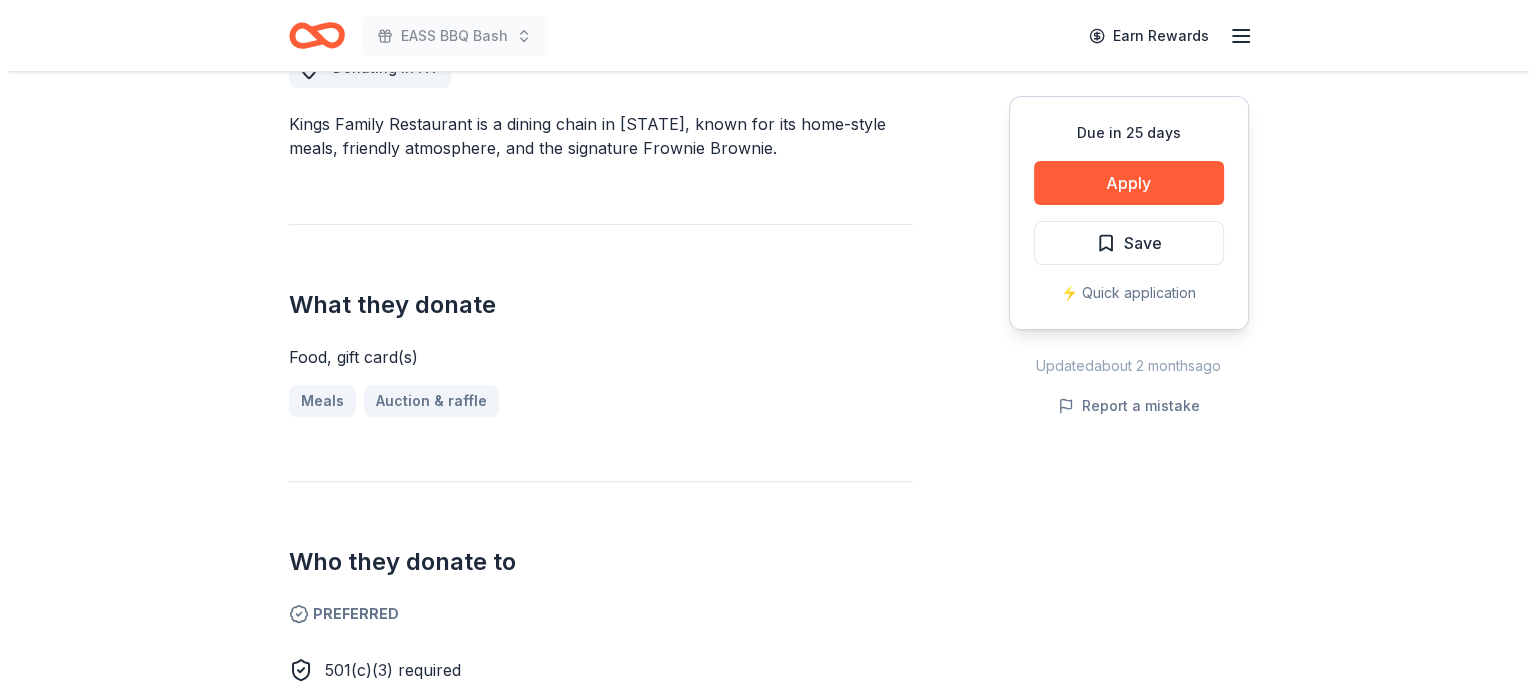 scroll, scrollTop: 500, scrollLeft: 0, axis: vertical 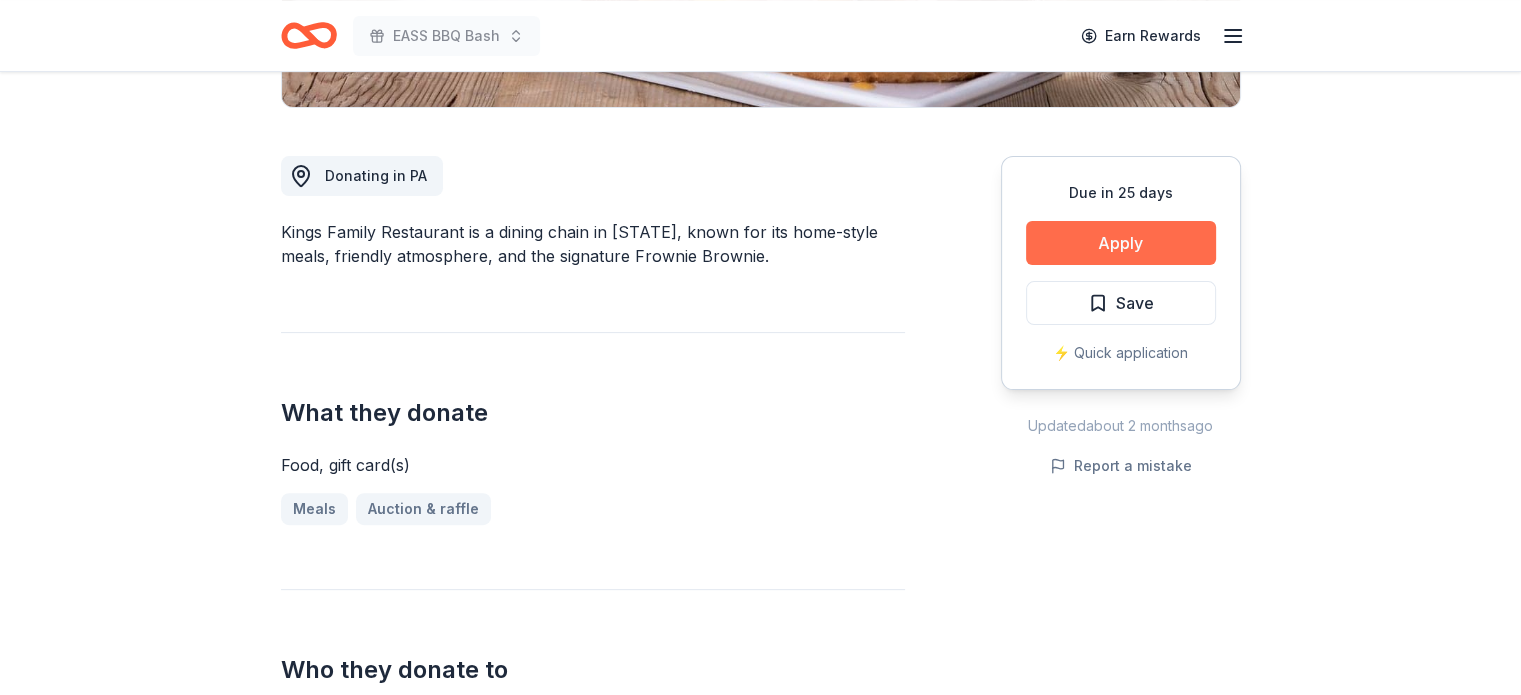 click on "Apply" at bounding box center [1121, 243] 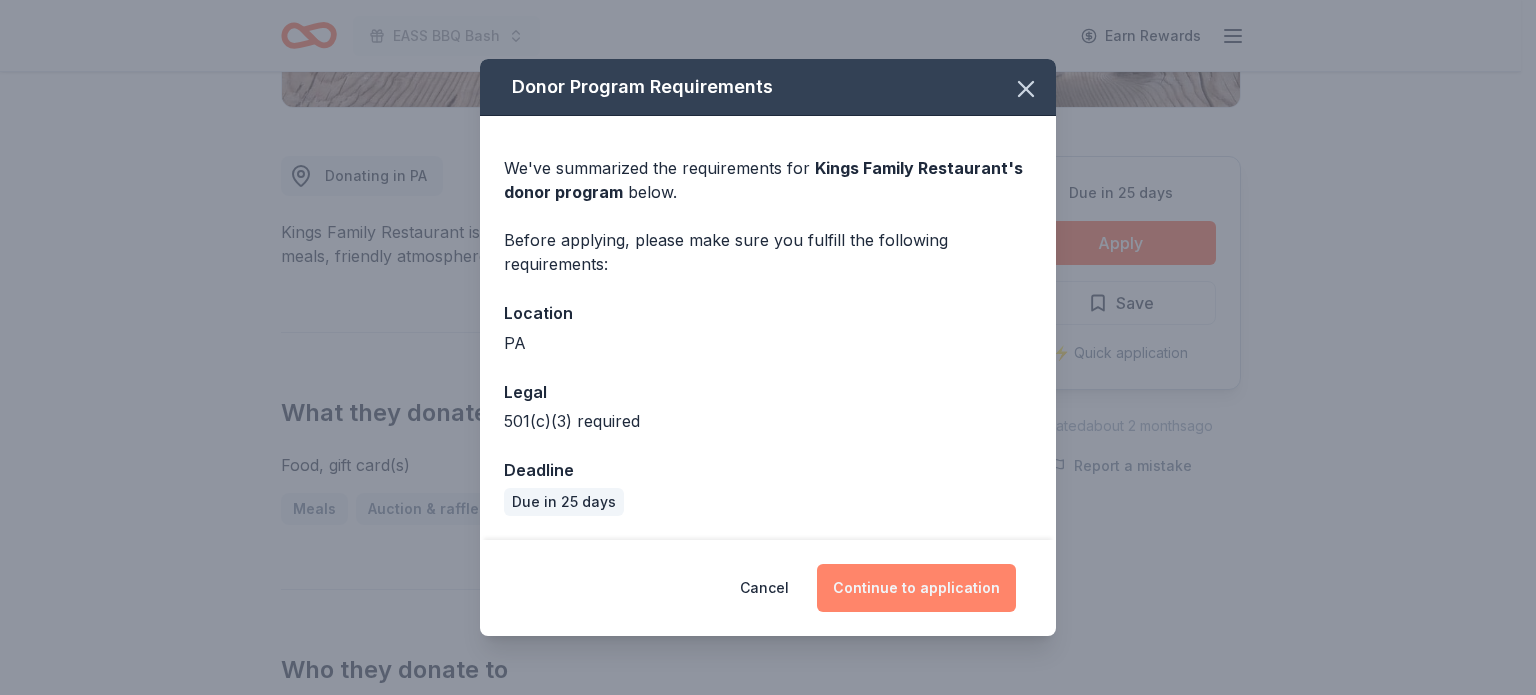 click on "Continue to application" at bounding box center (916, 588) 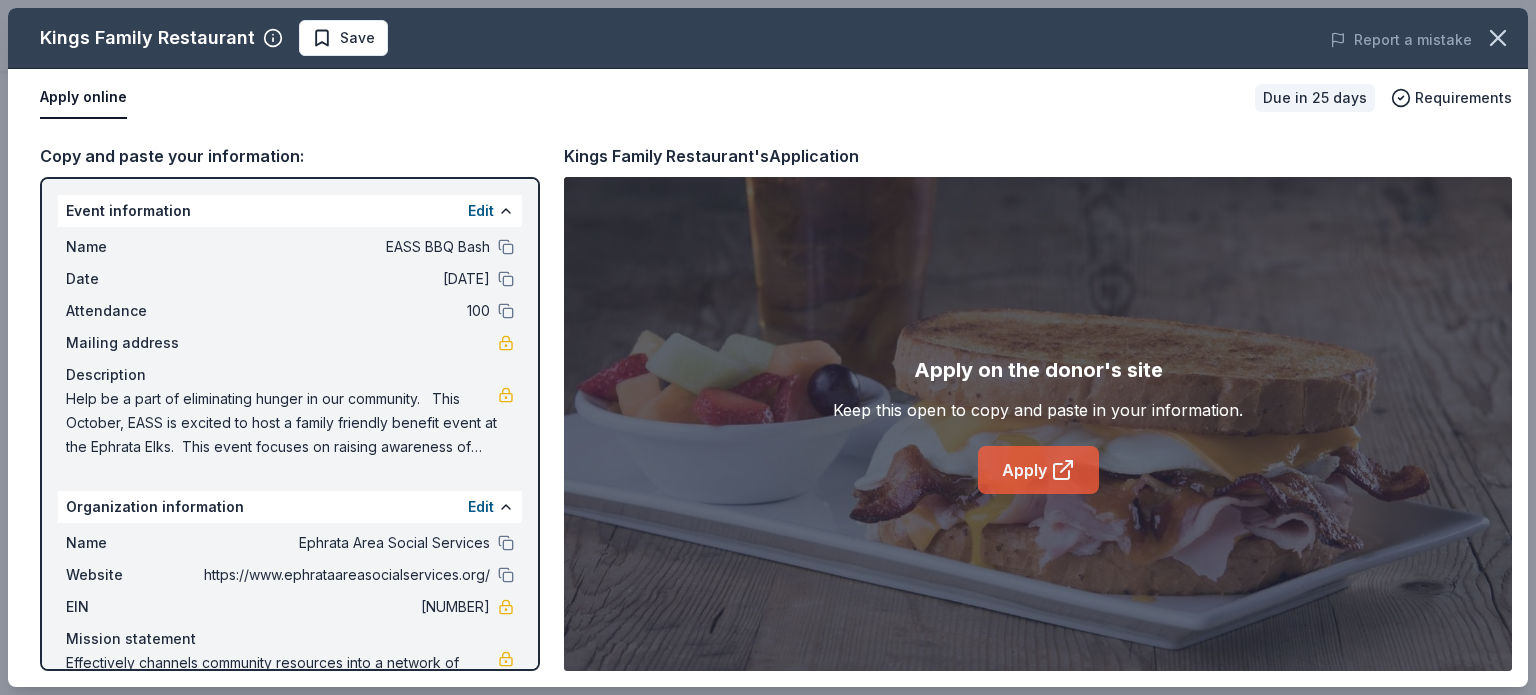 click on "Apply" at bounding box center [1038, 470] 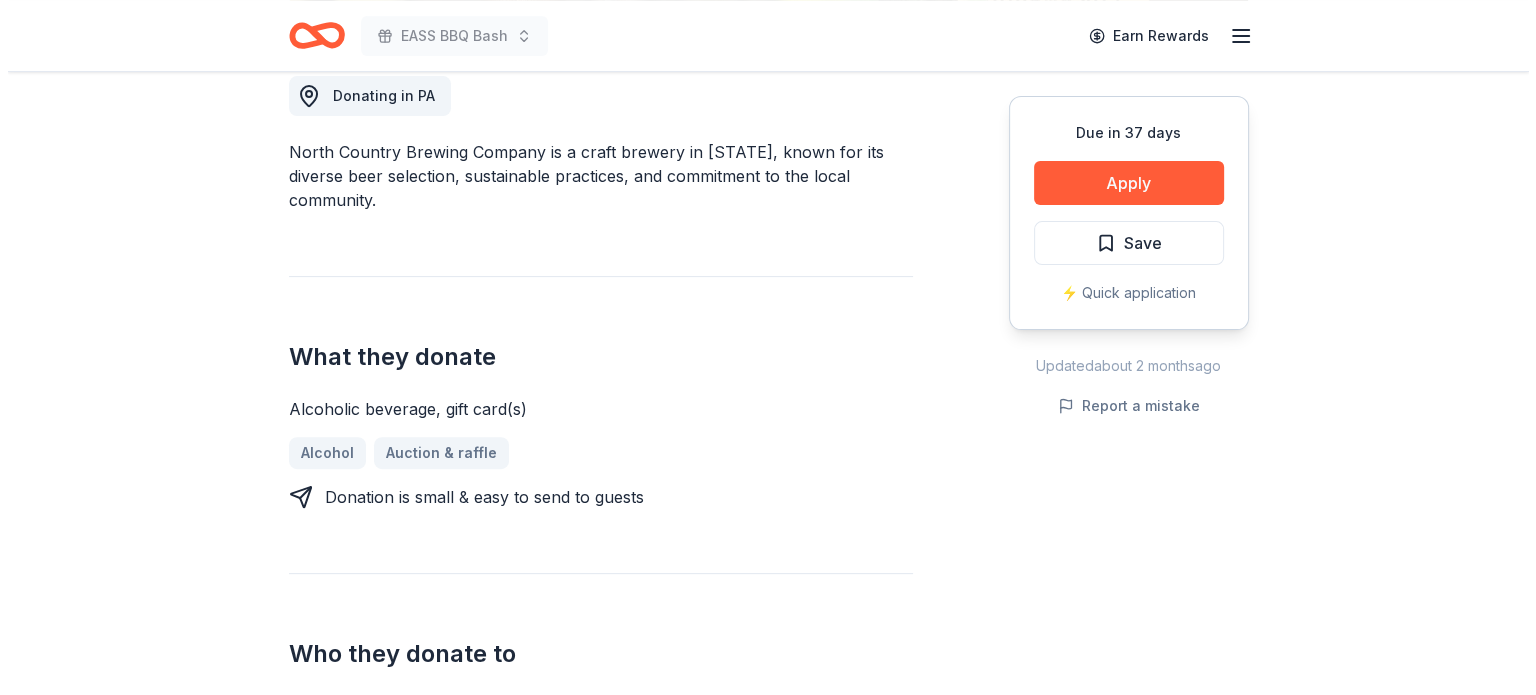 scroll, scrollTop: 600, scrollLeft: 0, axis: vertical 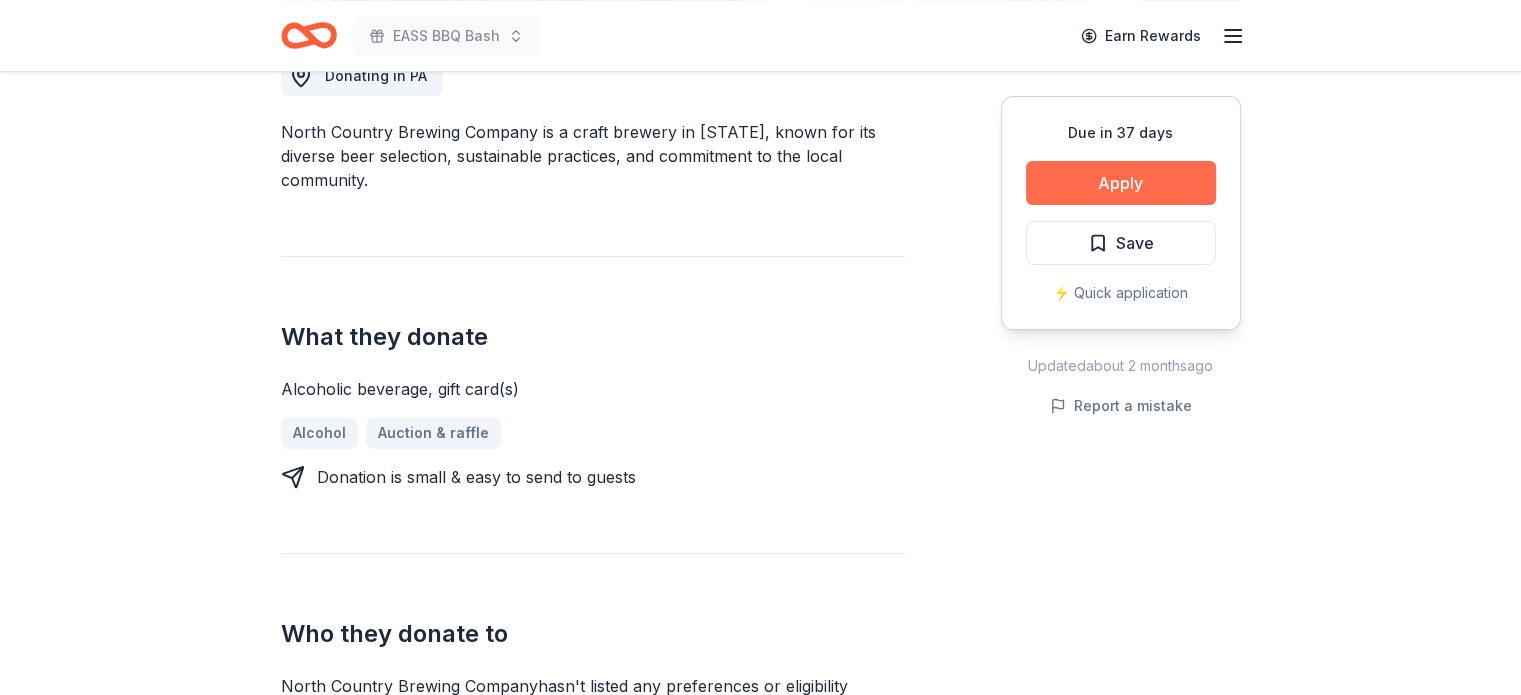 click on "Apply" at bounding box center [1121, 183] 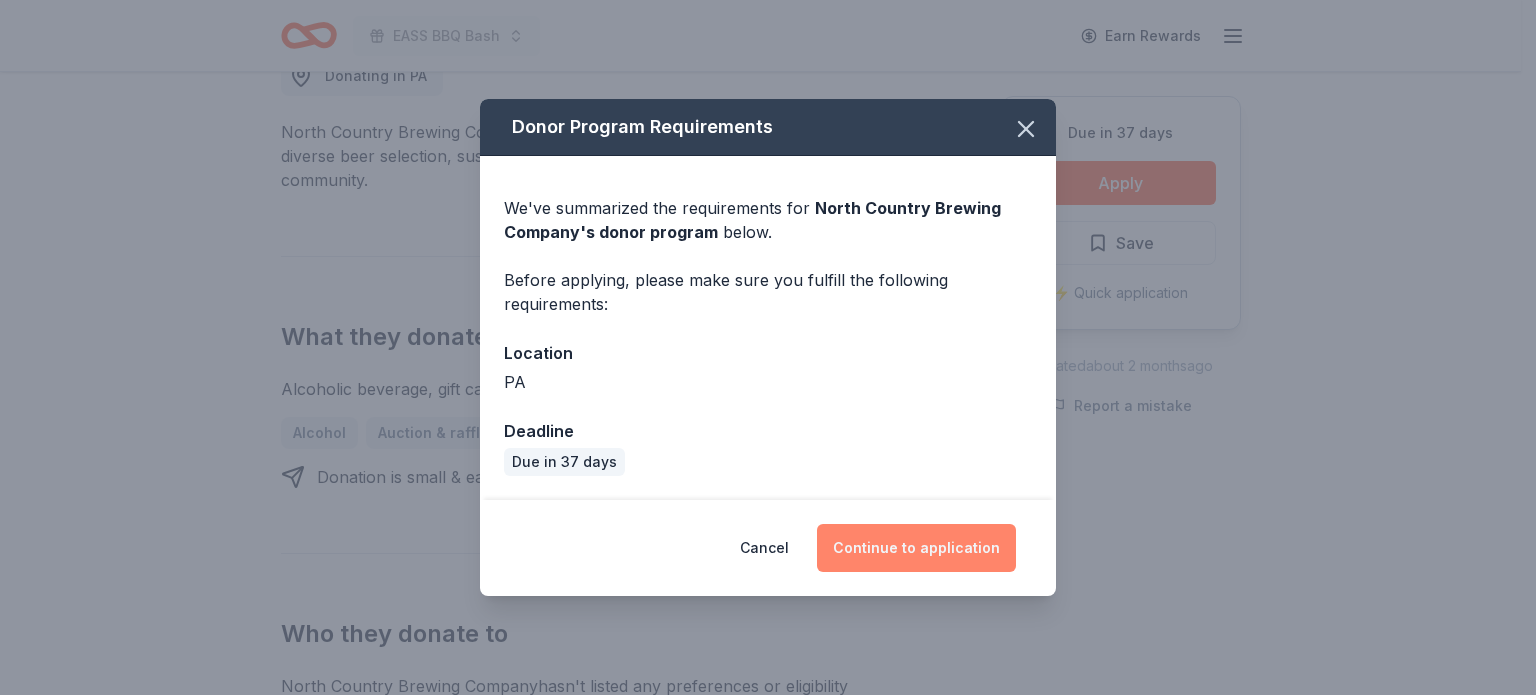 click on "Continue to application" at bounding box center (916, 548) 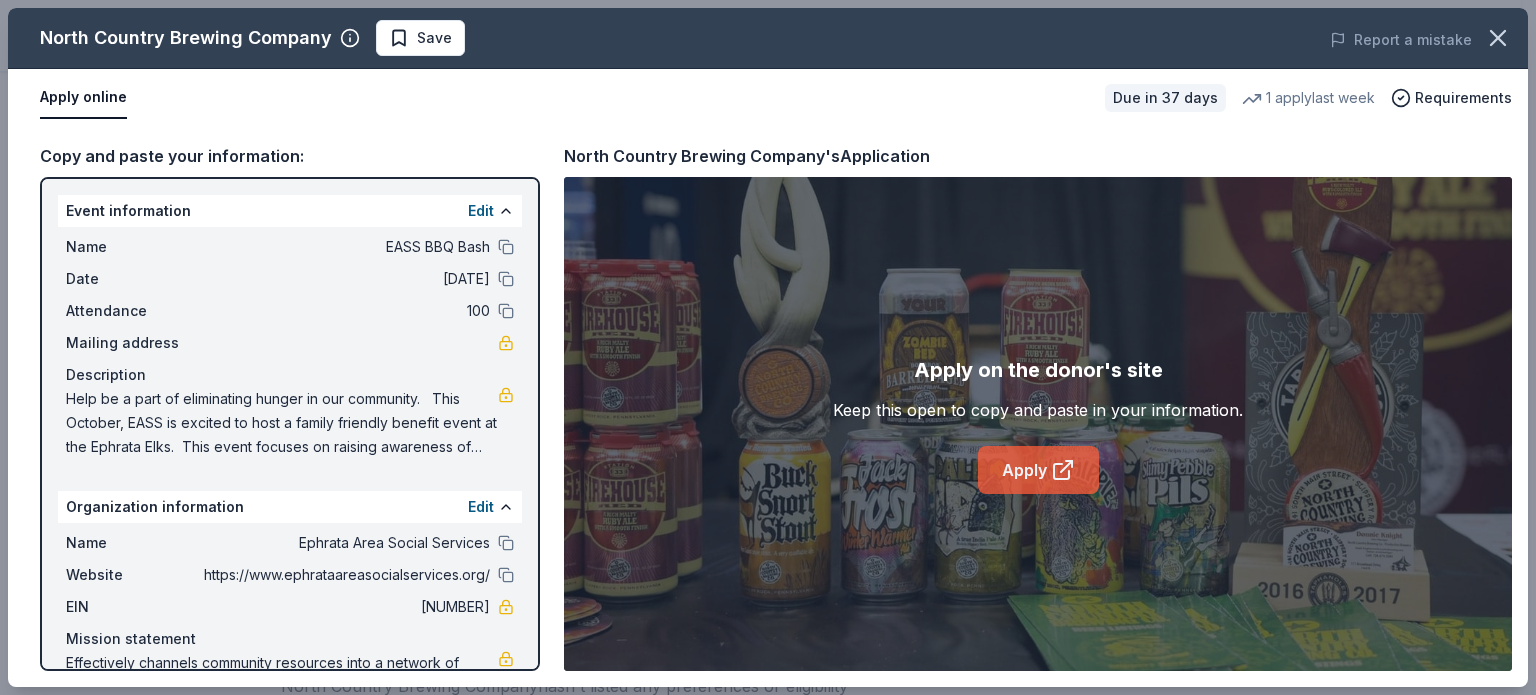 click on "Apply" at bounding box center [1038, 470] 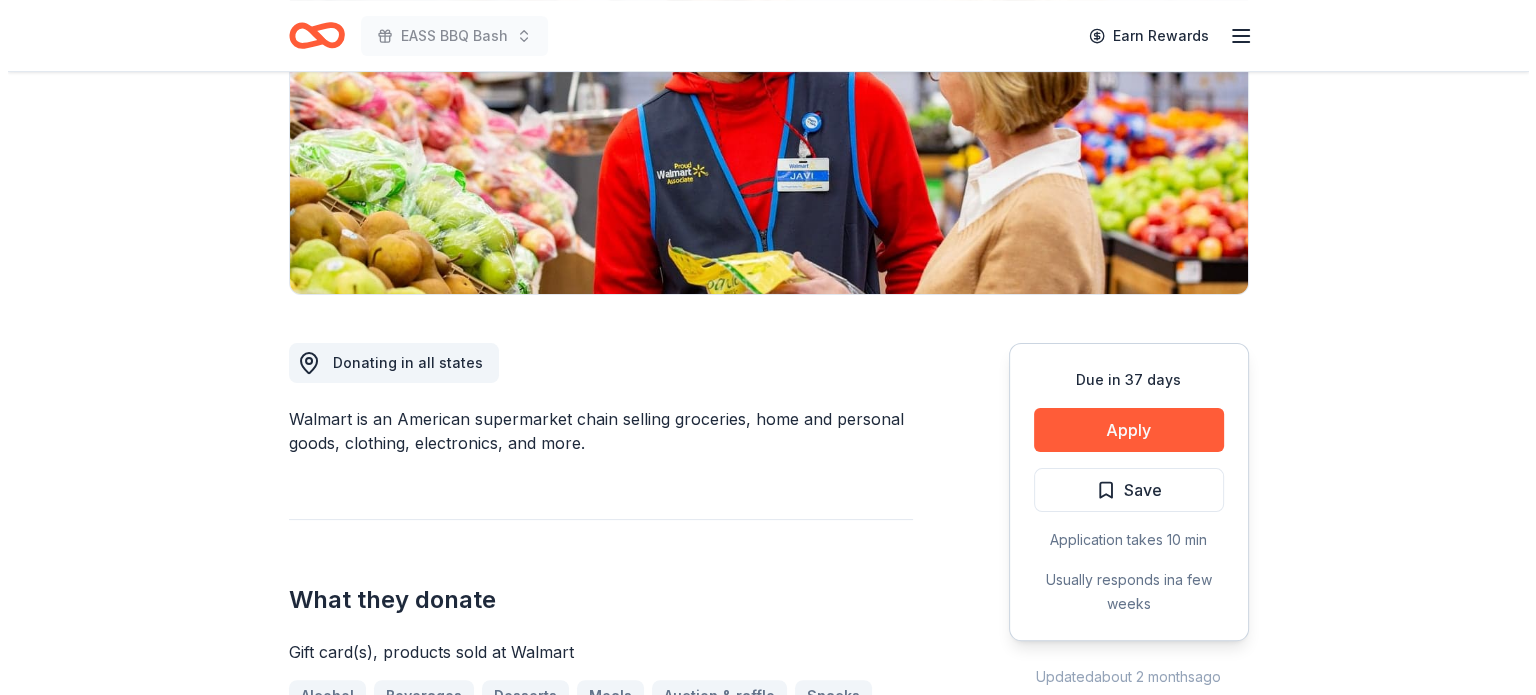 scroll, scrollTop: 400, scrollLeft: 0, axis: vertical 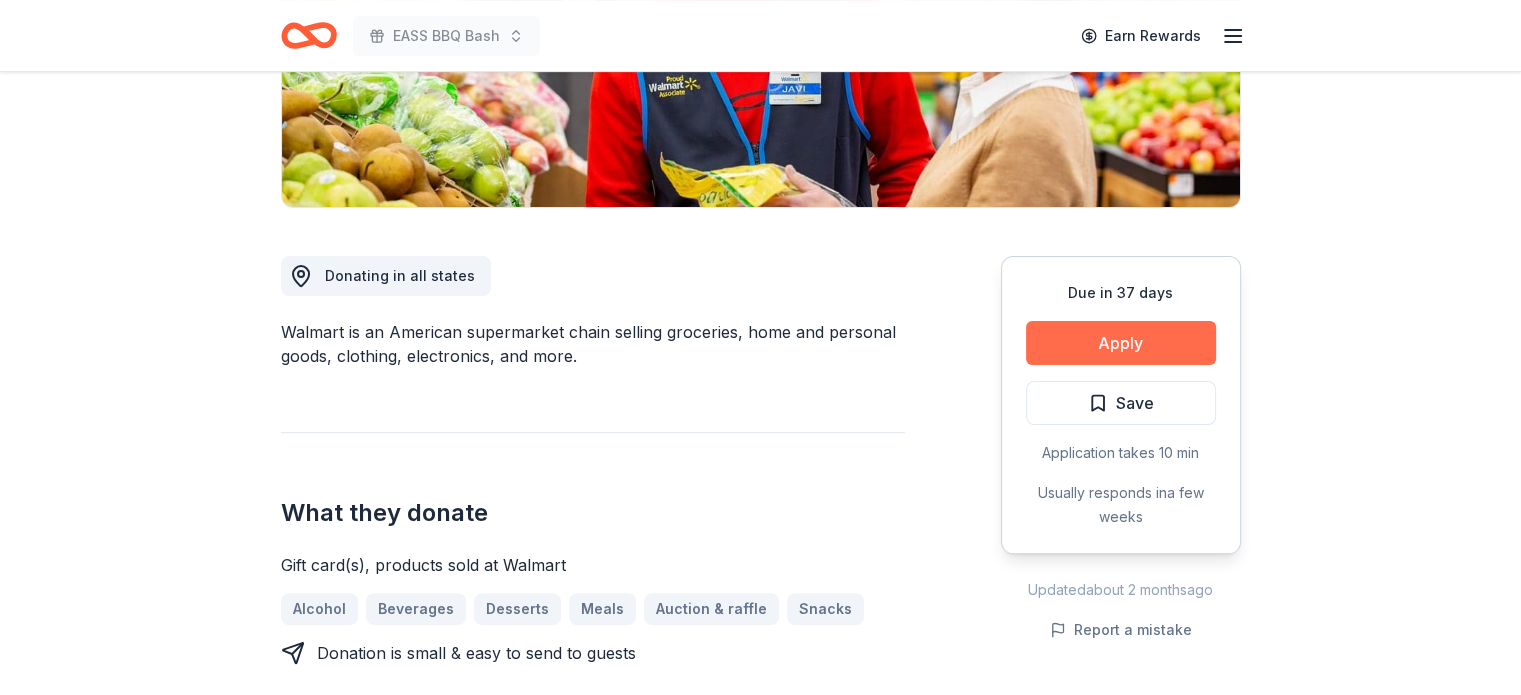 click on "Apply" at bounding box center (1121, 343) 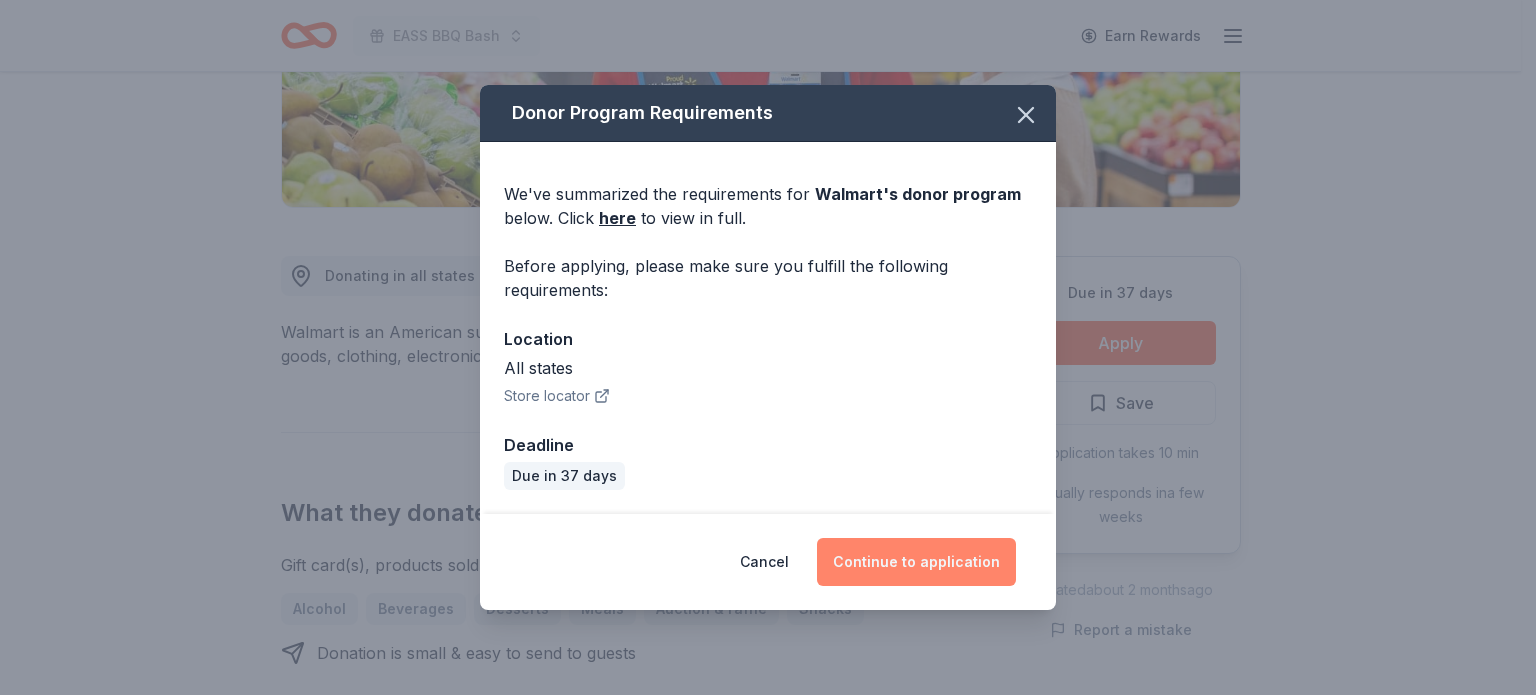 click on "Continue to application" at bounding box center (916, 562) 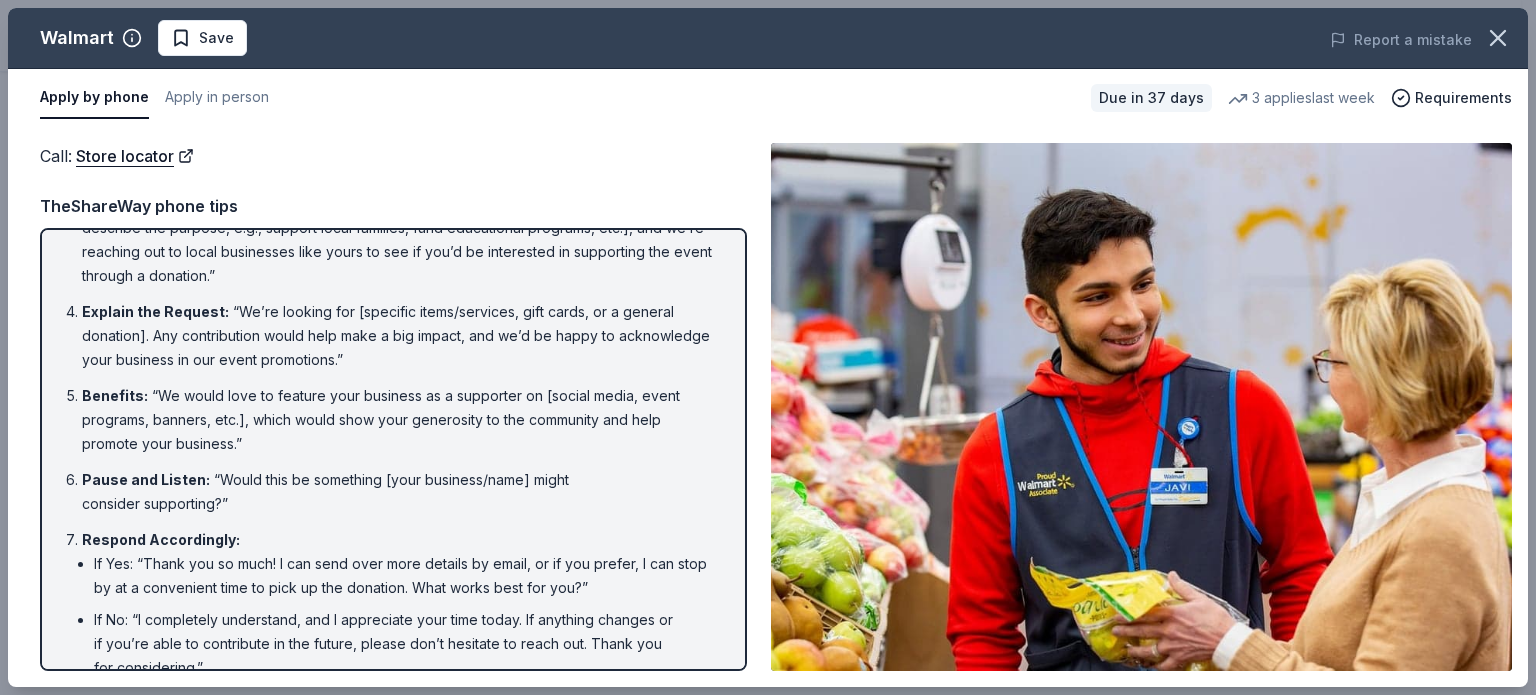 scroll, scrollTop: 259, scrollLeft: 0, axis: vertical 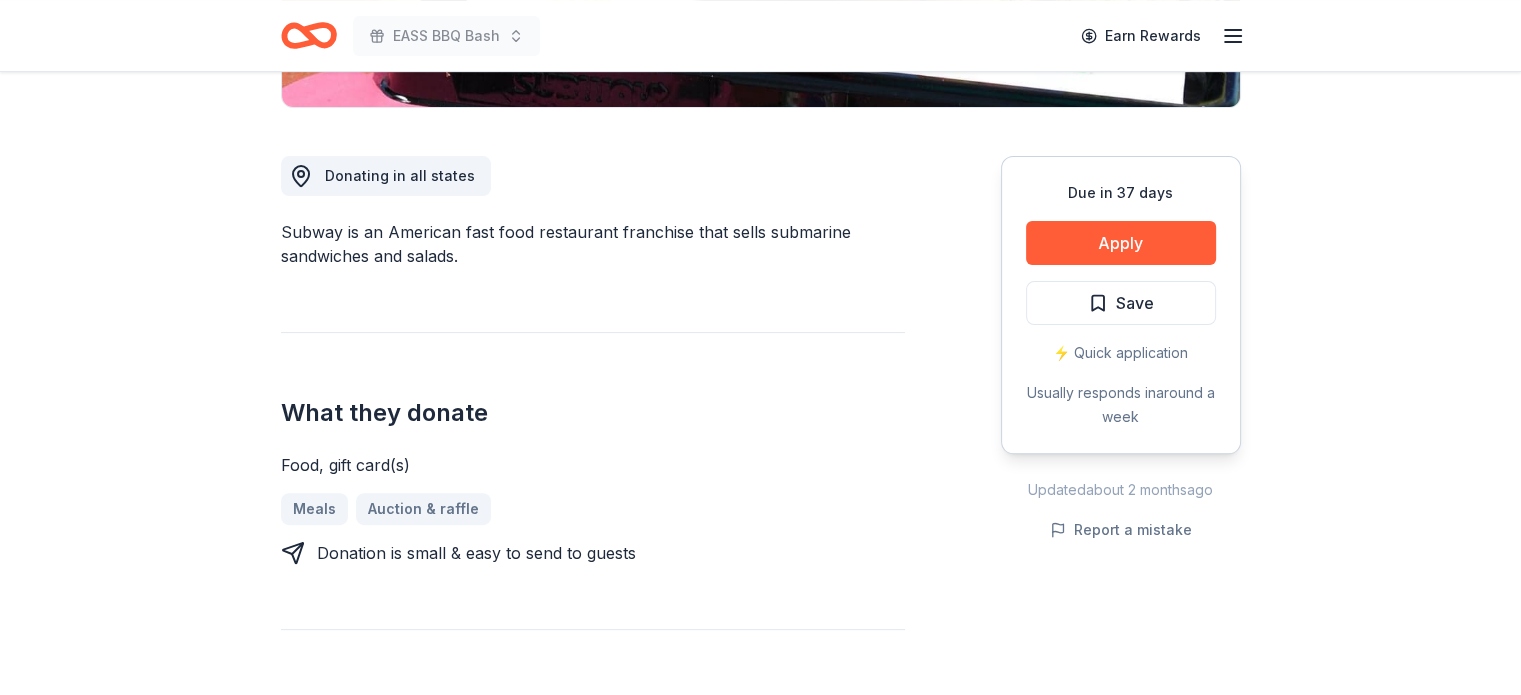click on "Due in 37 days Apply Save ⚡️ Quick application Usually responds in  around a week" at bounding box center (1121, 305) 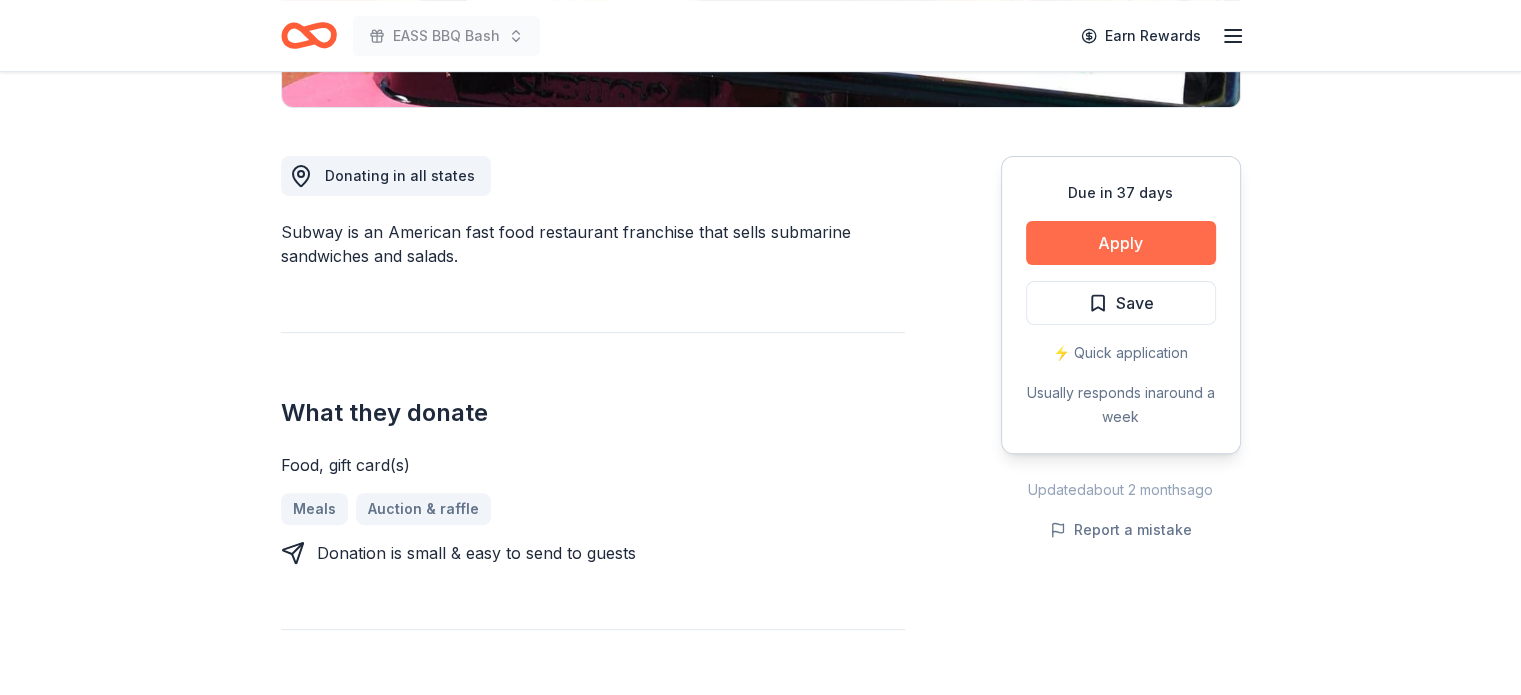 click on "Apply" at bounding box center (1121, 243) 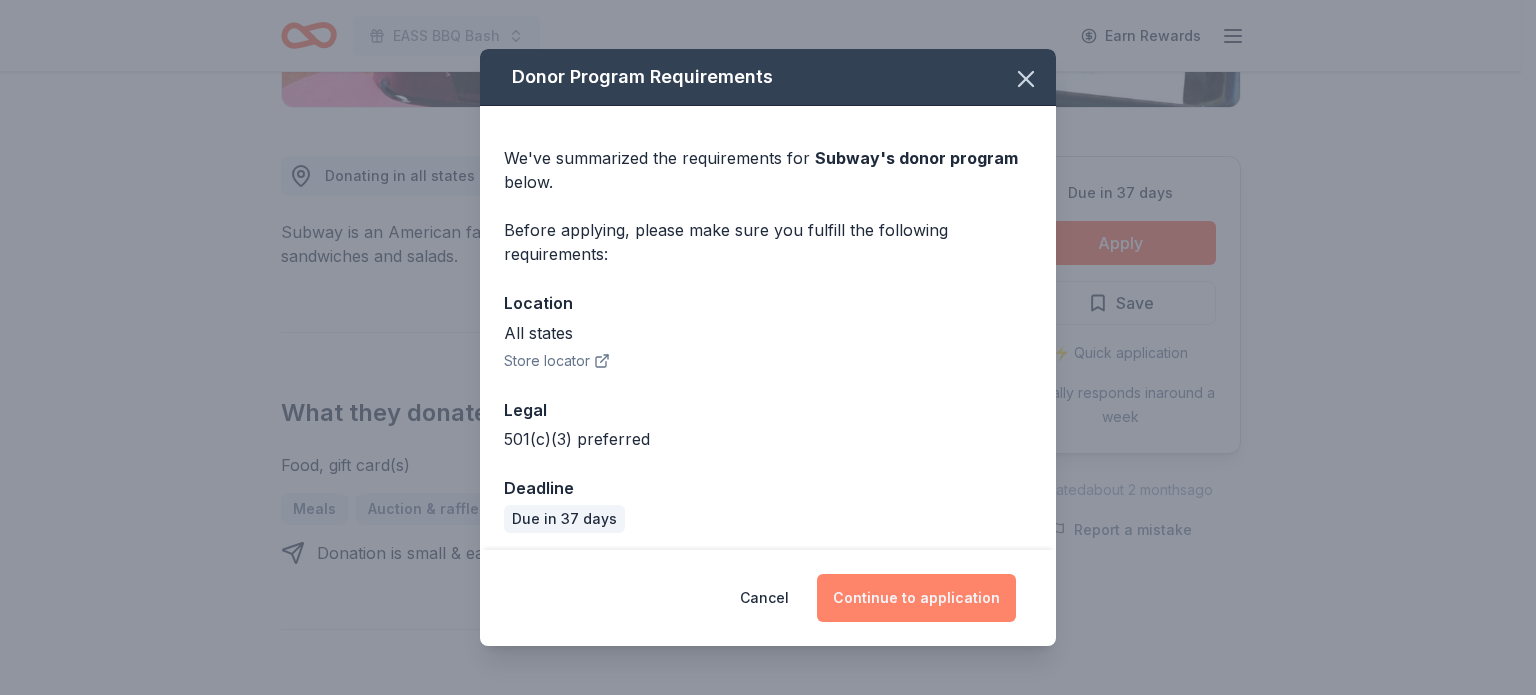 click on "Continue to application" at bounding box center (916, 598) 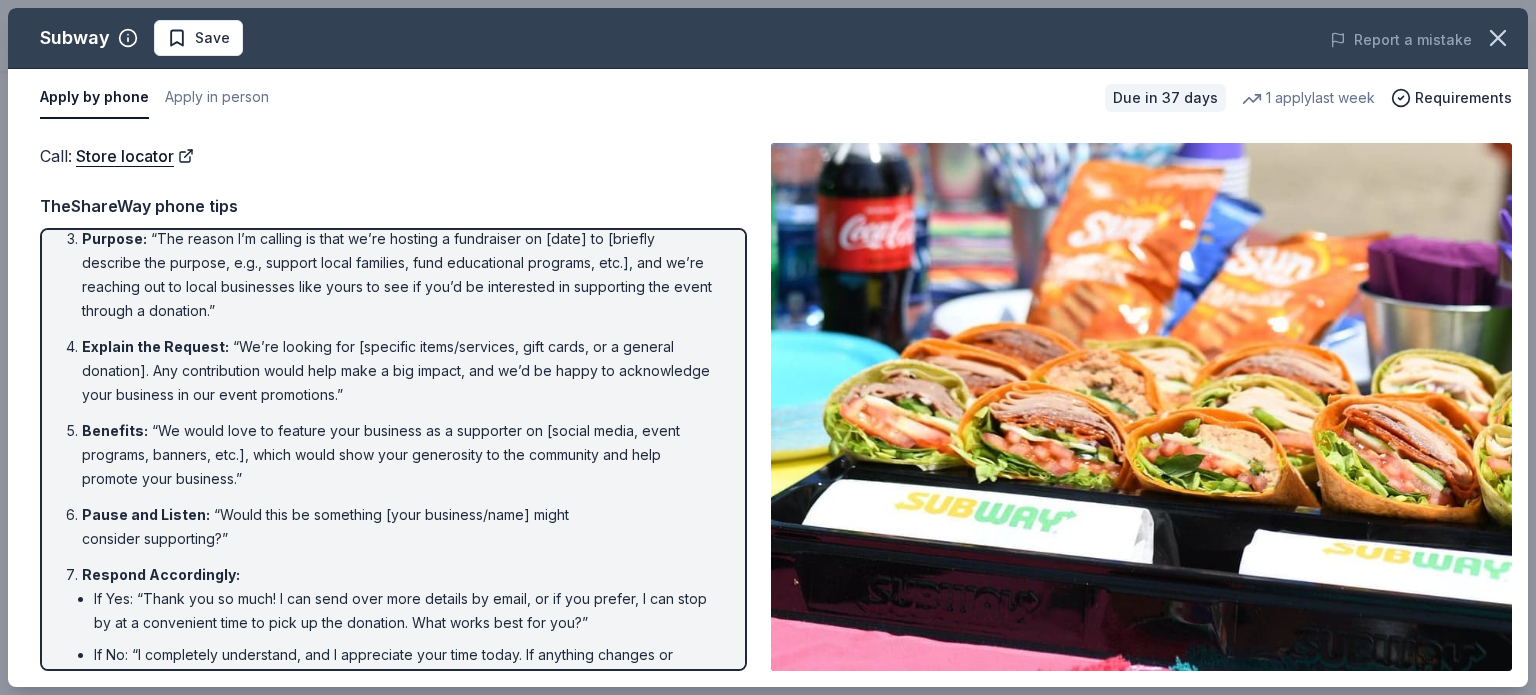 scroll, scrollTop: 259, scrollLeft: 0, axis: vertical 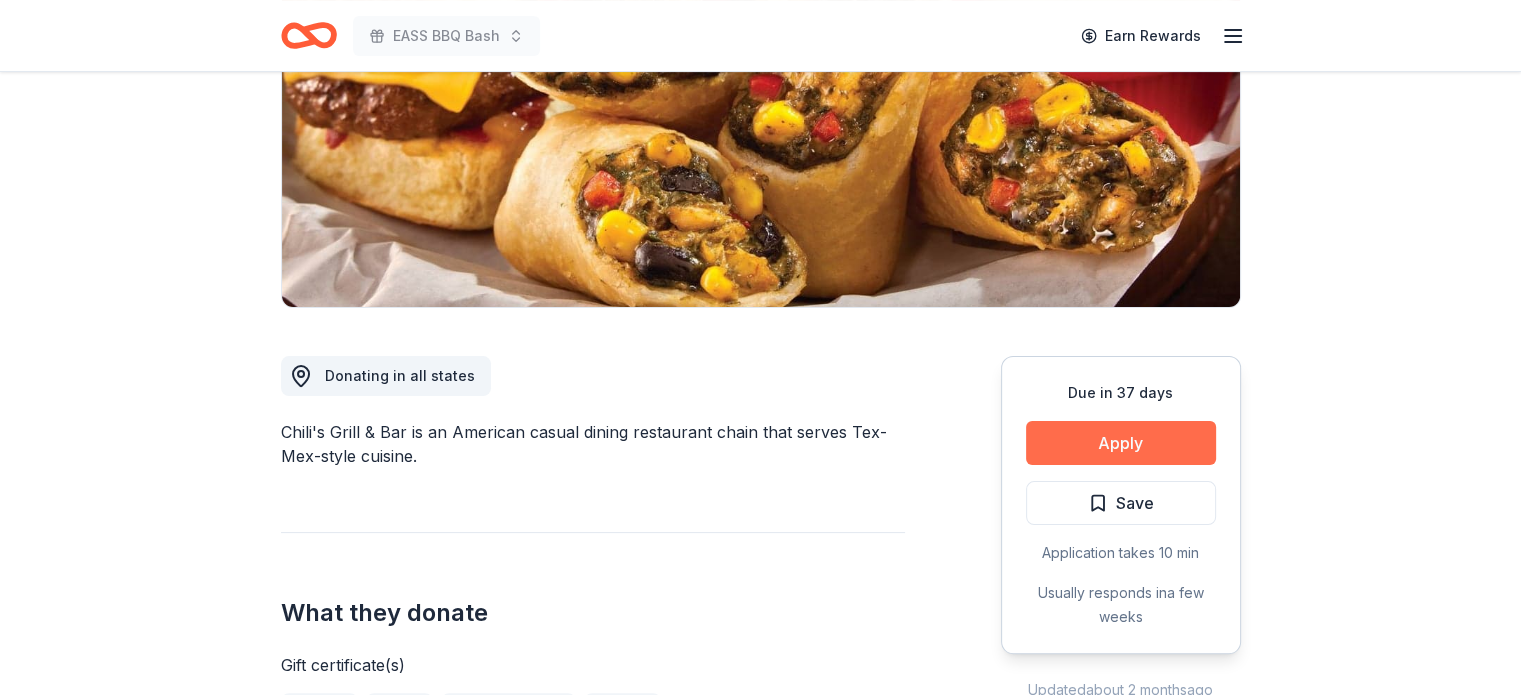 click on "Apply" at bounding box center (1121, 443) 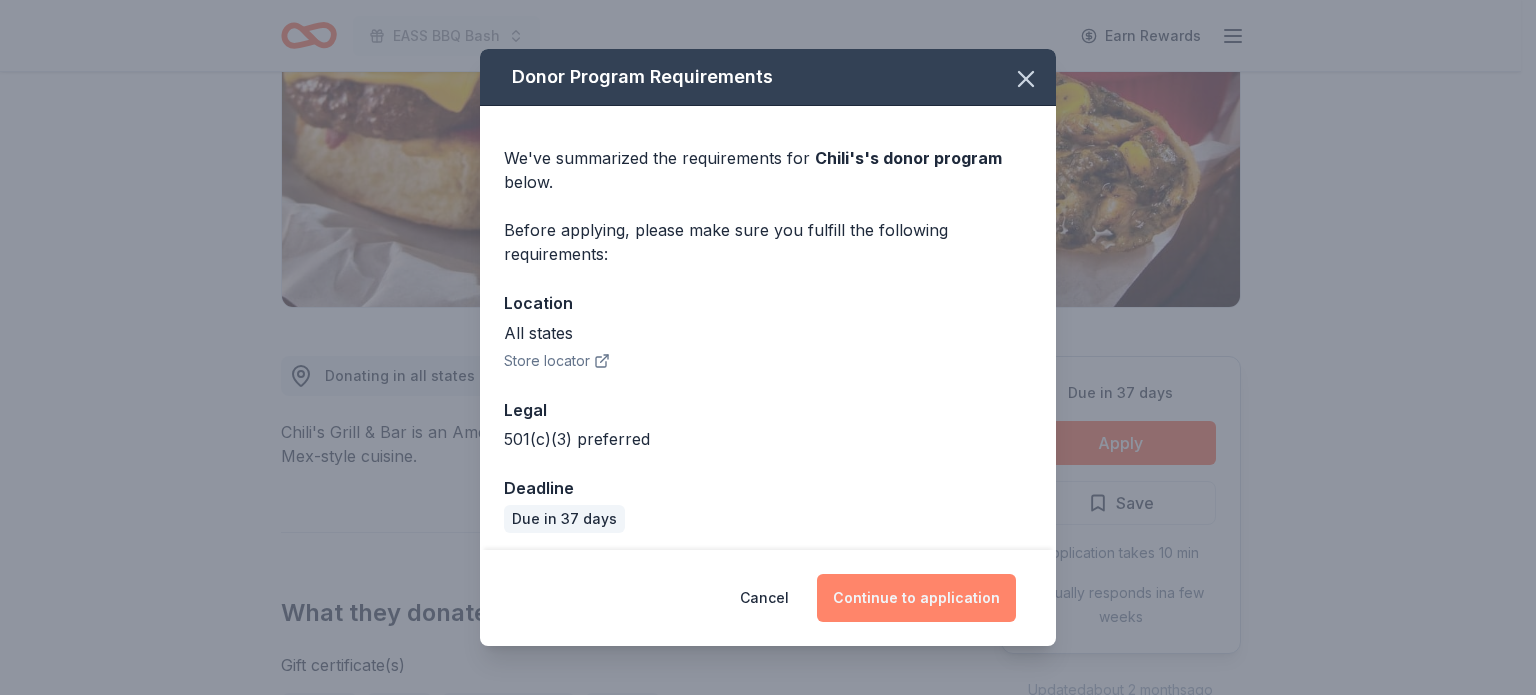 click on "Continue to application" at bounding box center (916, 598) 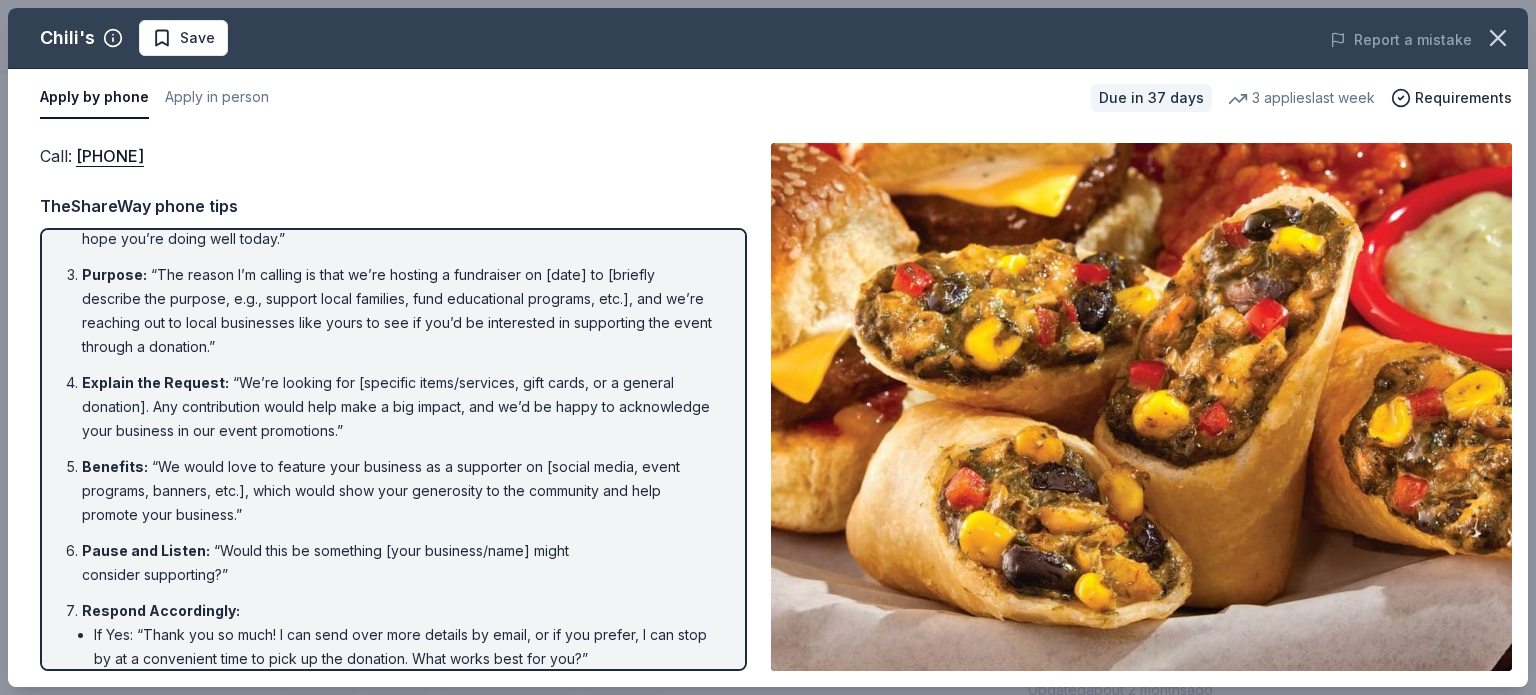 scroll, scrollTop: 0, scrollLeft: 0, axis: both 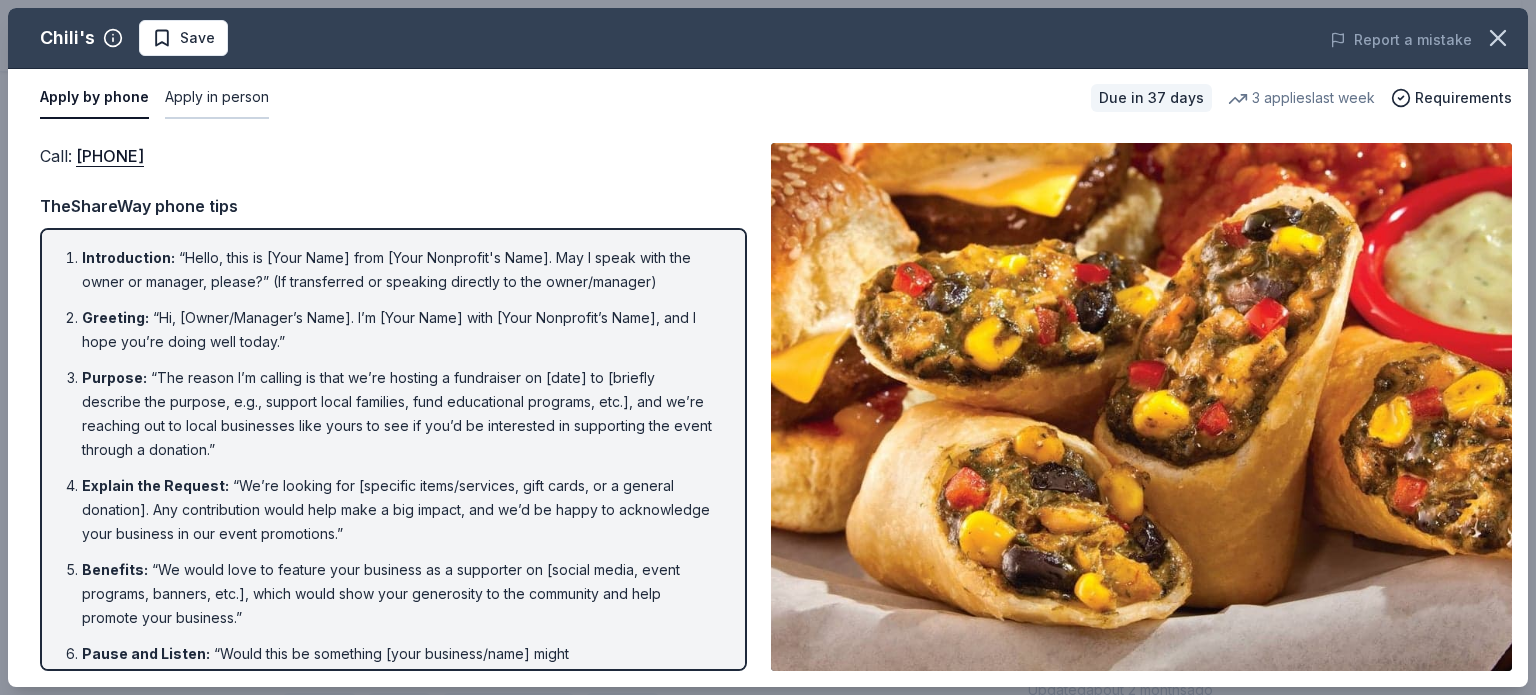 click on "Apply in person" at bounding box center [217, 98] 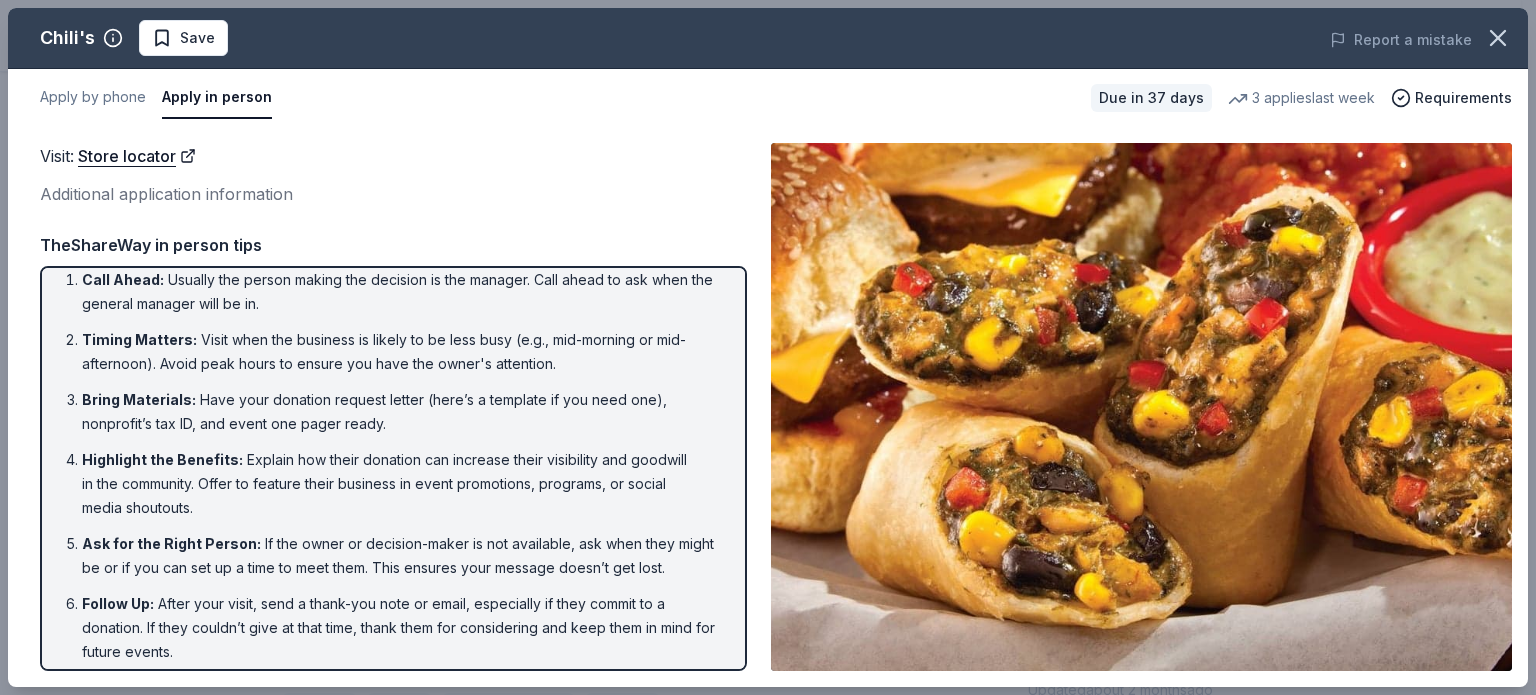 scroll, scrollTop: 0, scrollLeft: 0, axis: both 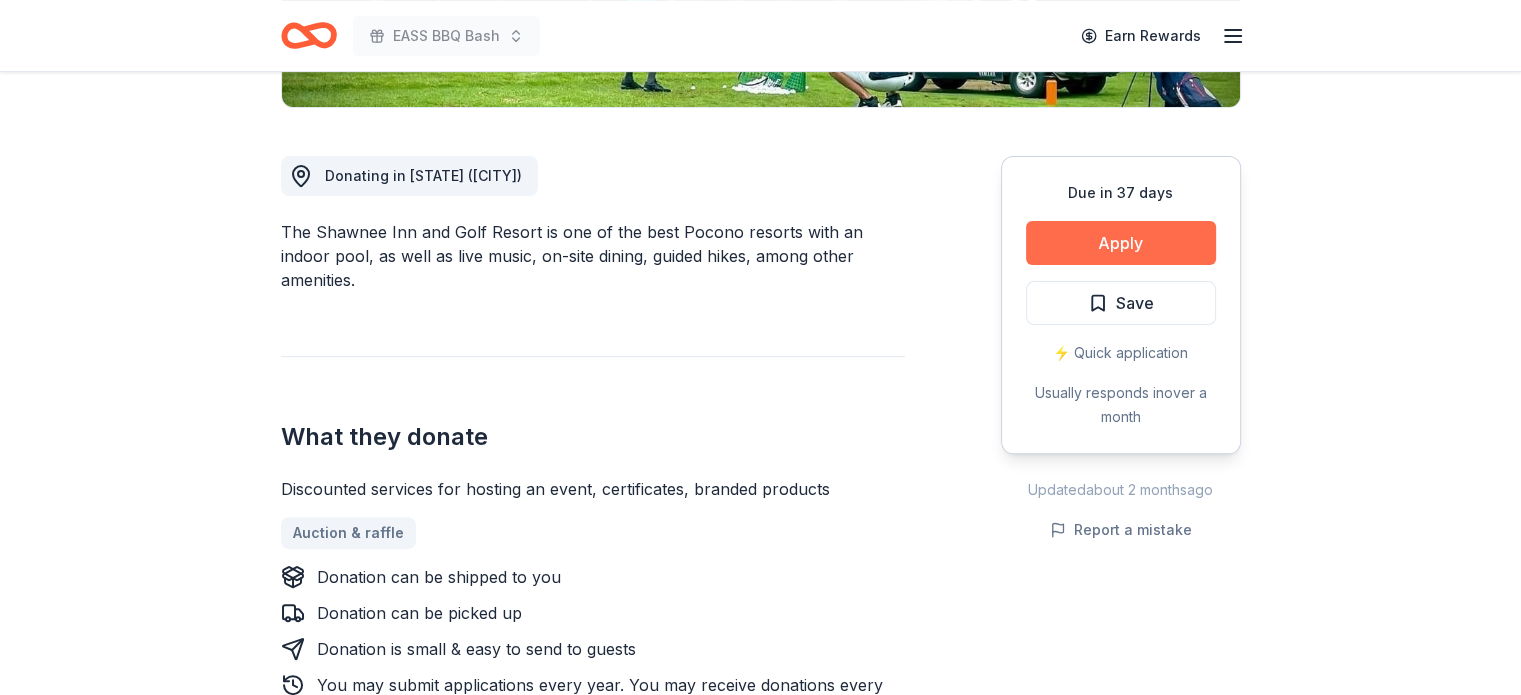 click on "Apply" at bounding box center [1121, 243] 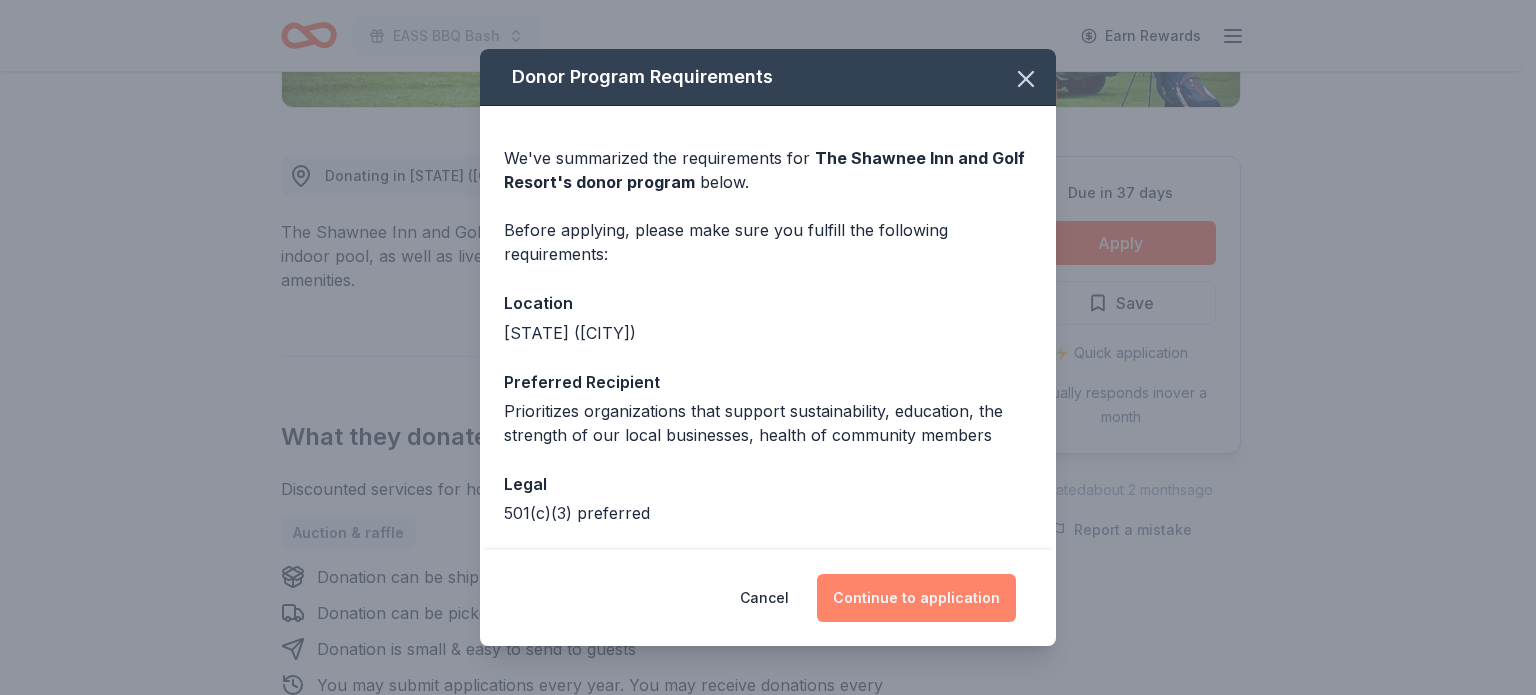 click on "Continue to application" at bounding box center [916, 598] 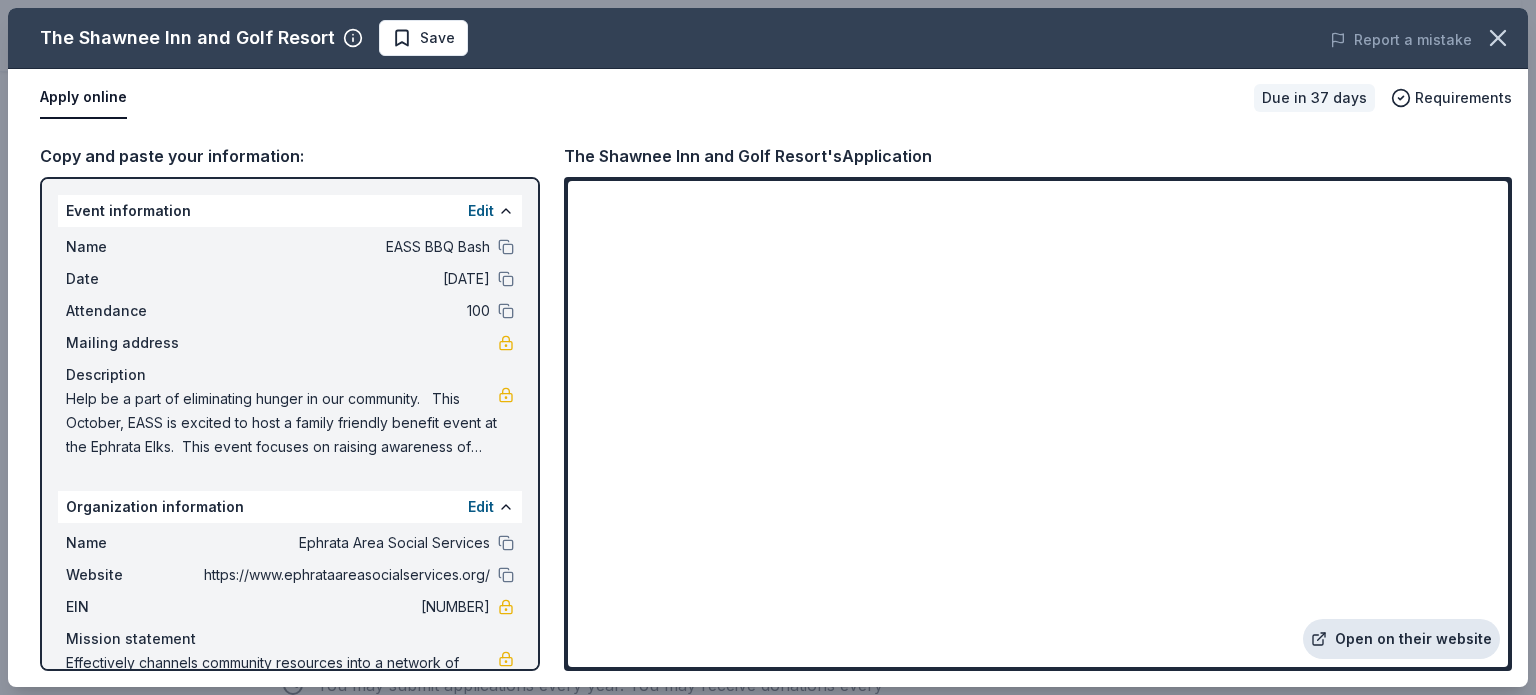 click on "Open on their website" at bounding box center (1401, 639) 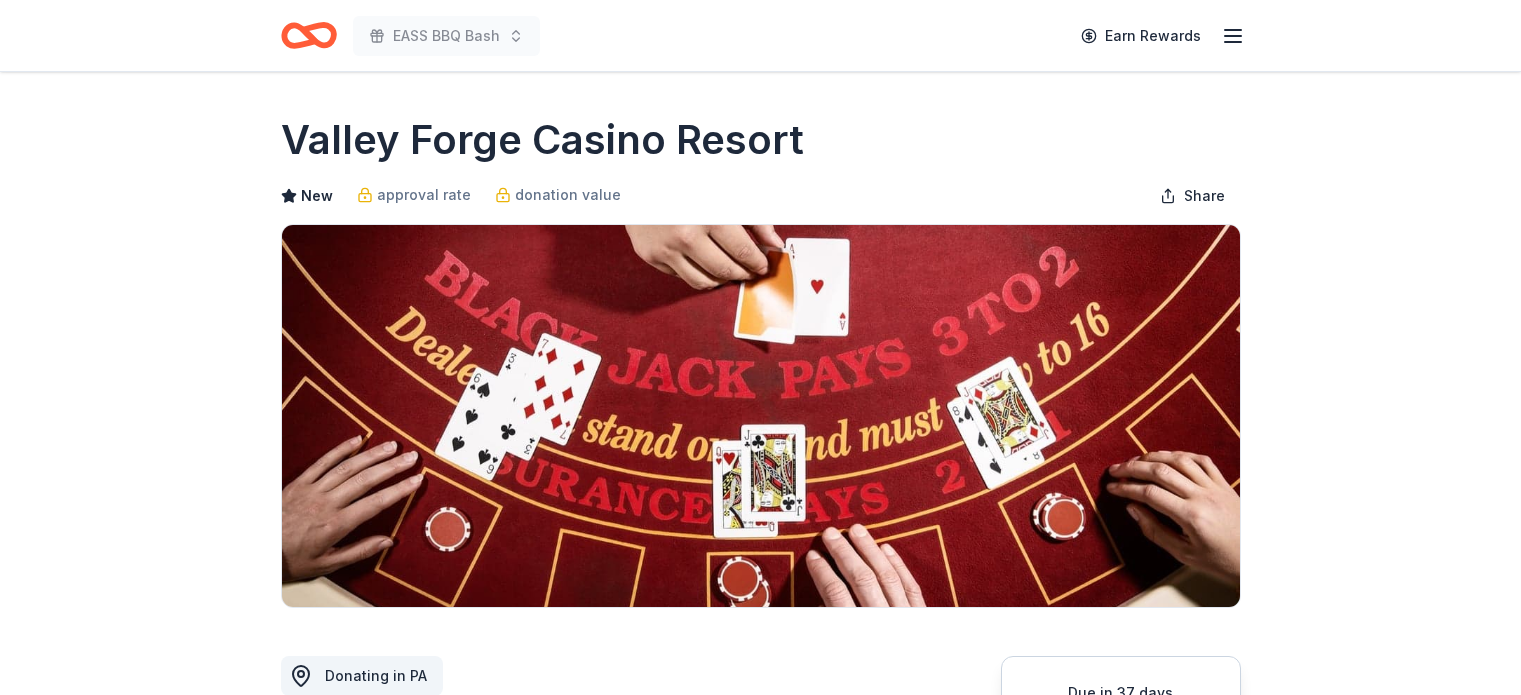 scroll, scrollTop: 0, scrollLeft: 0, axis: both 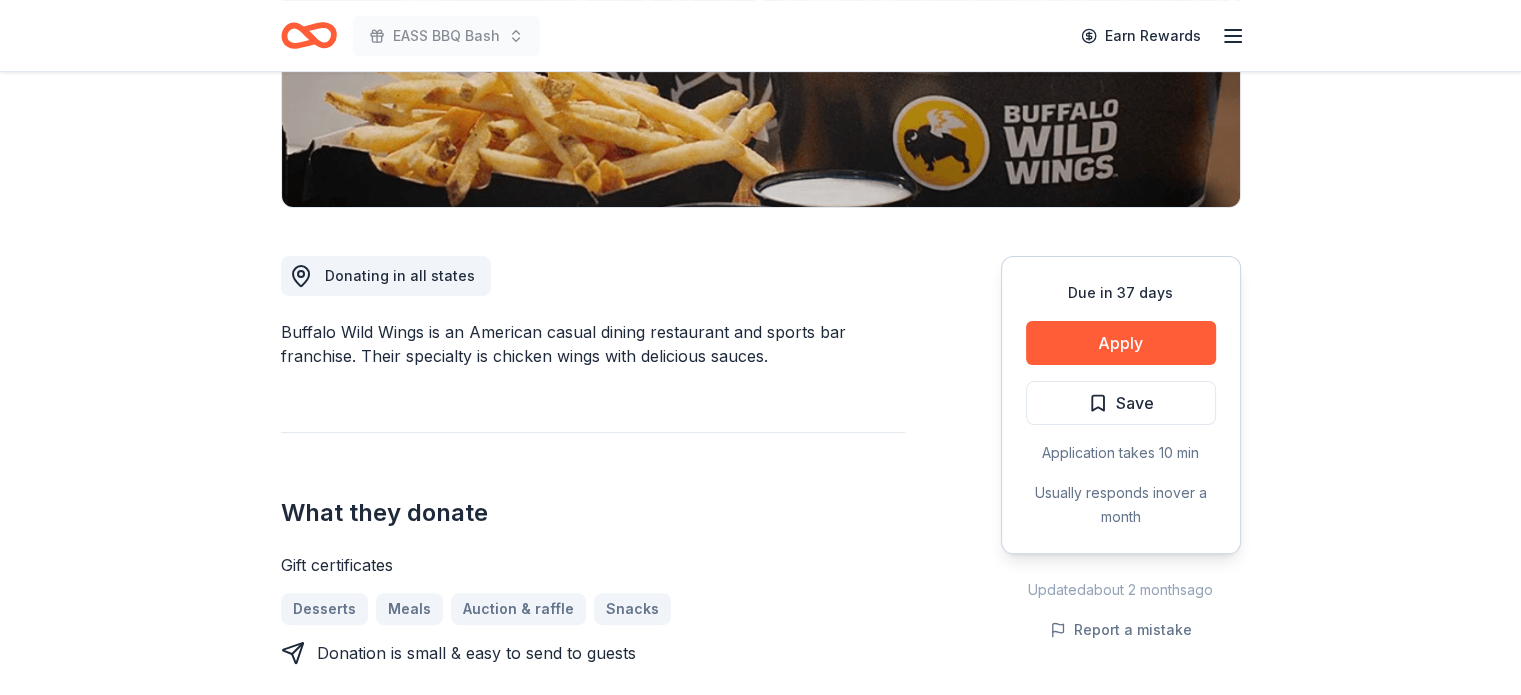 click on "Due in 37 days Apply Save Application takes 10 min Usually responds in  over a month" at bounding box center [1121, 405] 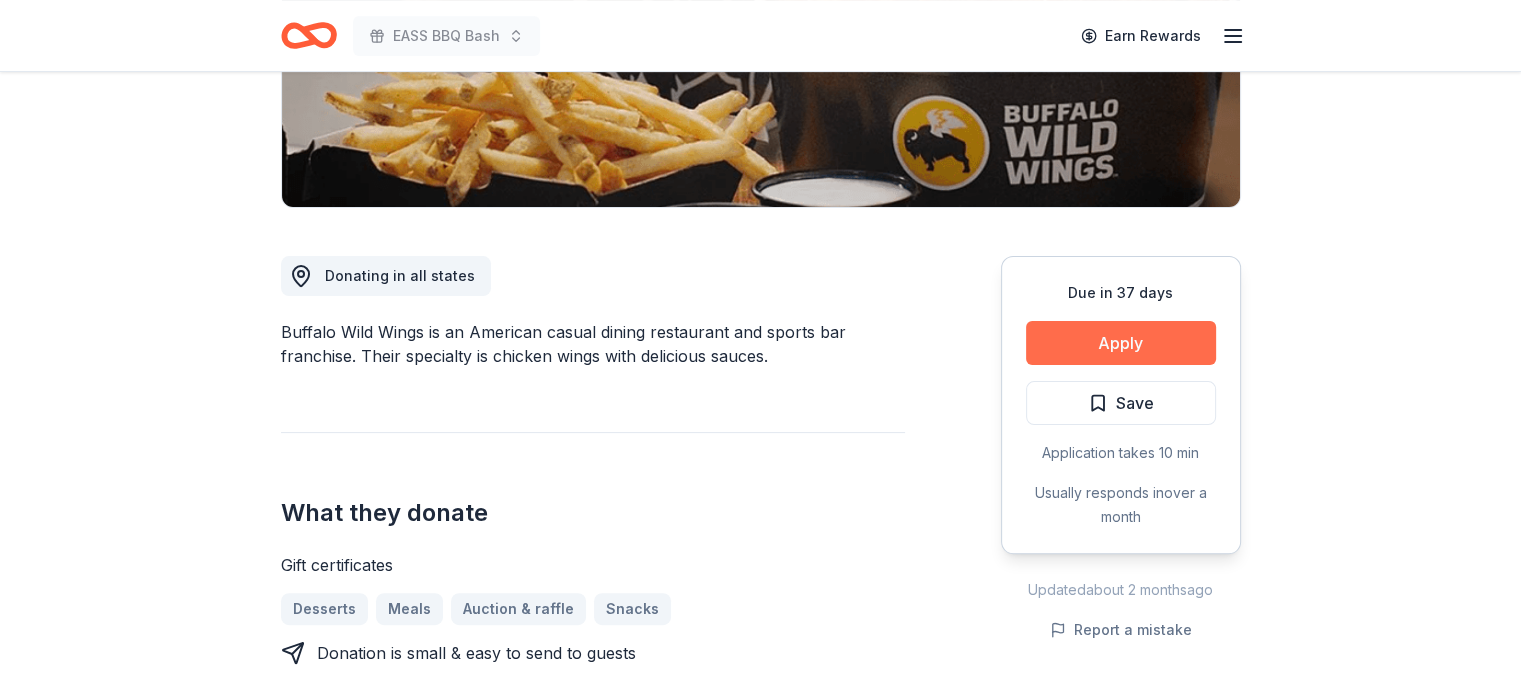 click on "Apply" at bounding box center [1121, 343] 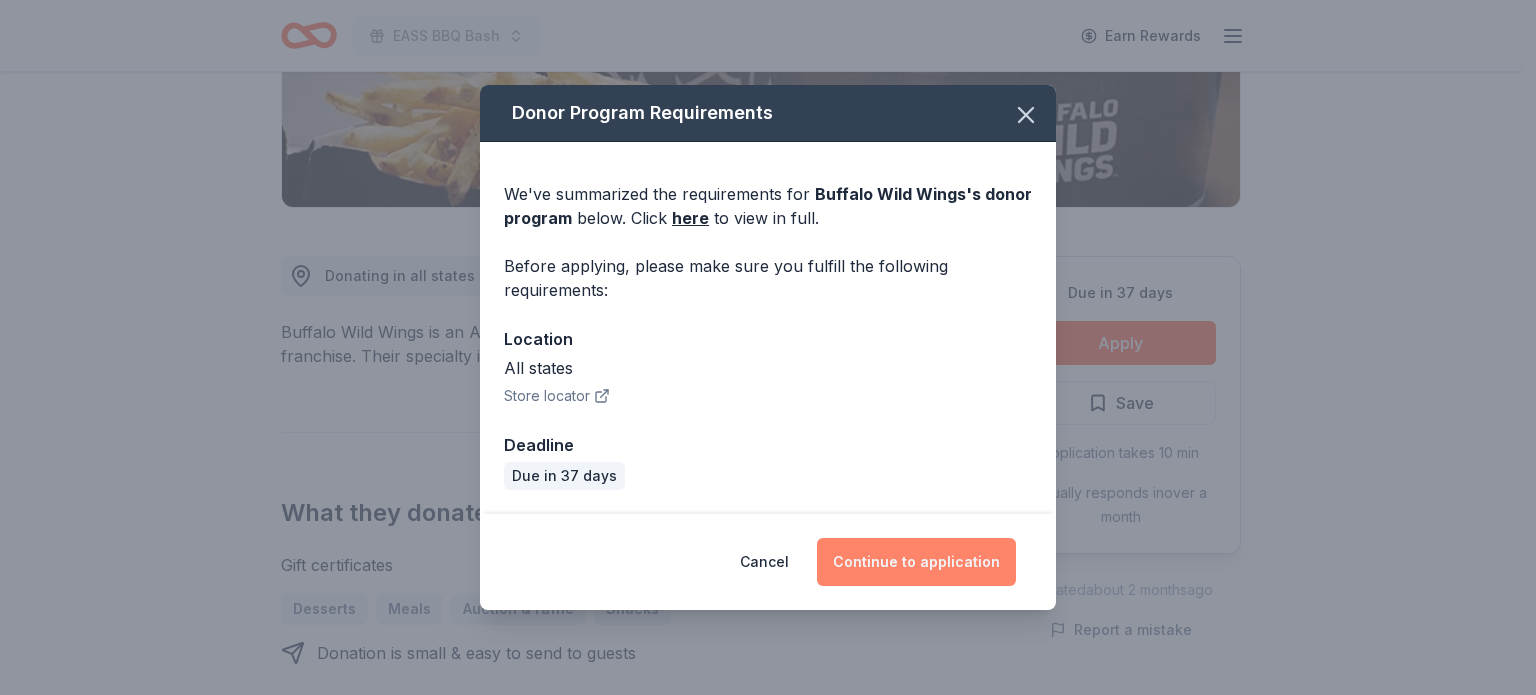 click on "Continue to application" at bounding box center (916, 562) 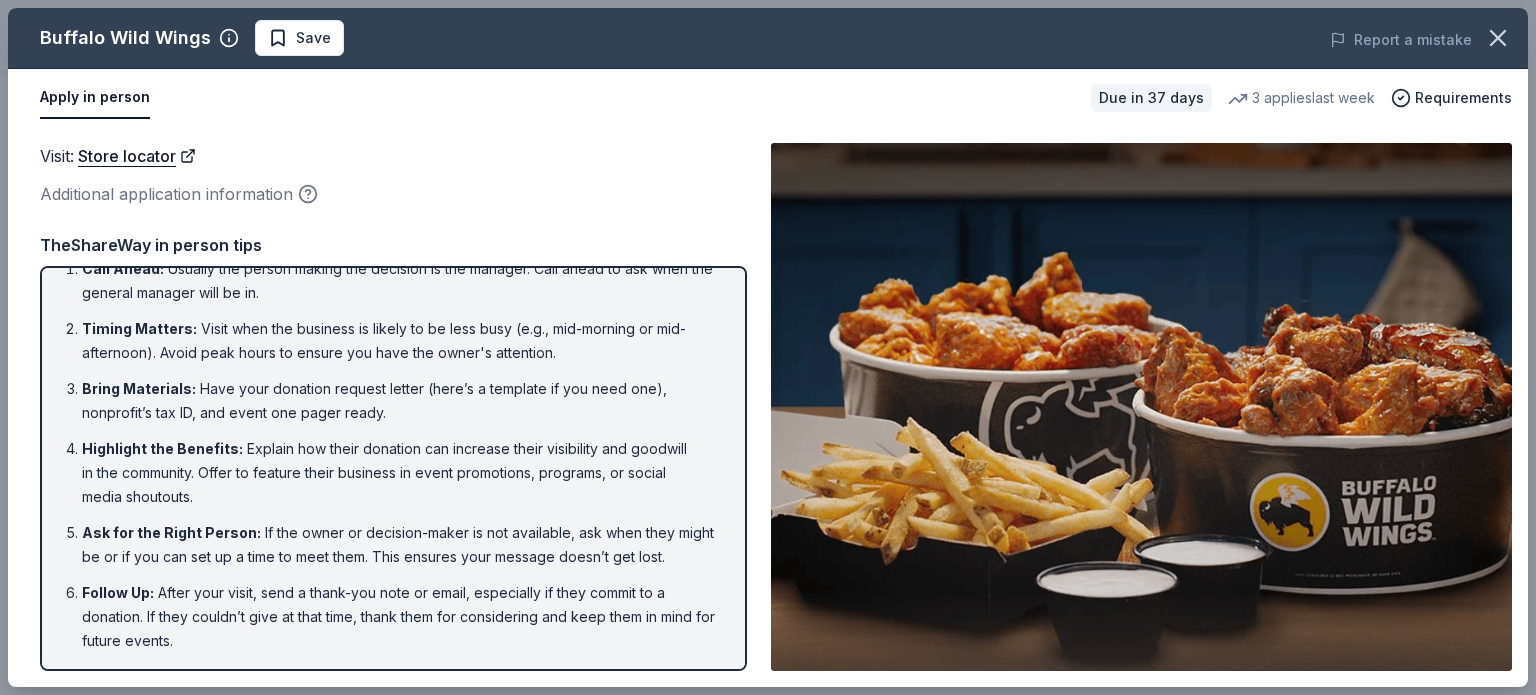 scroll, scrollTop: 49, scrollLeft: 0, axis: vertical 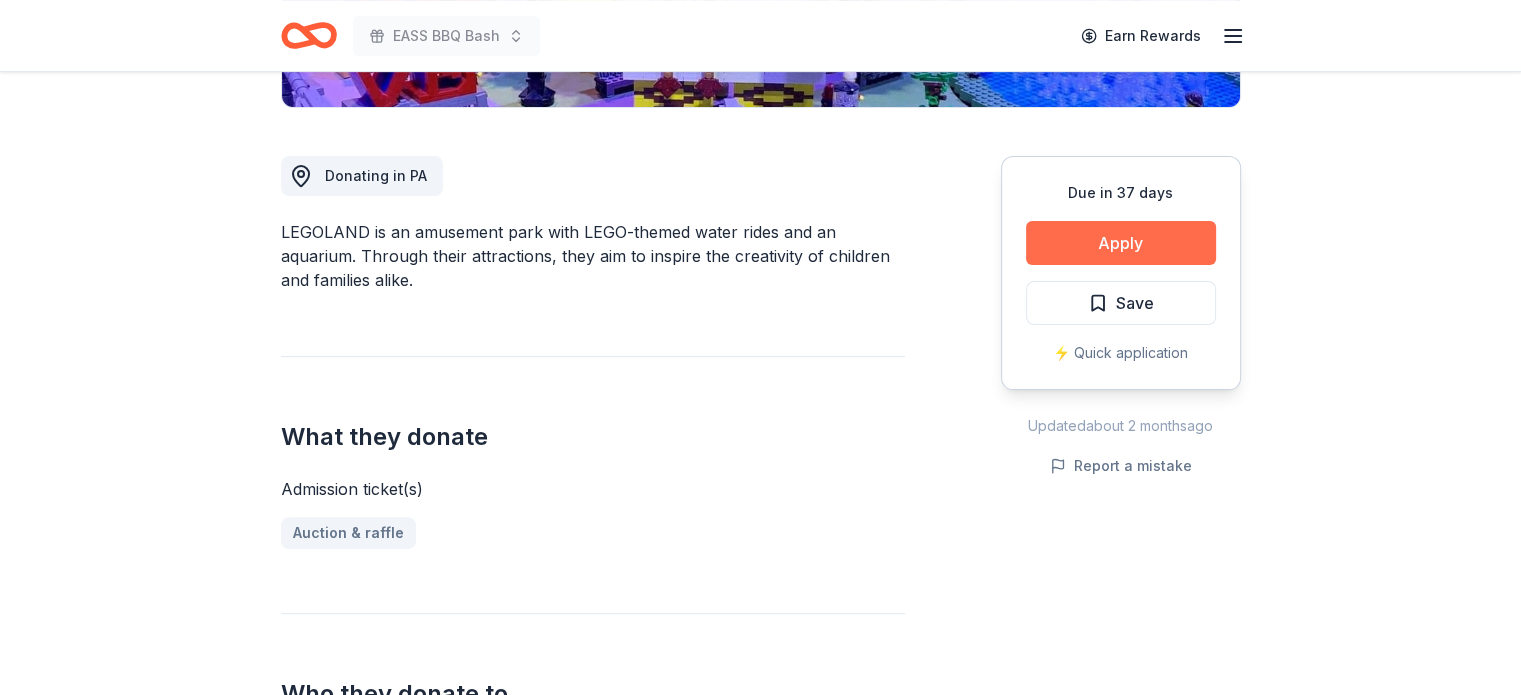 click on "Apply" at bounding box center [1121, 243] 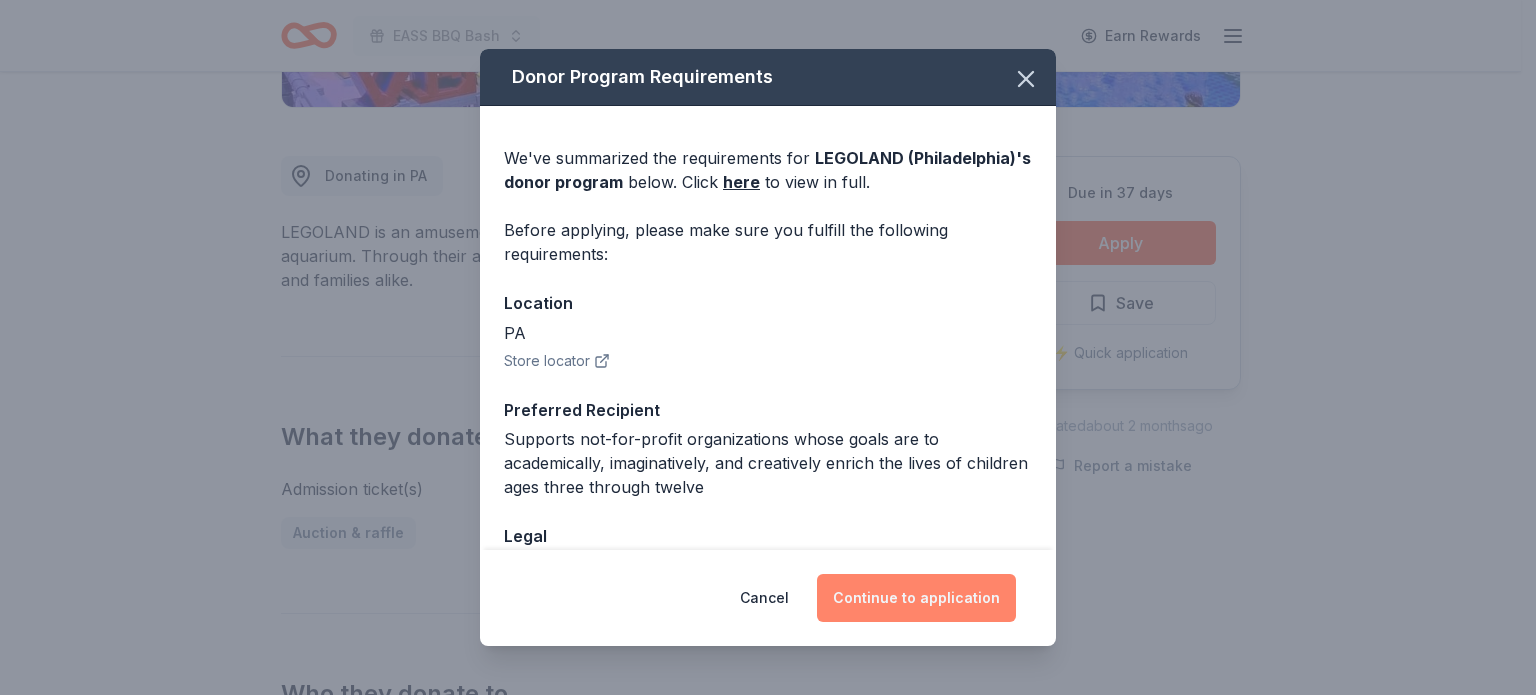 click on "Continue to application" at bounding box center (916, 598) 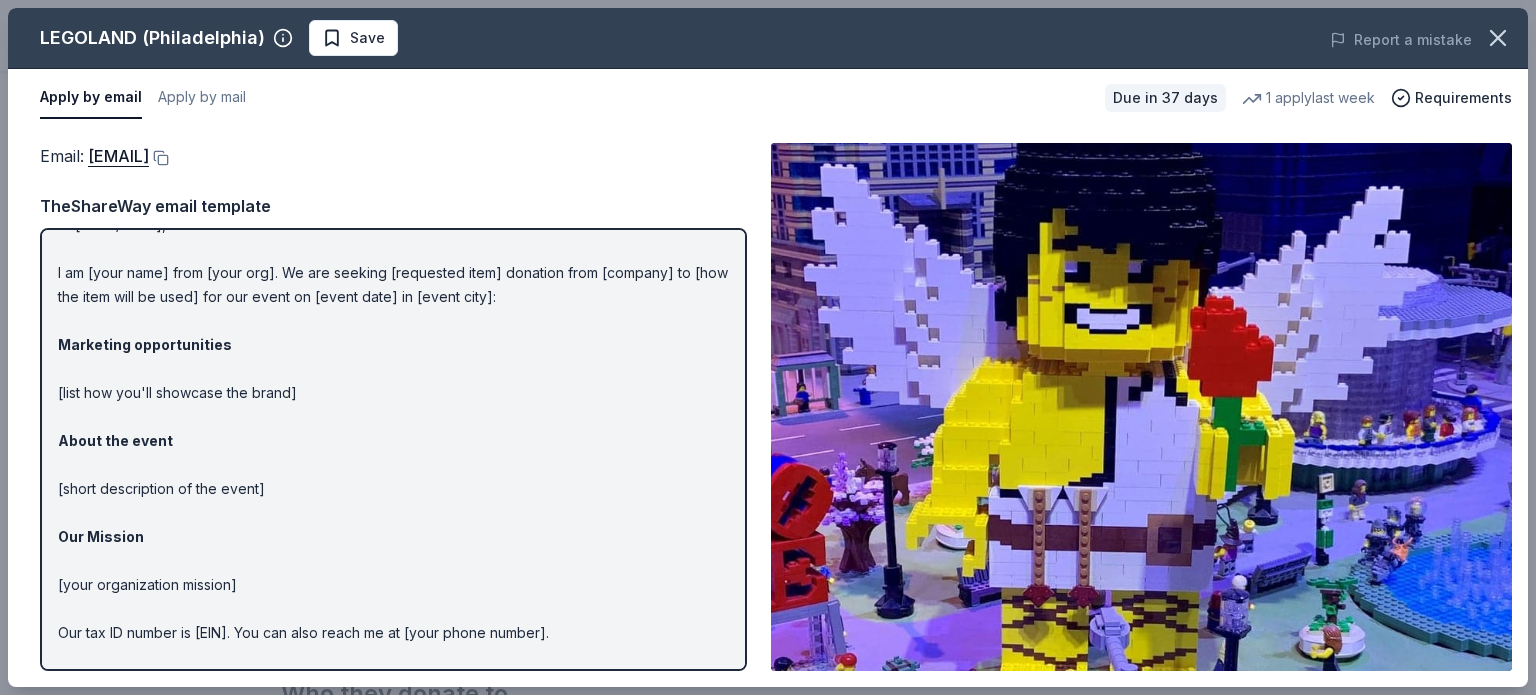 scroll, scrollTop: 0, scrollLeft: 0, axis: both 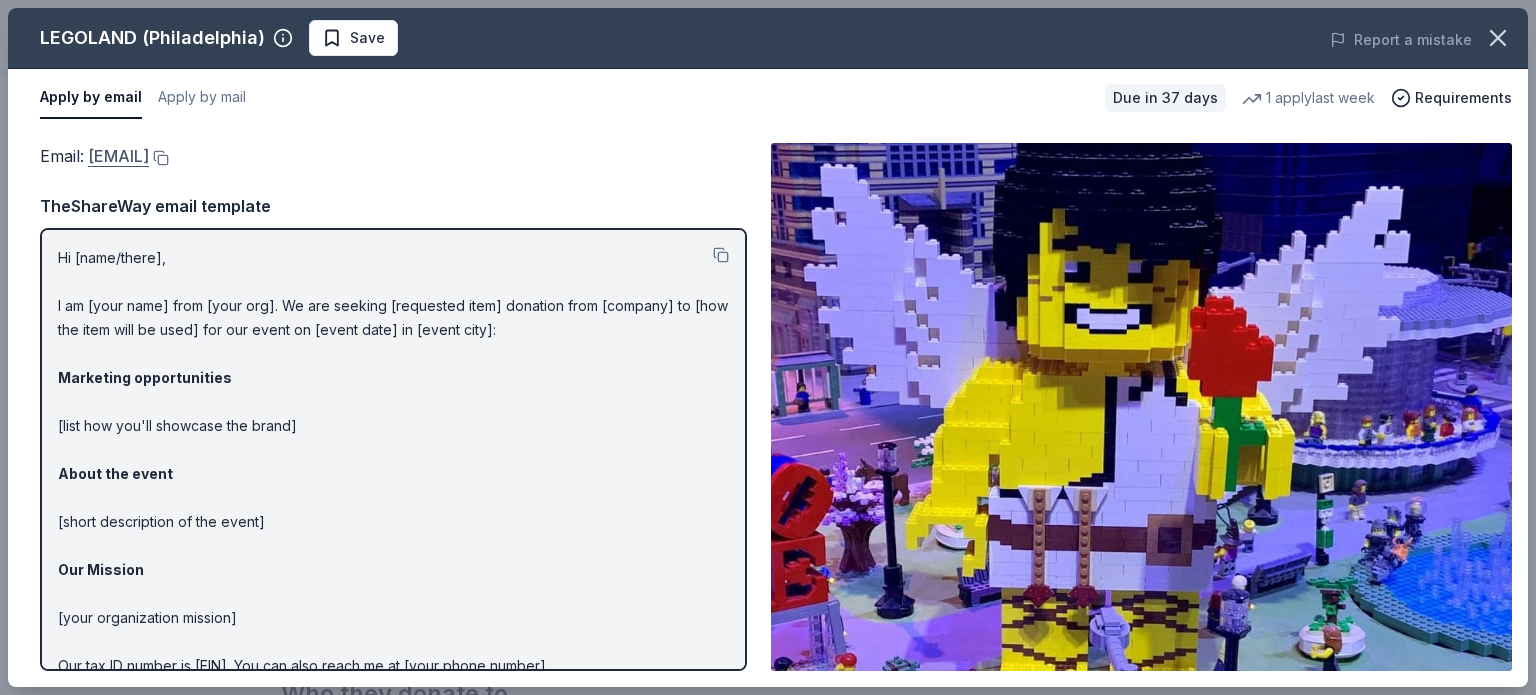 click on "Philadelphia@LEGOLANDDiscoveryCenter.com" at bounding box center (118, 156) 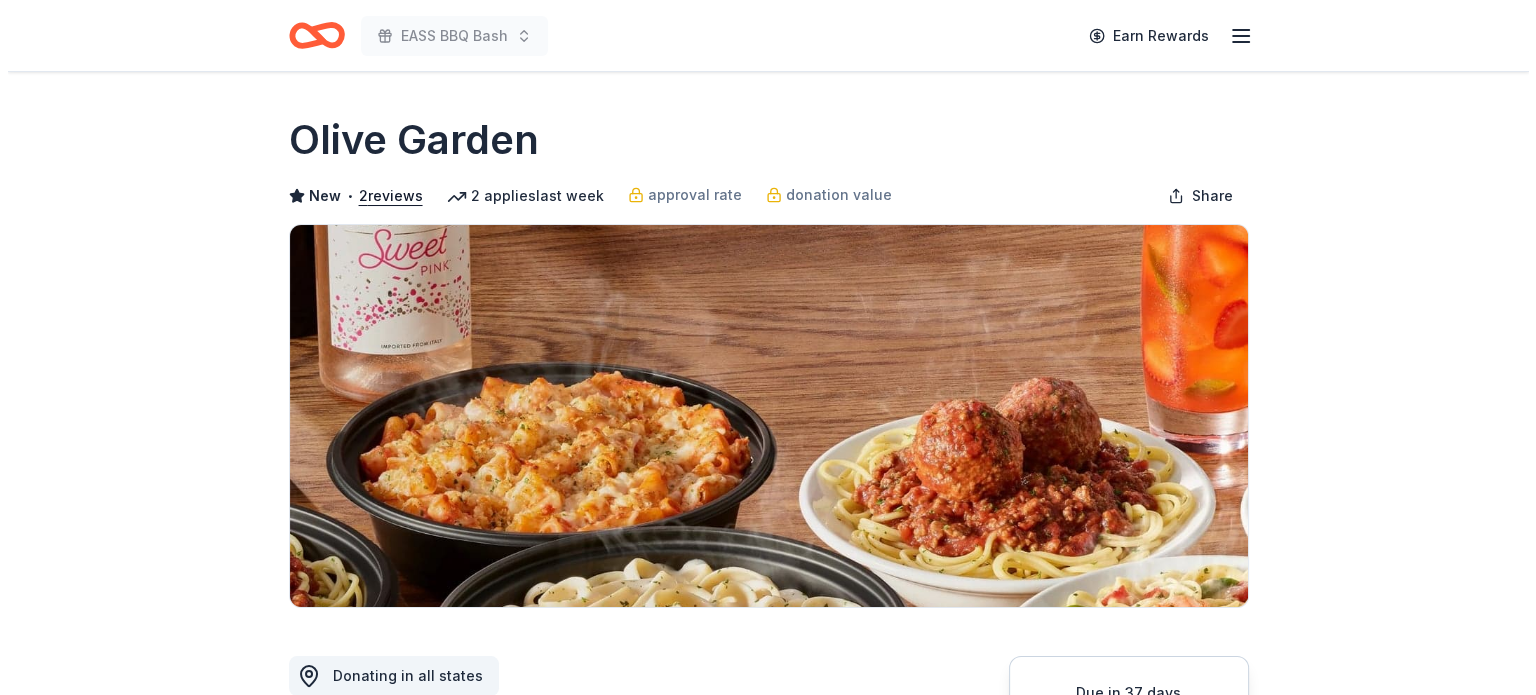 scroll, scrollTop: 500, scrollLeft: 0, axis: vertical 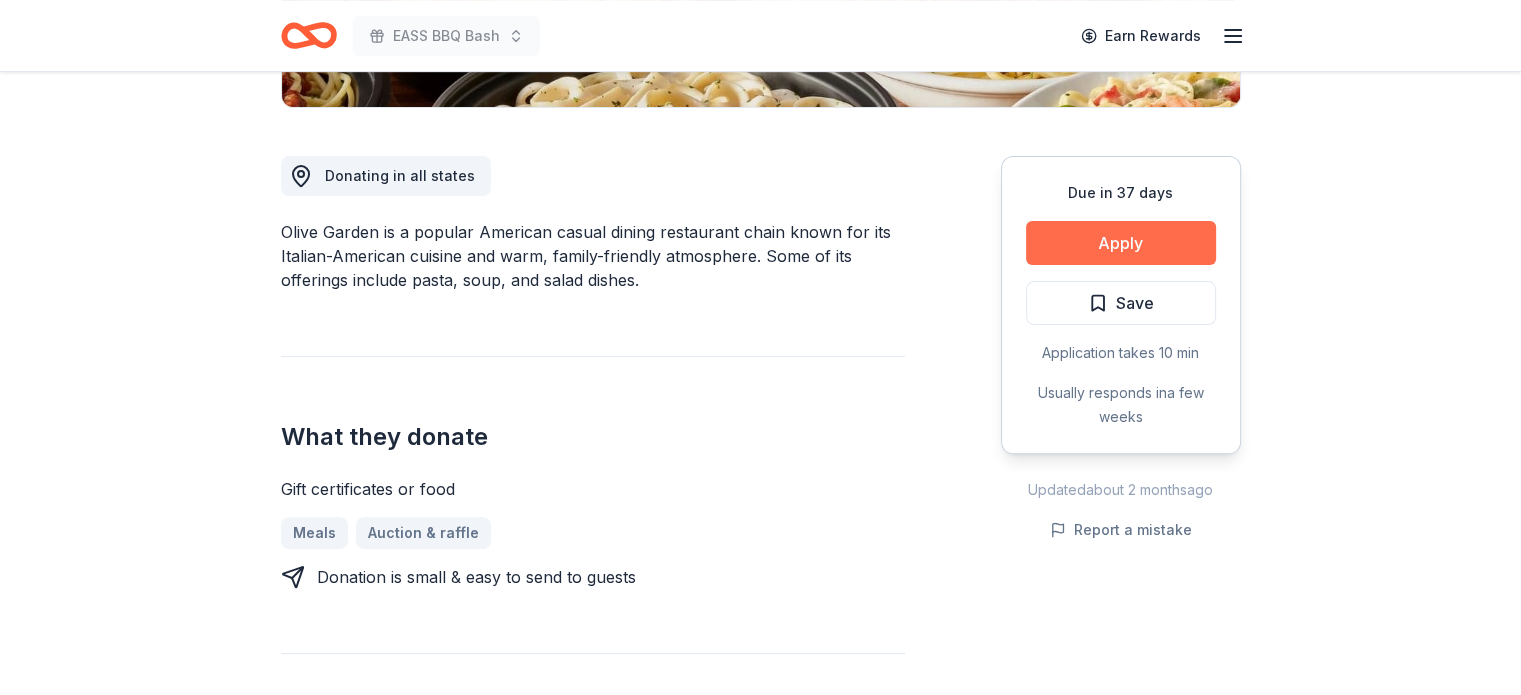 click on "Apply" at bounding box center [1121, 243] 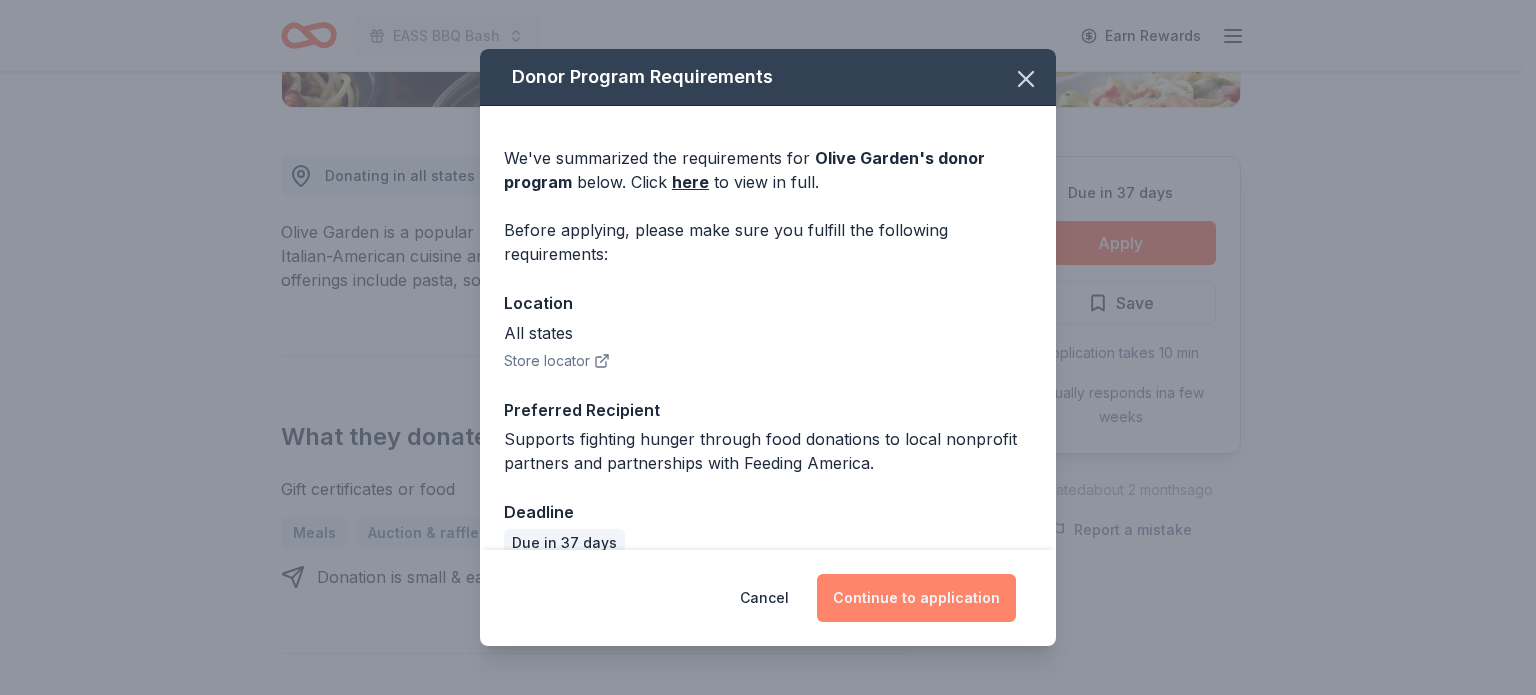click on "Continue to application" at bounding box center (916, 598) 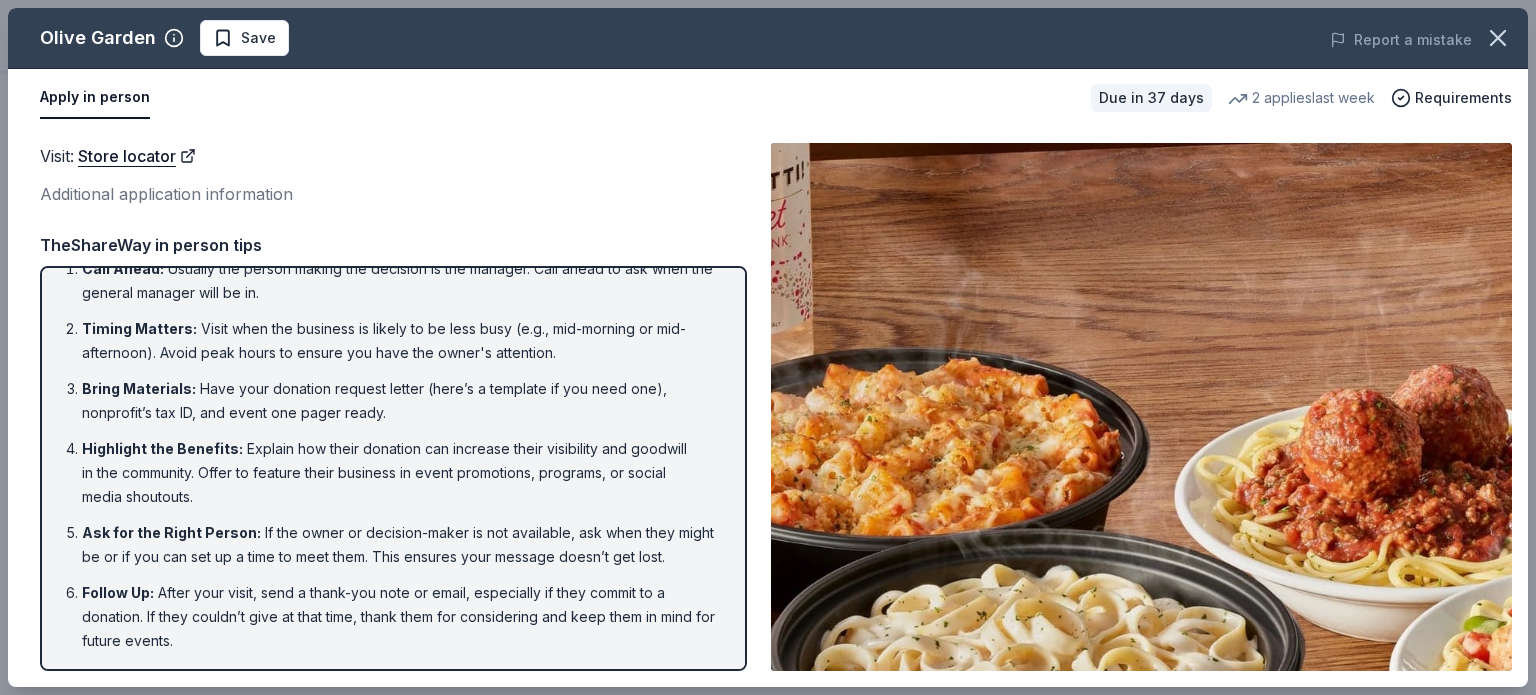 scroll, scrollTop: 49, scrollLeft: 0, axis: vertical 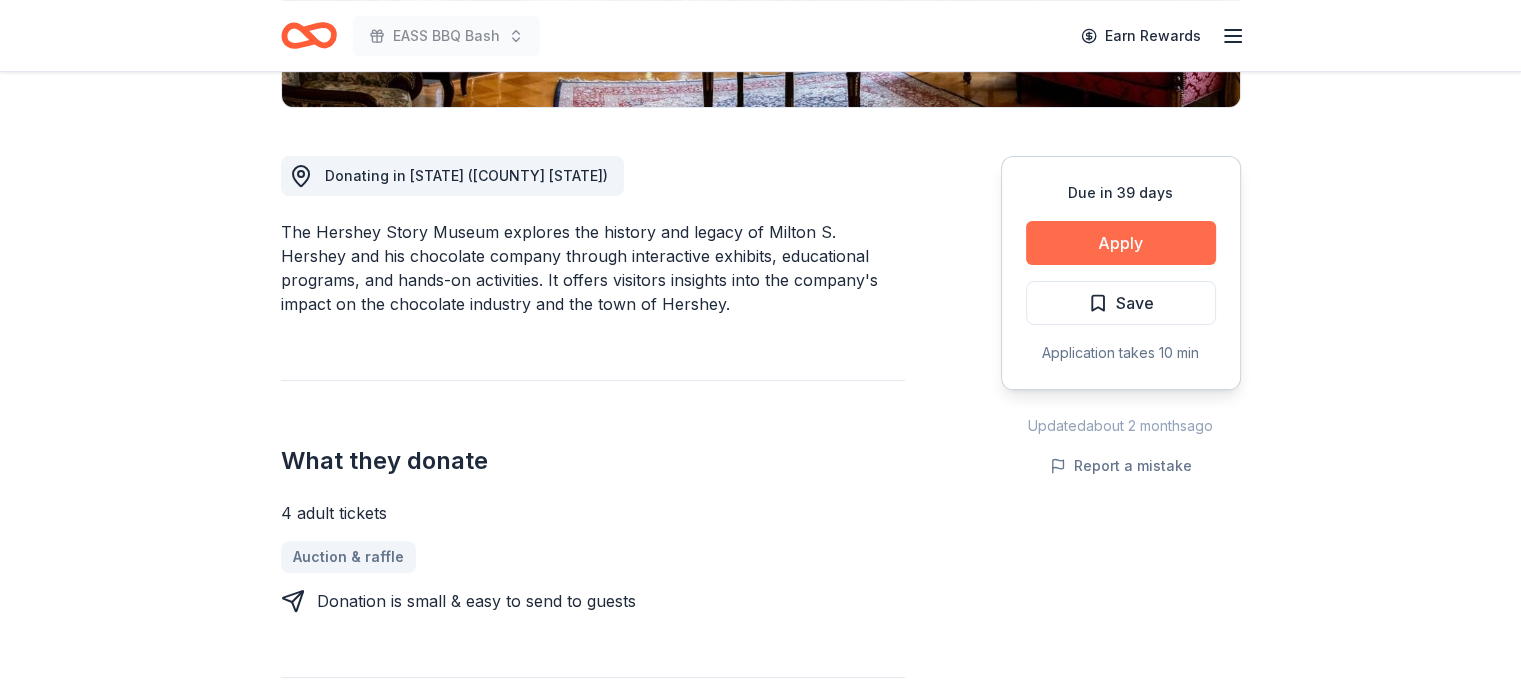 click on "Apply" at bounding box center (1121, 243) 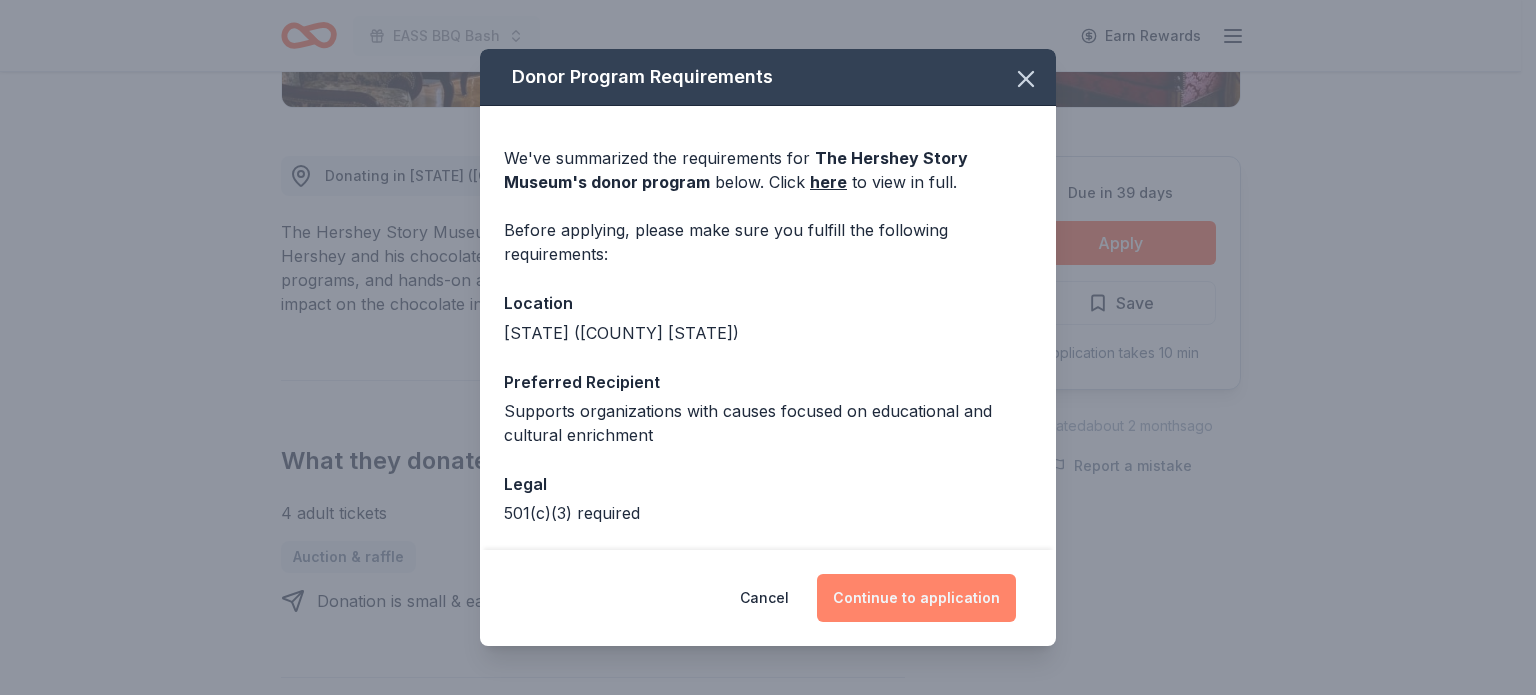 click on "Continue to application" at bounding box center (916, 598) 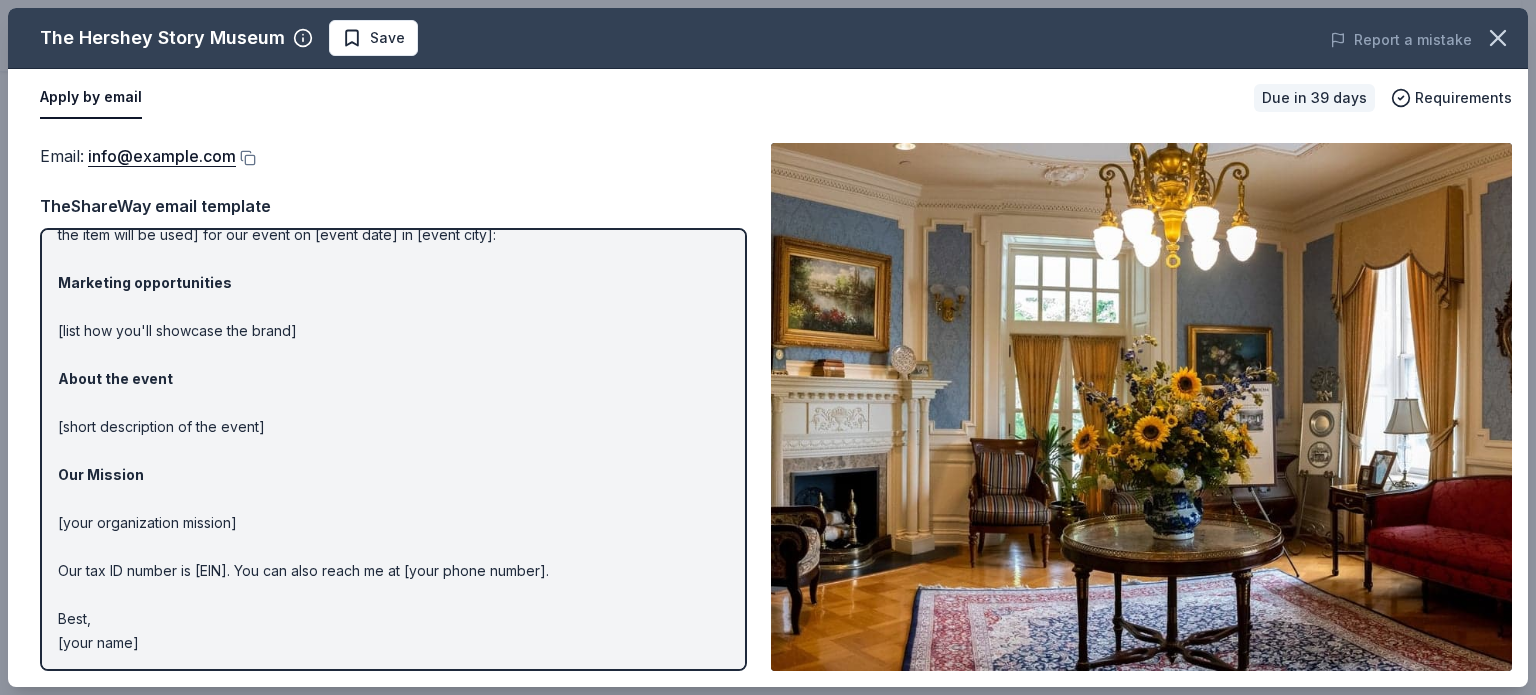 scroll, scrollTop: 0, scrollLeft: 0, axis: both 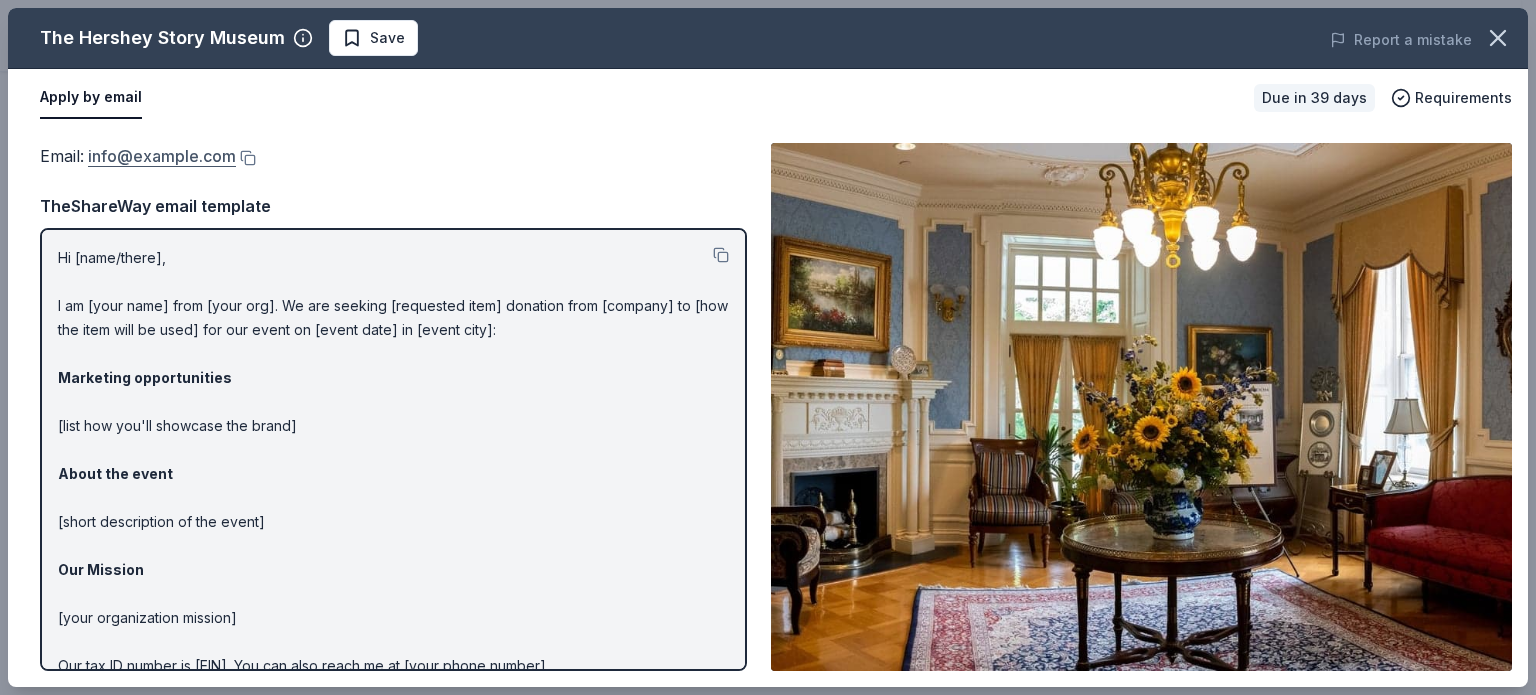 click on "infohersheystory@hersheypa.com" at bounding box center [162, 156] 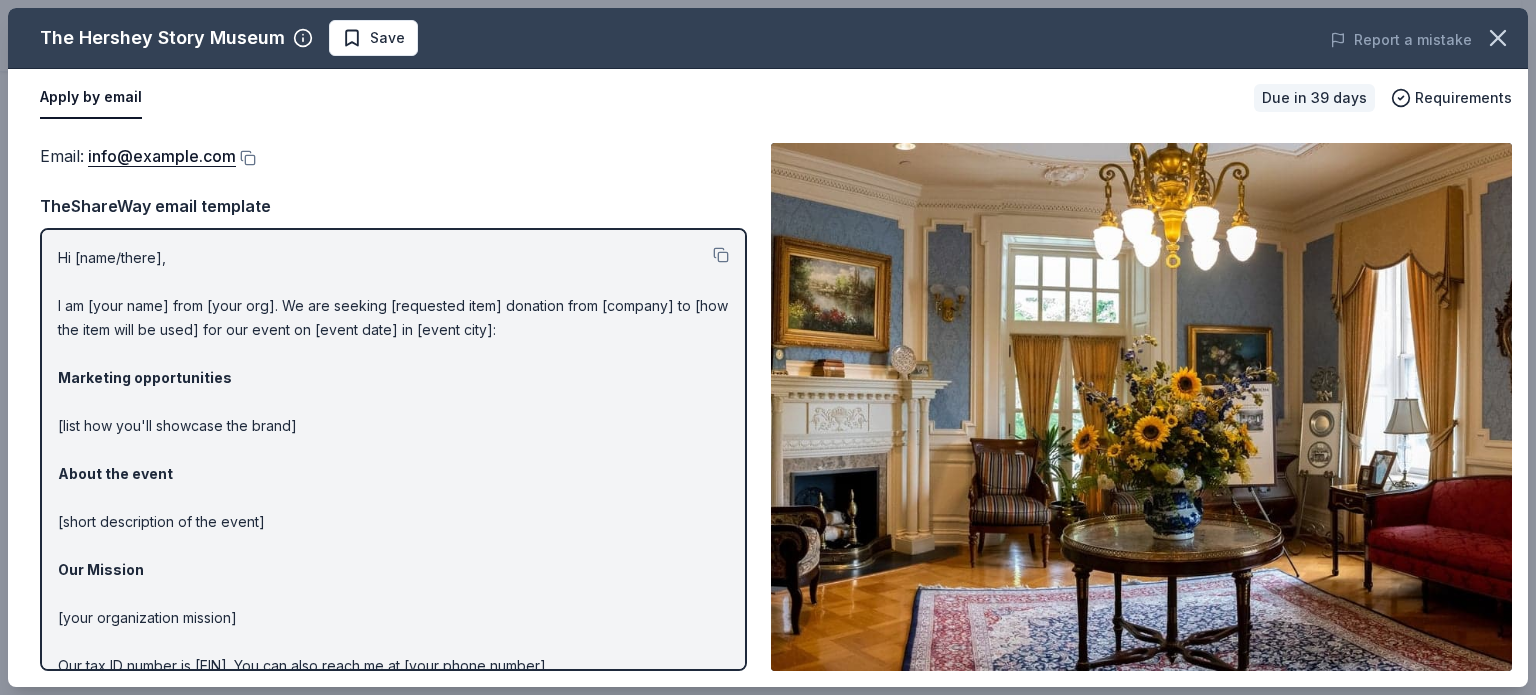 click on "Report a mistake" at bounding box center [1232, 40] 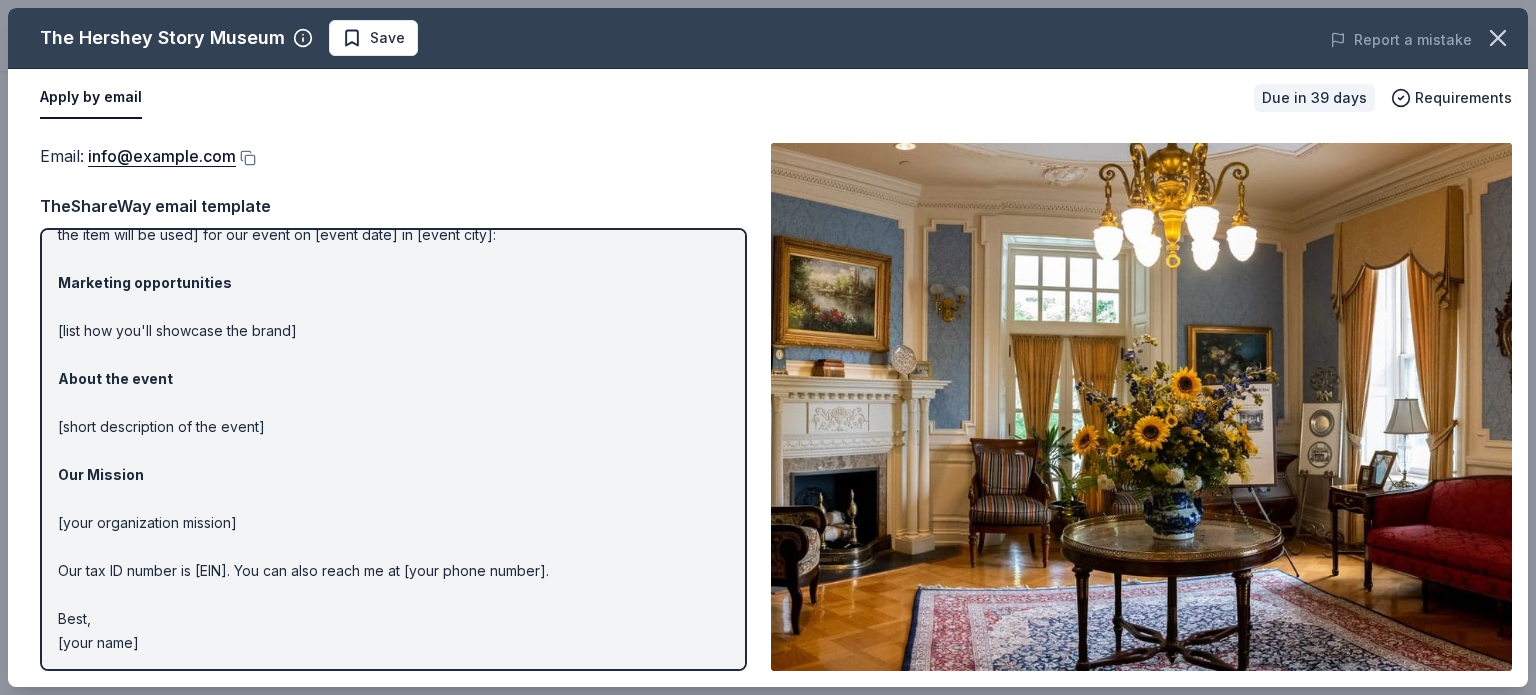 scroll, scrollTop: 0, scrollLeft: 0, axis: both 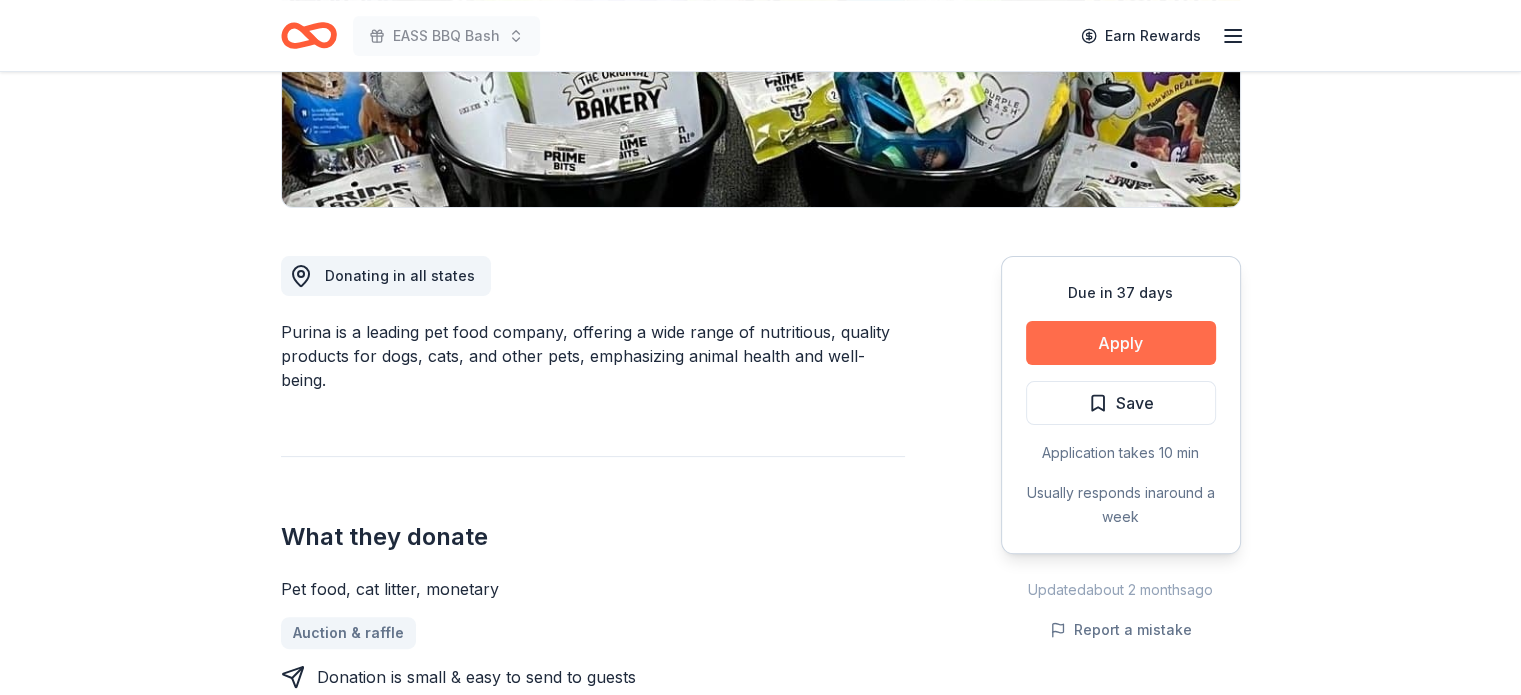 click on "Apply" at bounding box center [1121, 343] 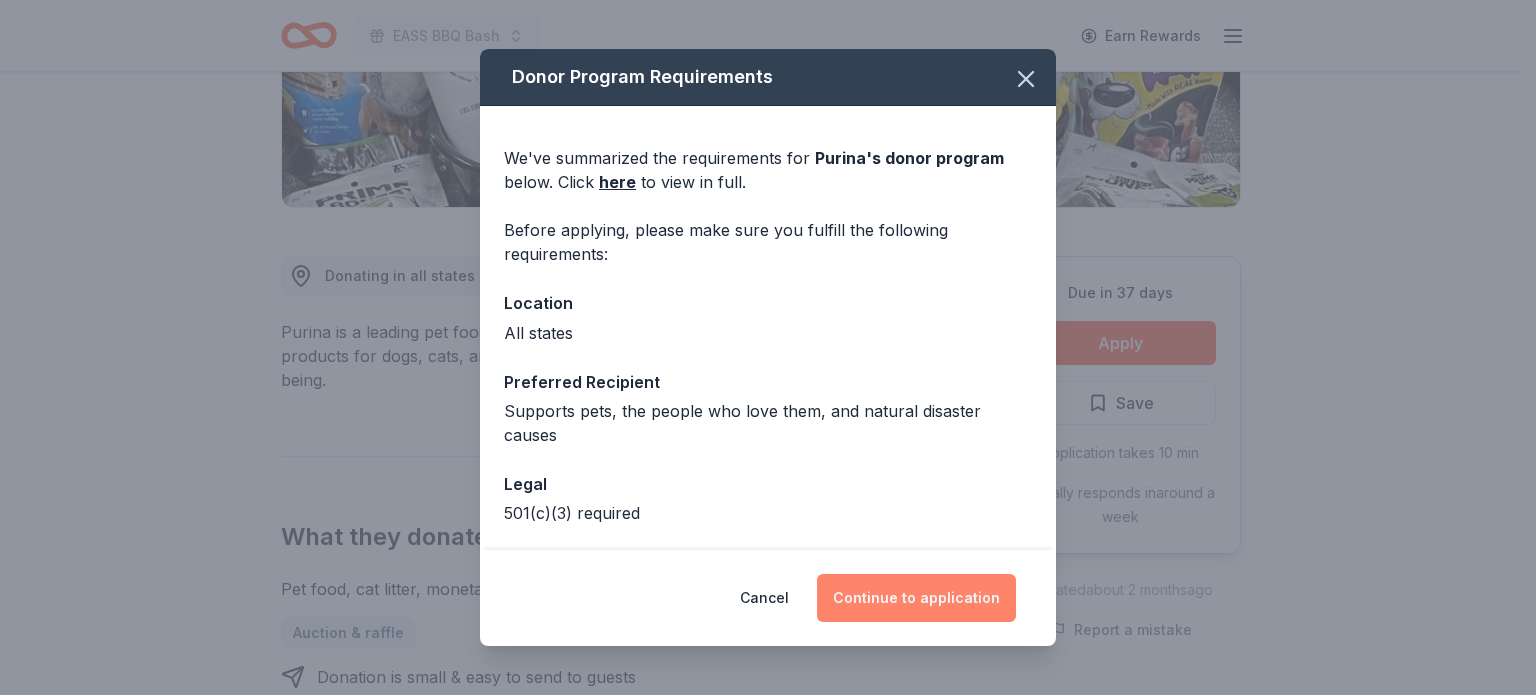 click on "Continue to application" at bounding box center (916, 598) 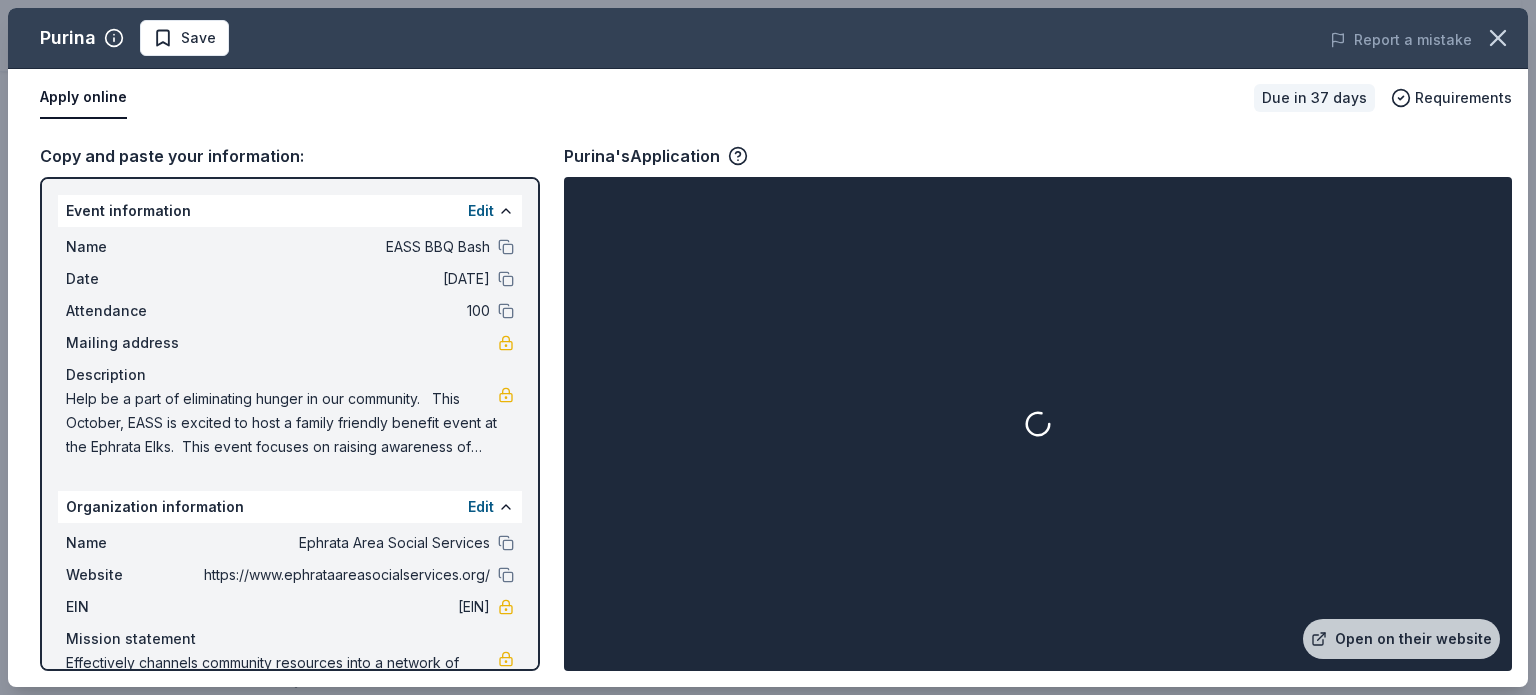 scroll, scrollTop: 76, scrollLeft: 0, axis: vertical 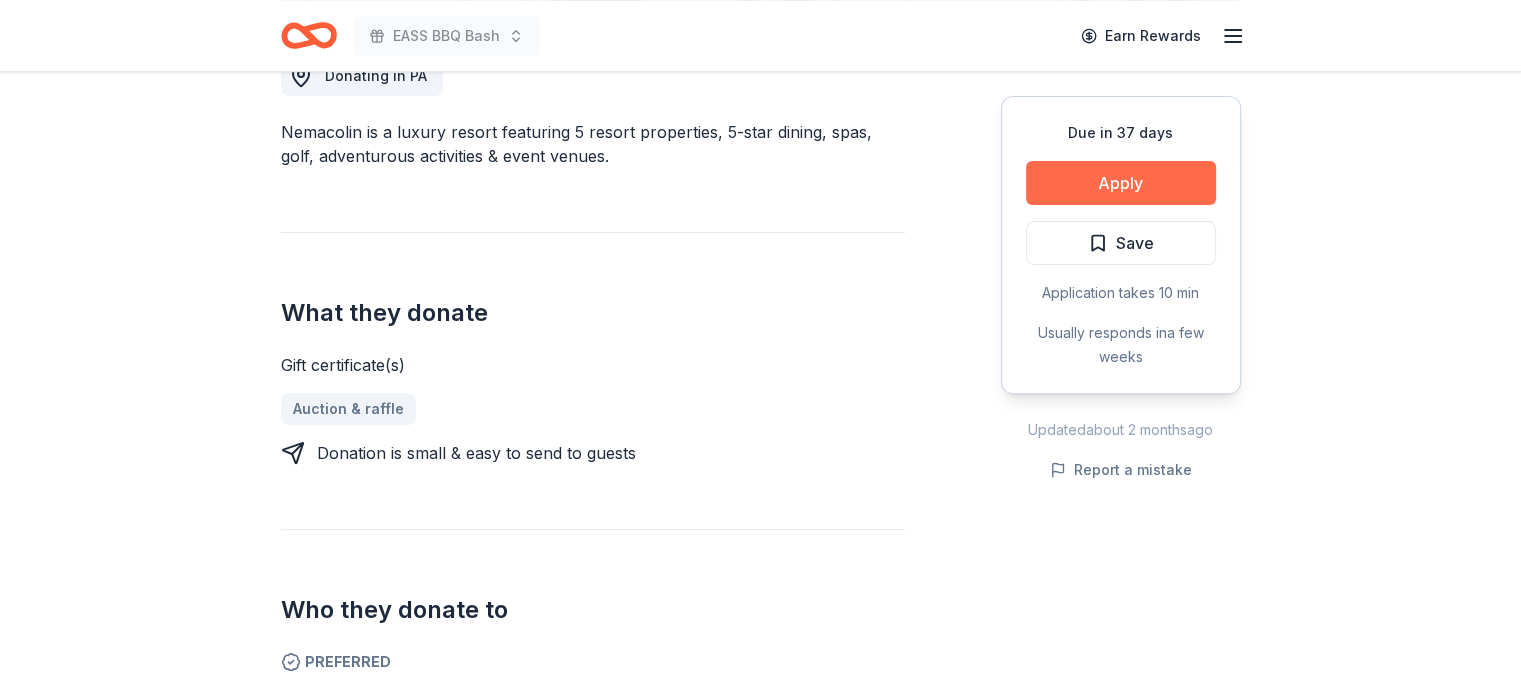click on "Apply" at bounding box center [1121, 183] 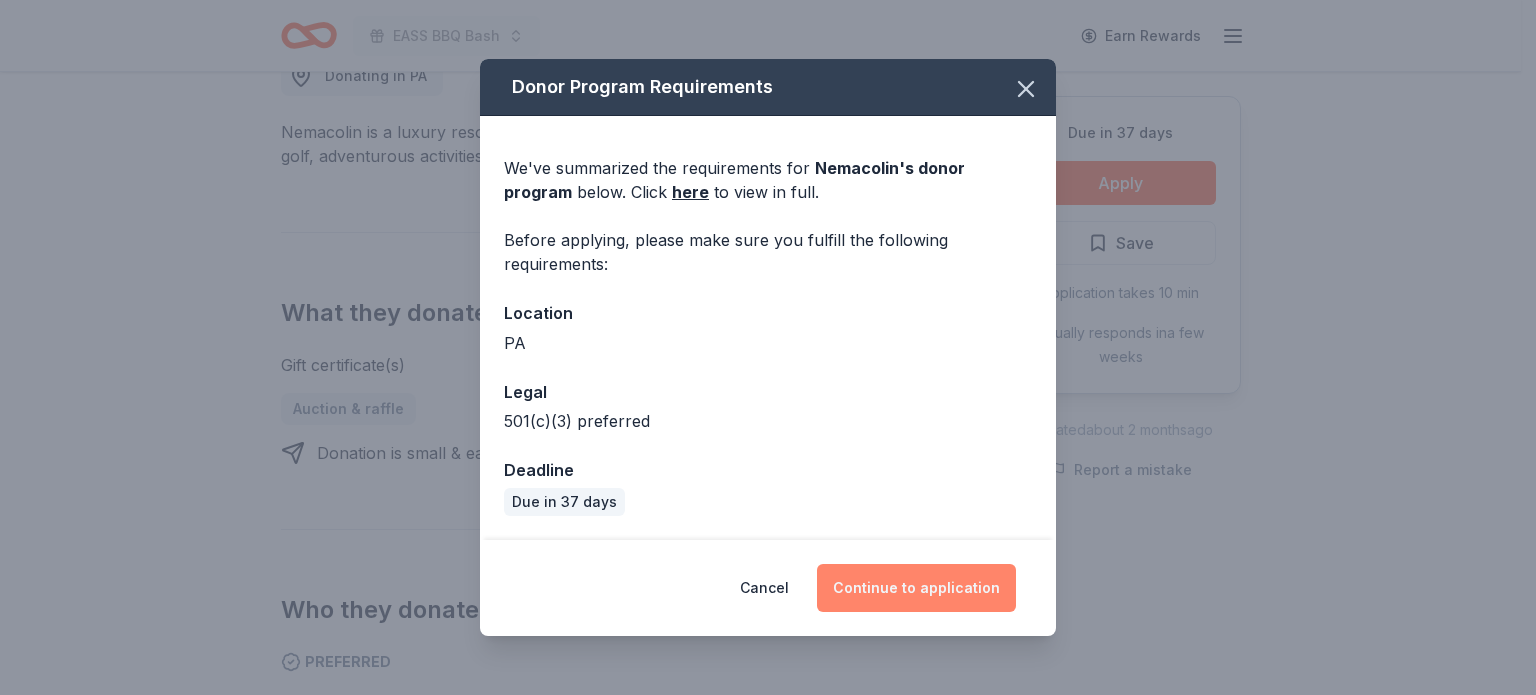 click on "Continue to application" at bounding box center (916, 588) 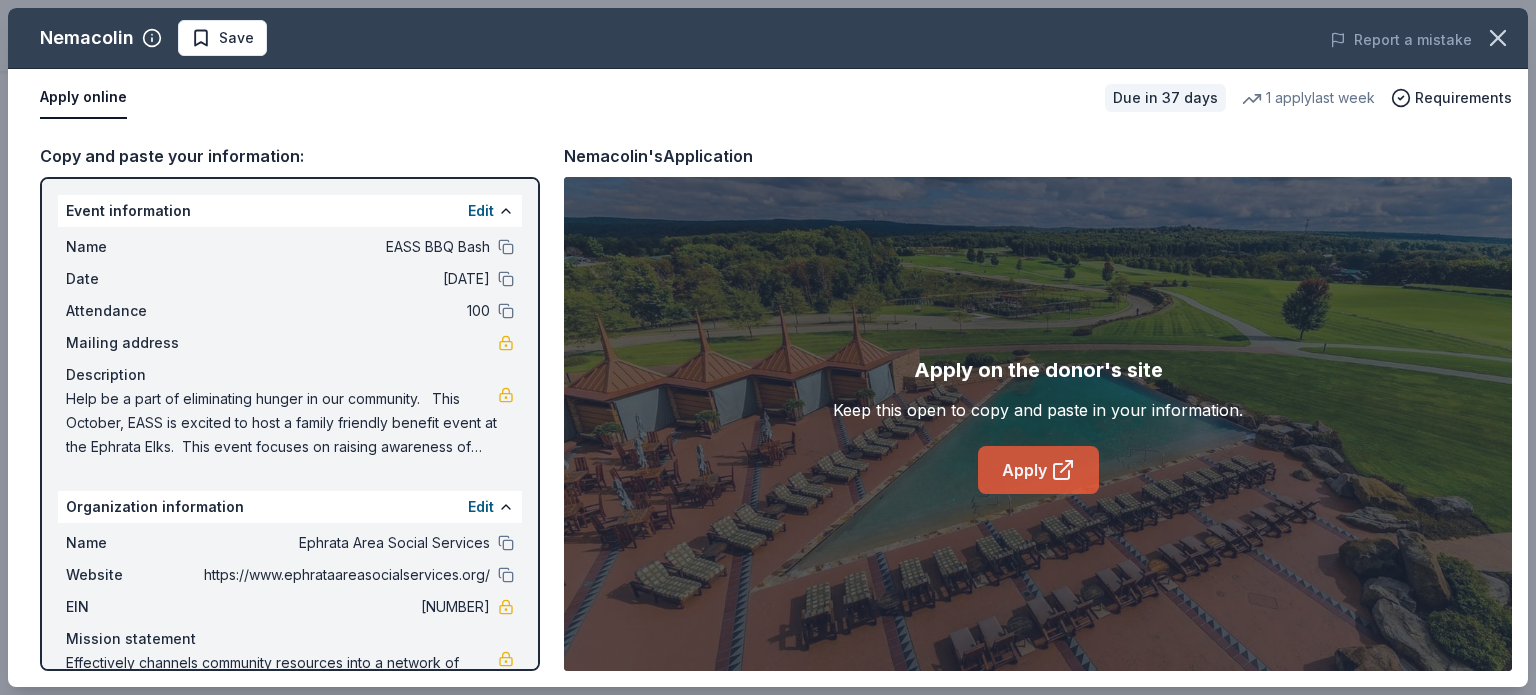 click on "Apply" at bounding box center [1038, 470] 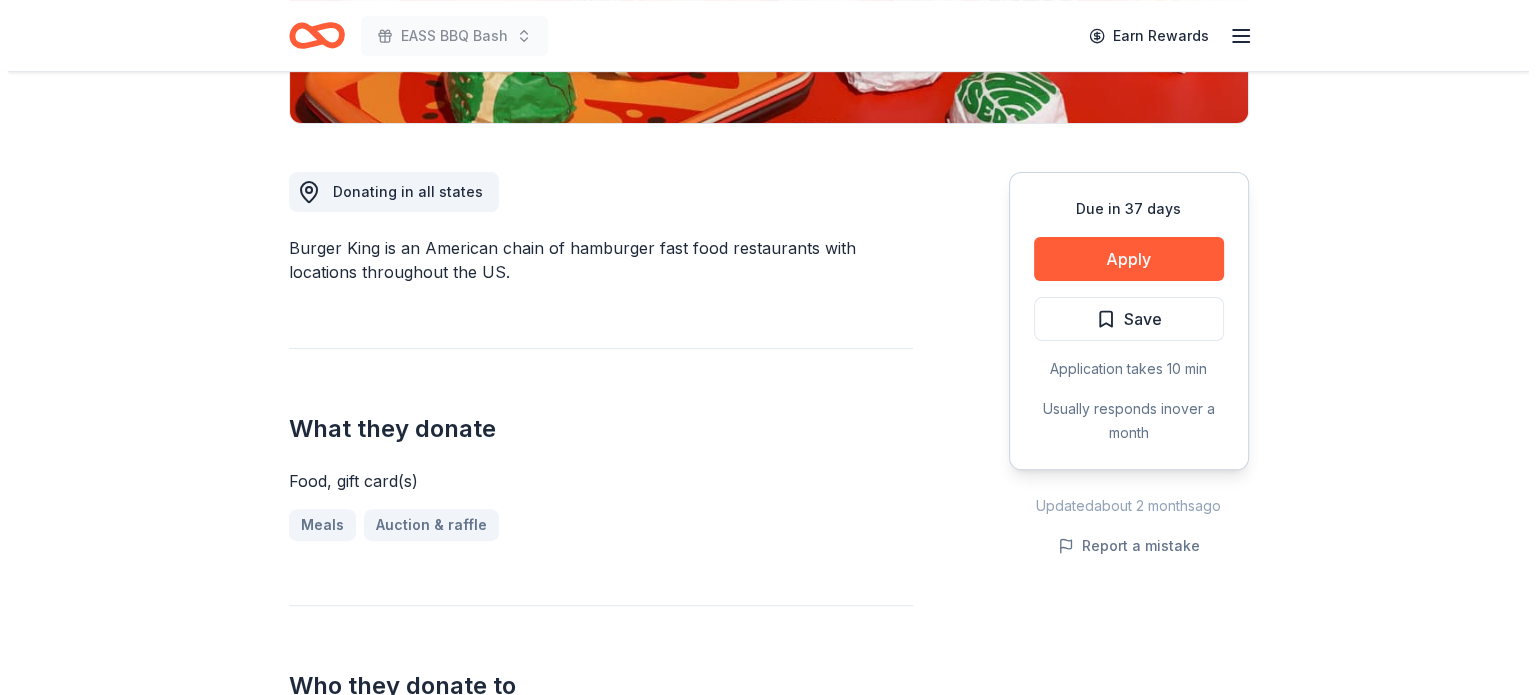 scroll, scrollTop: 600, scrollLeft: 0, axis: vertical 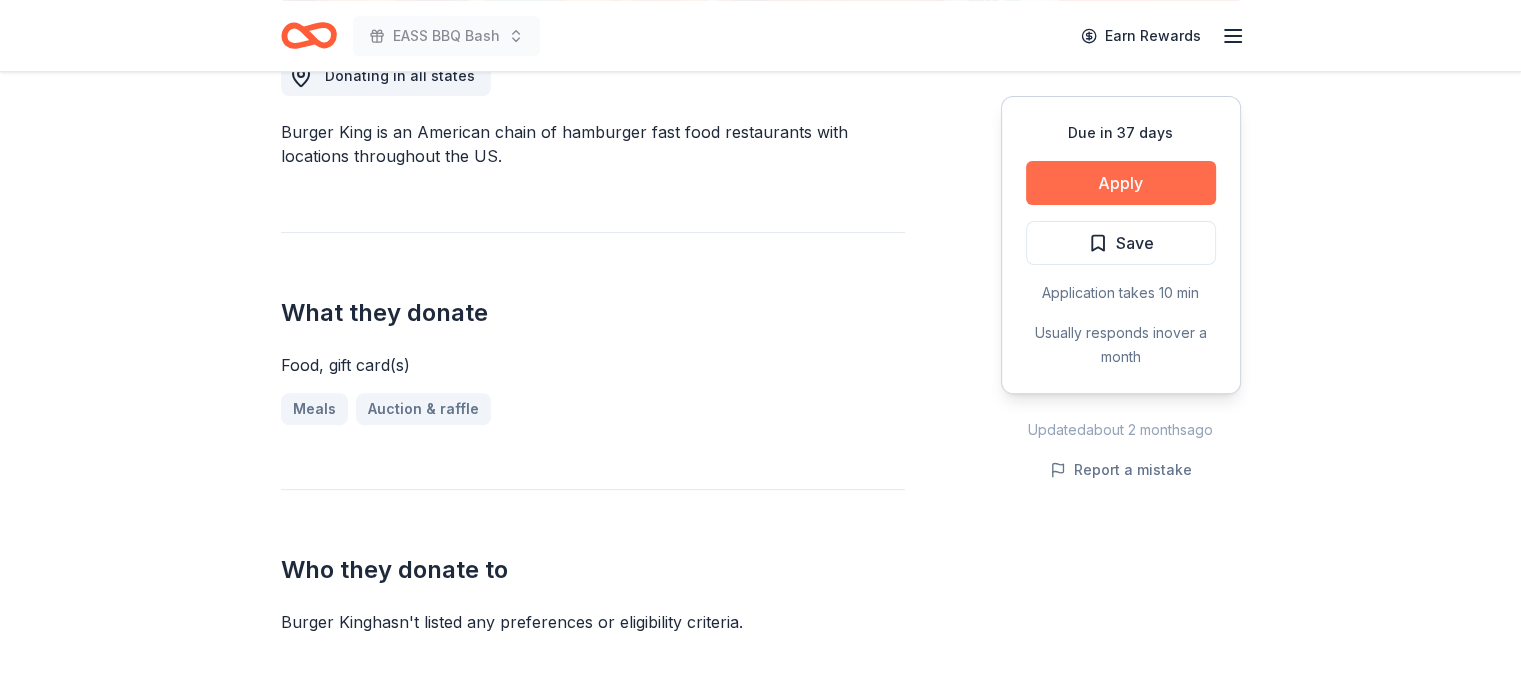 click on "Apply" at bounding box center (1121, 183) 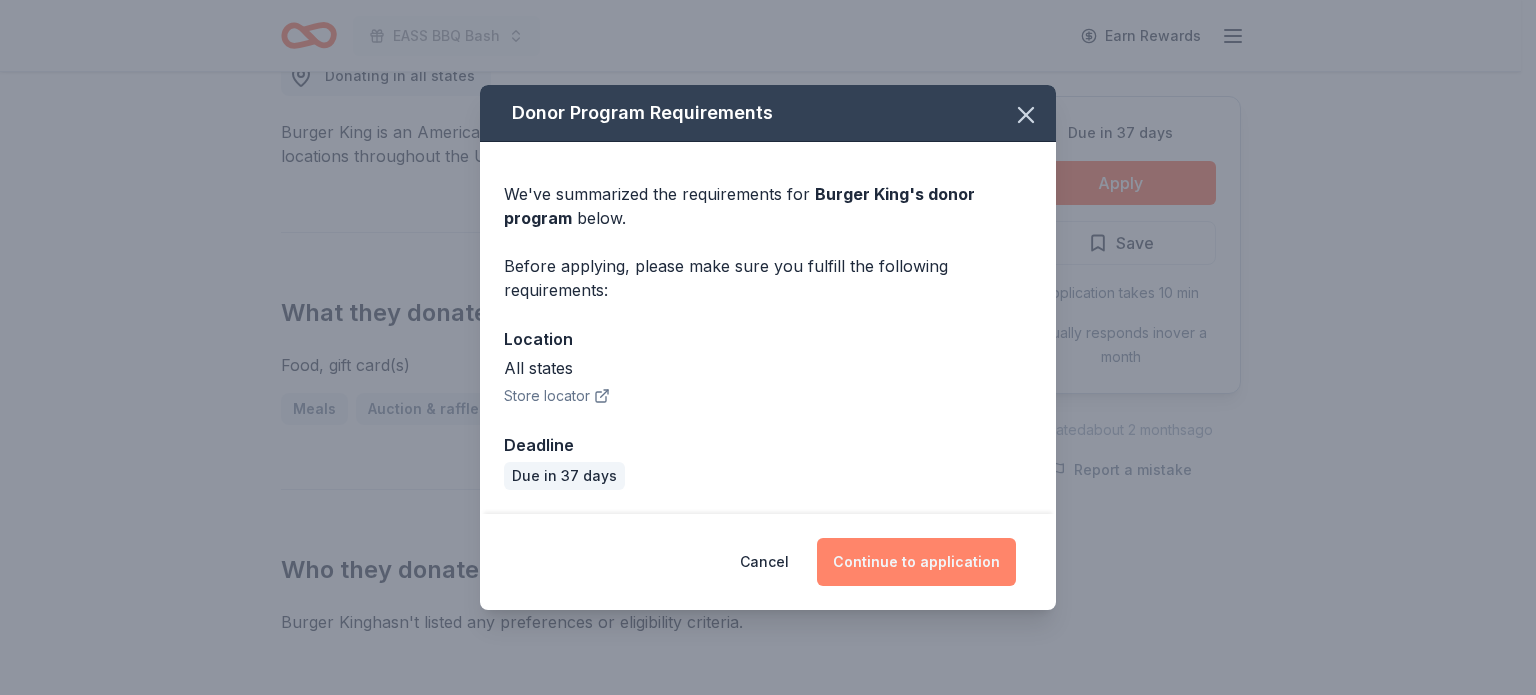 click on "Continue to application" at bounding box center (916, 562) 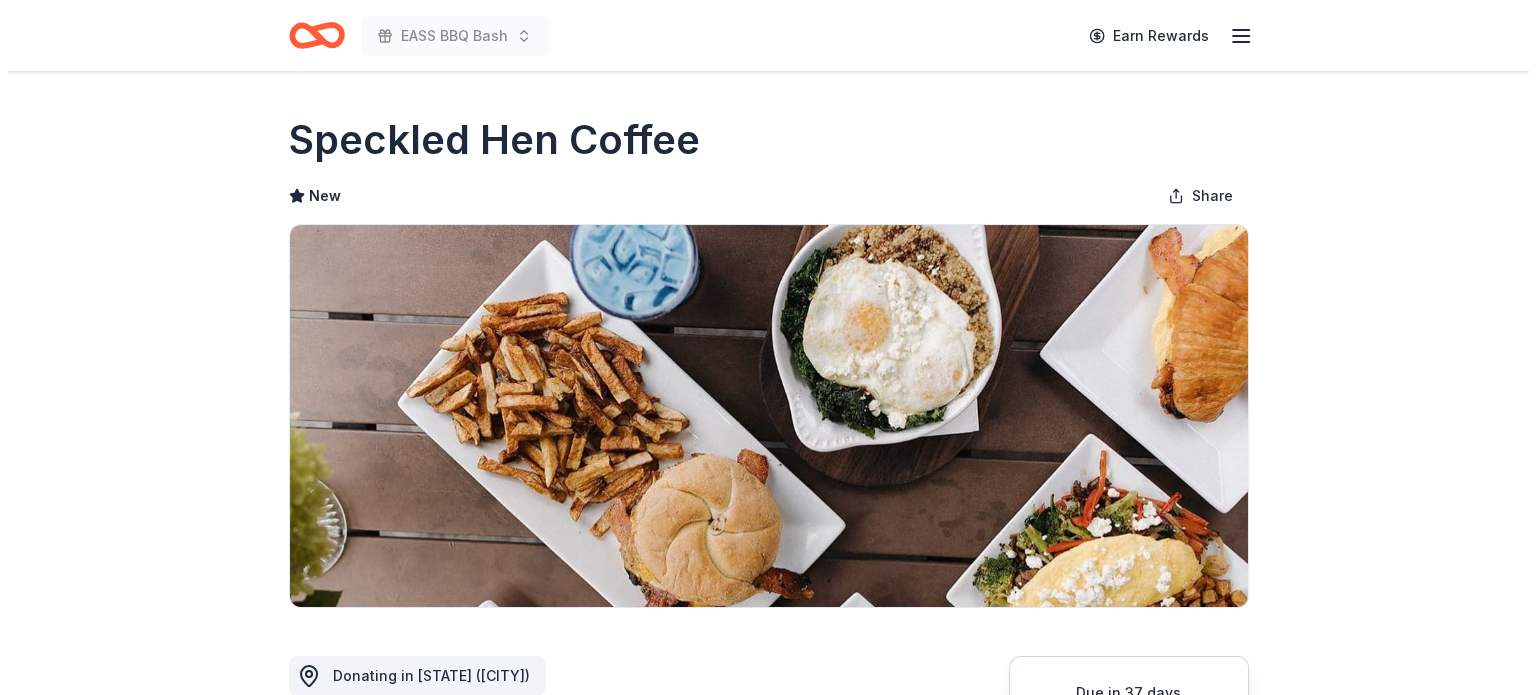scroll, scrollTop: 700, scrollLeft: 0, axis: vertical 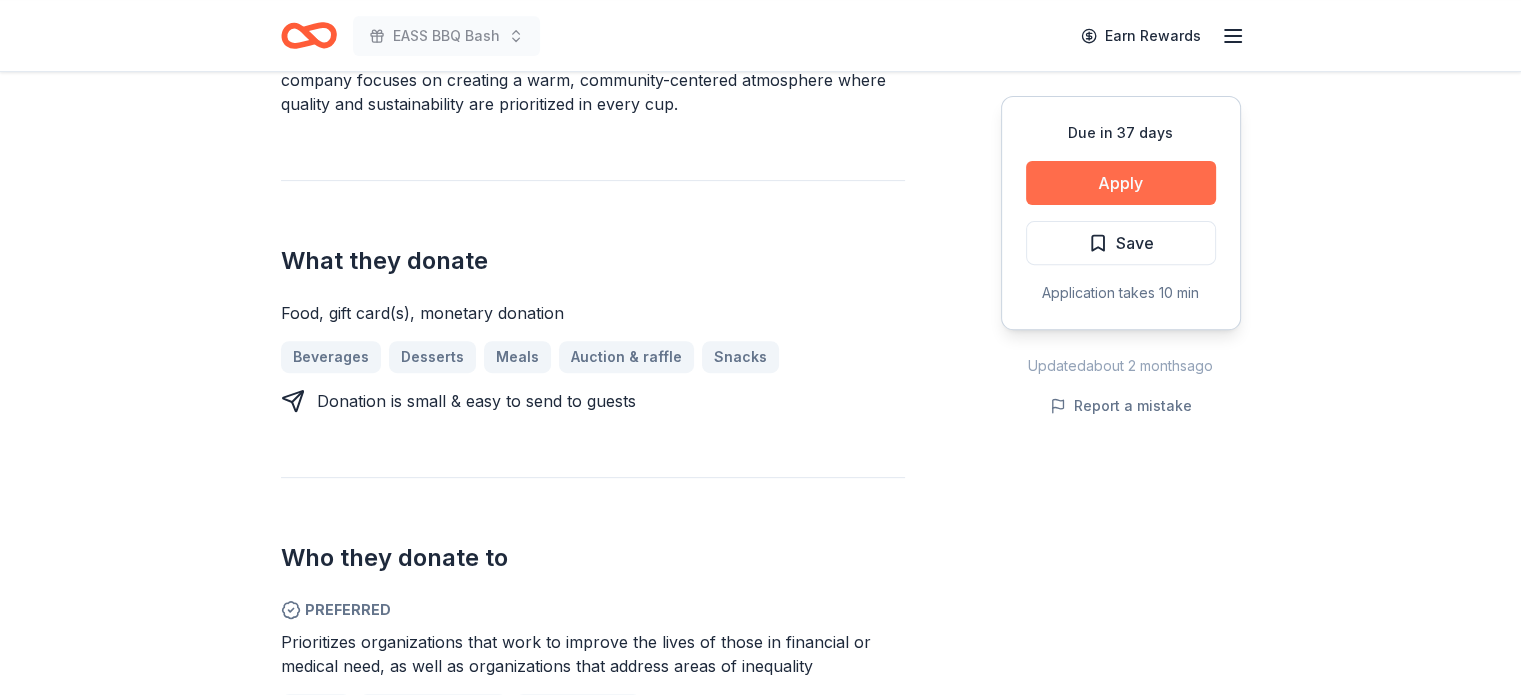 click on "Apply" at bounding box center (1121, 183) 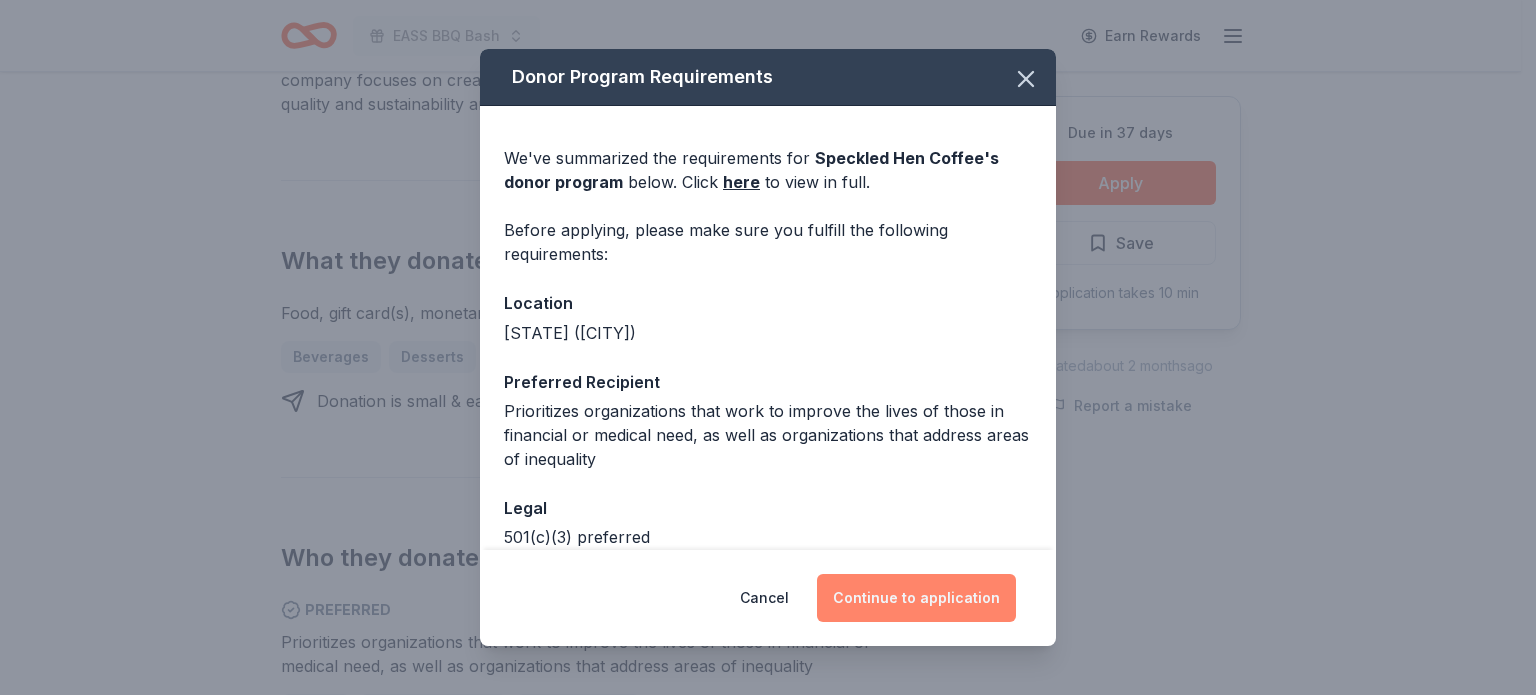 click on "Continue to application" at bounding box center (916, 598) 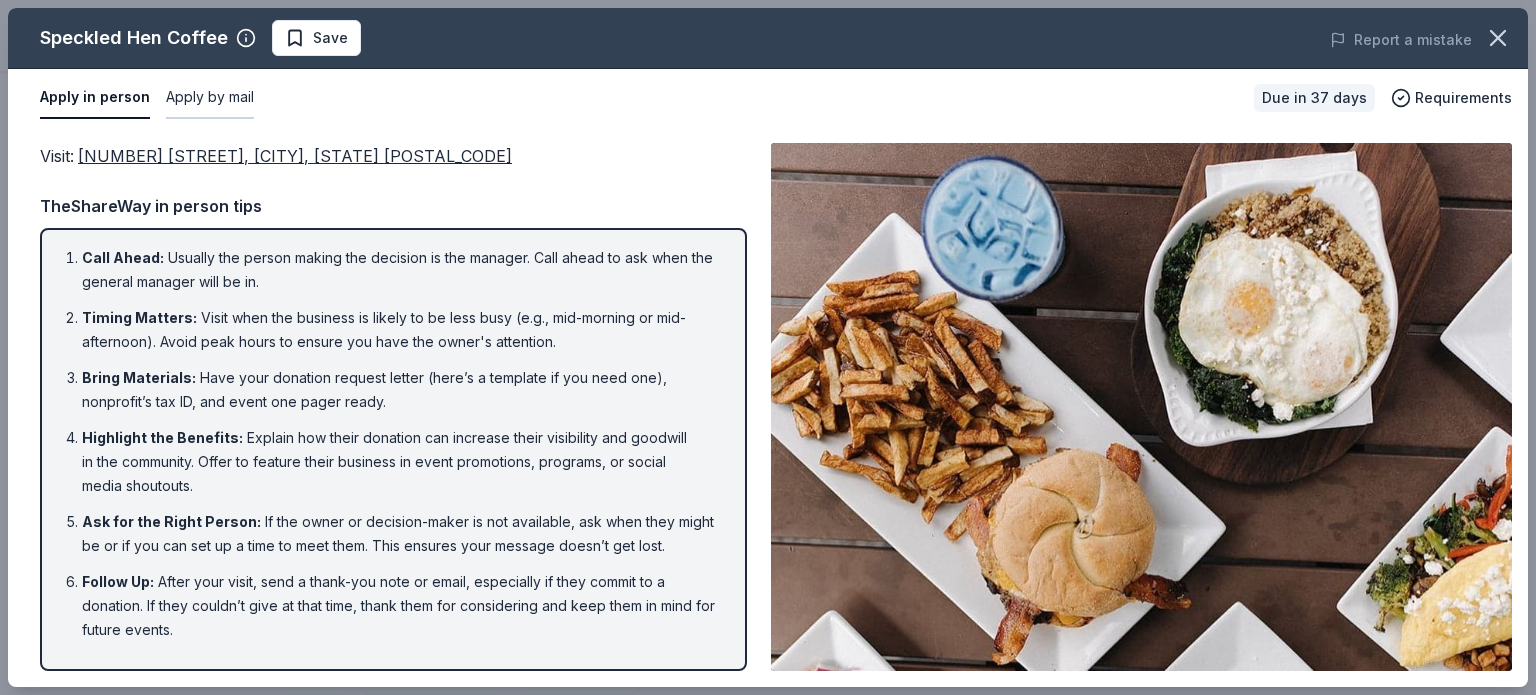 click on "Apply by mail" at bounding box center [210, 98] 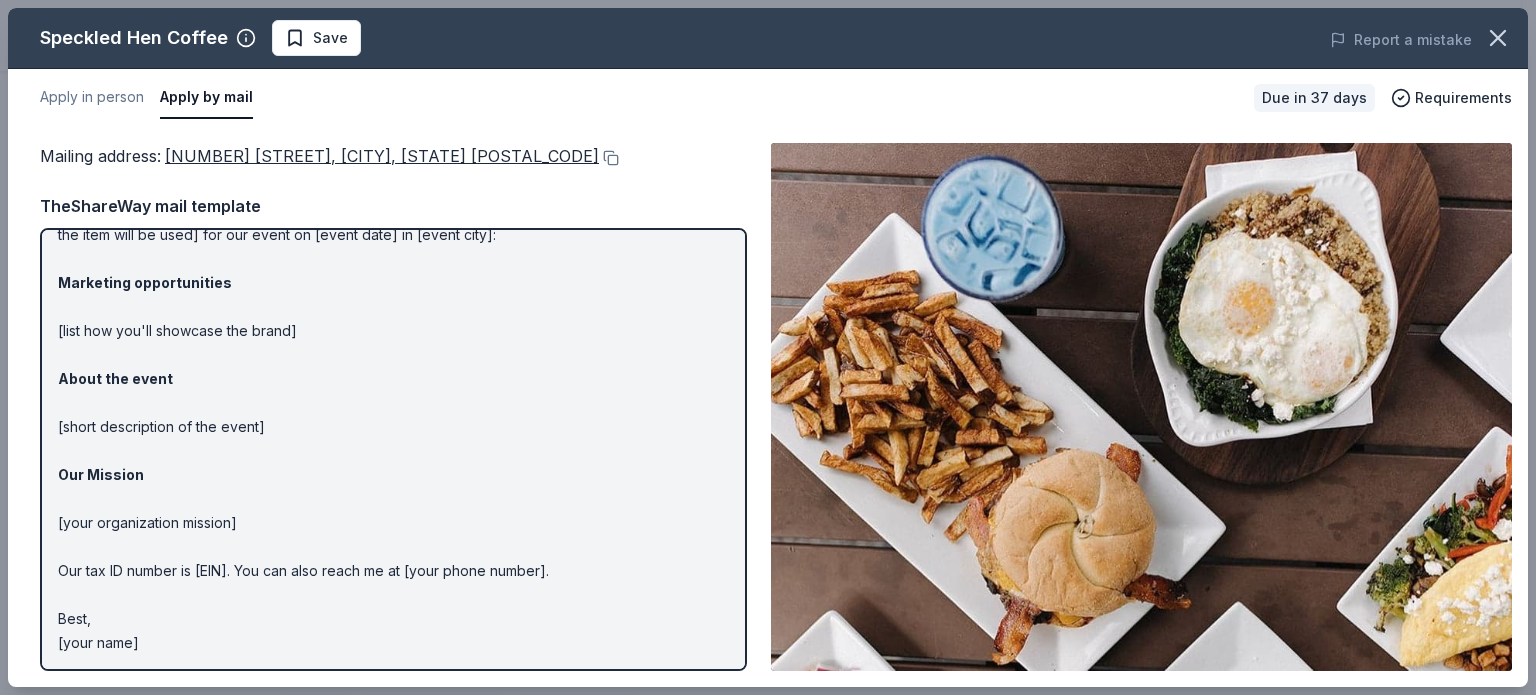 scroll, scrollTop: 0, scrollLeft: 0, axis: both 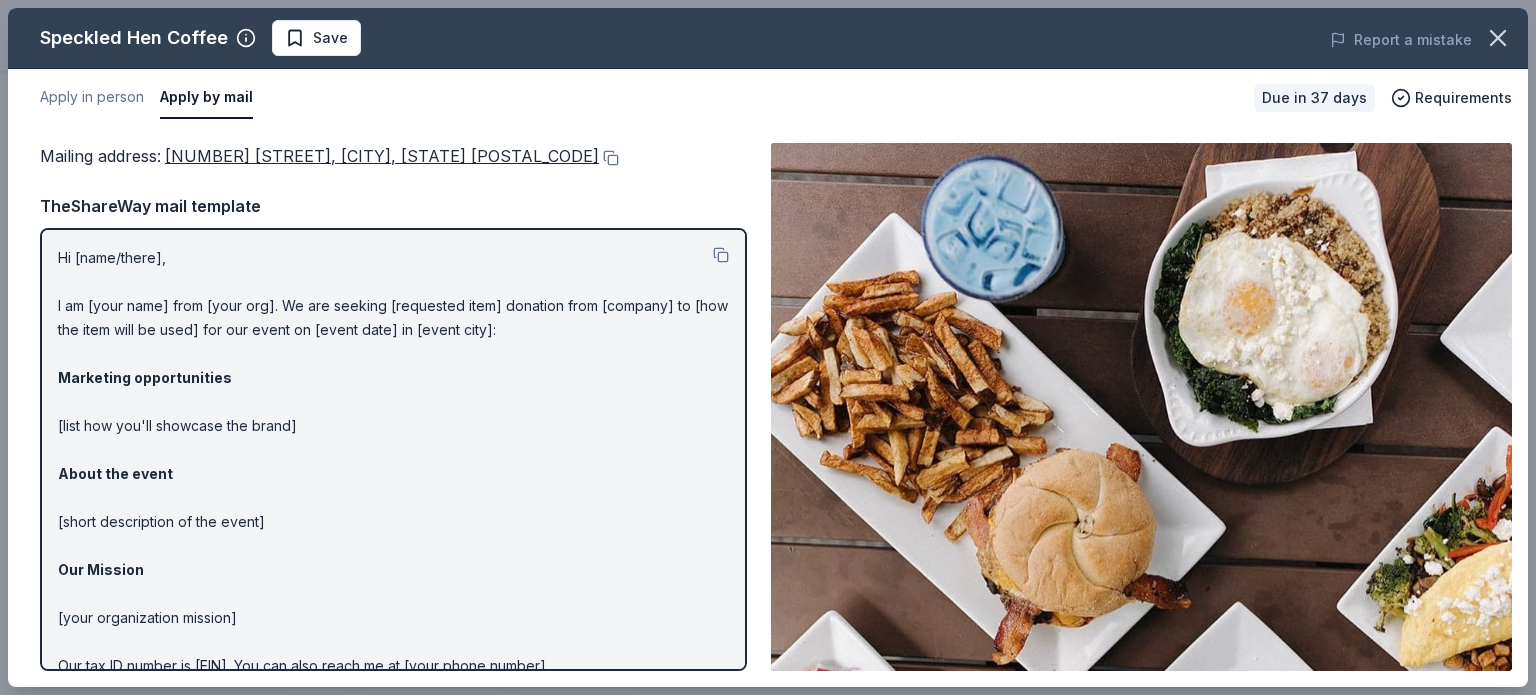 click on "Hi [name/there],
I am [your name] from [your org]. We are seeking [requested item] donation from [company] to [how the item will be used] for our event on [event date] in [event city]:
Marketing opportunities
[list how you'll showcase the brand]
About the event
[short description of the event]
Our Mission
[your organization mission]
Our tax ID number is [EIN]. You can also reach me at [your phone number].
Best,
[your name]" at bounding box center [393, 498] 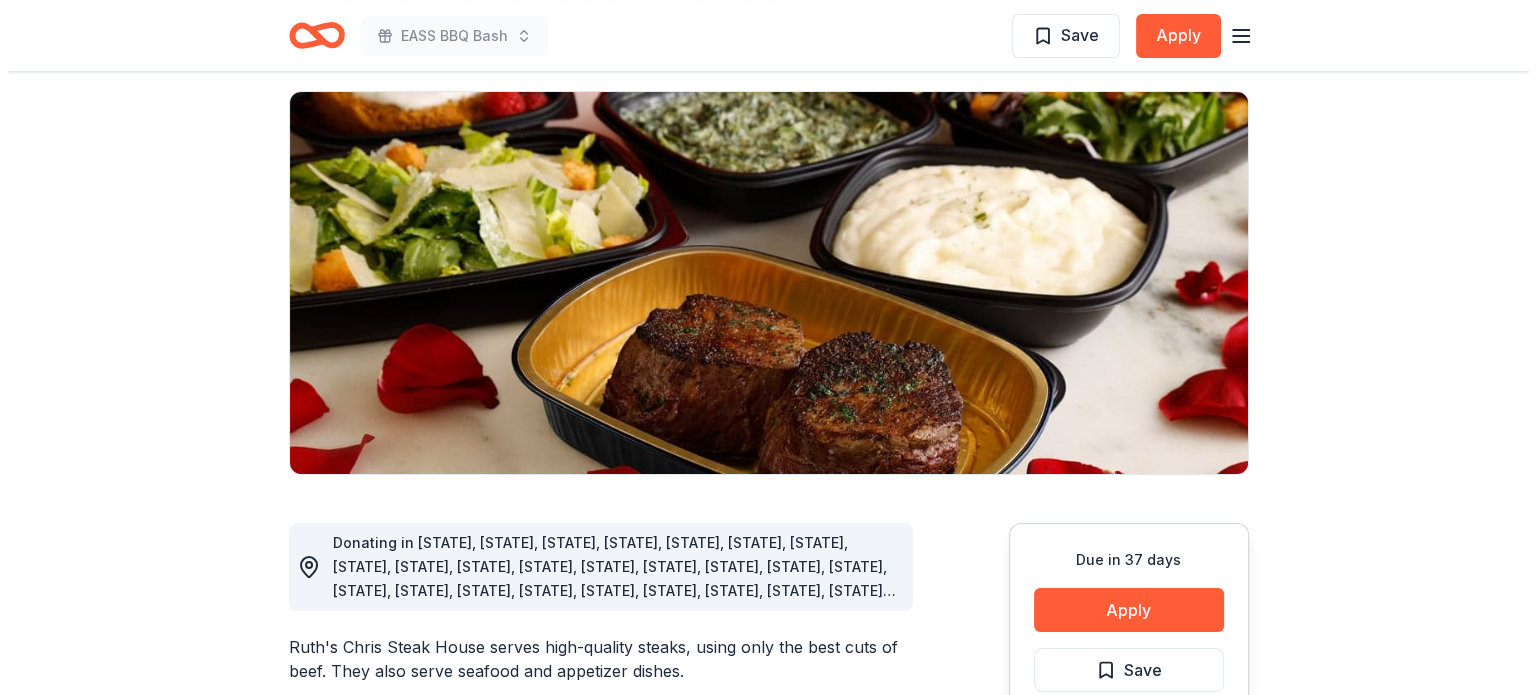 scroll, scrollTop: 400, scrollLeft: 0, axis: vertical 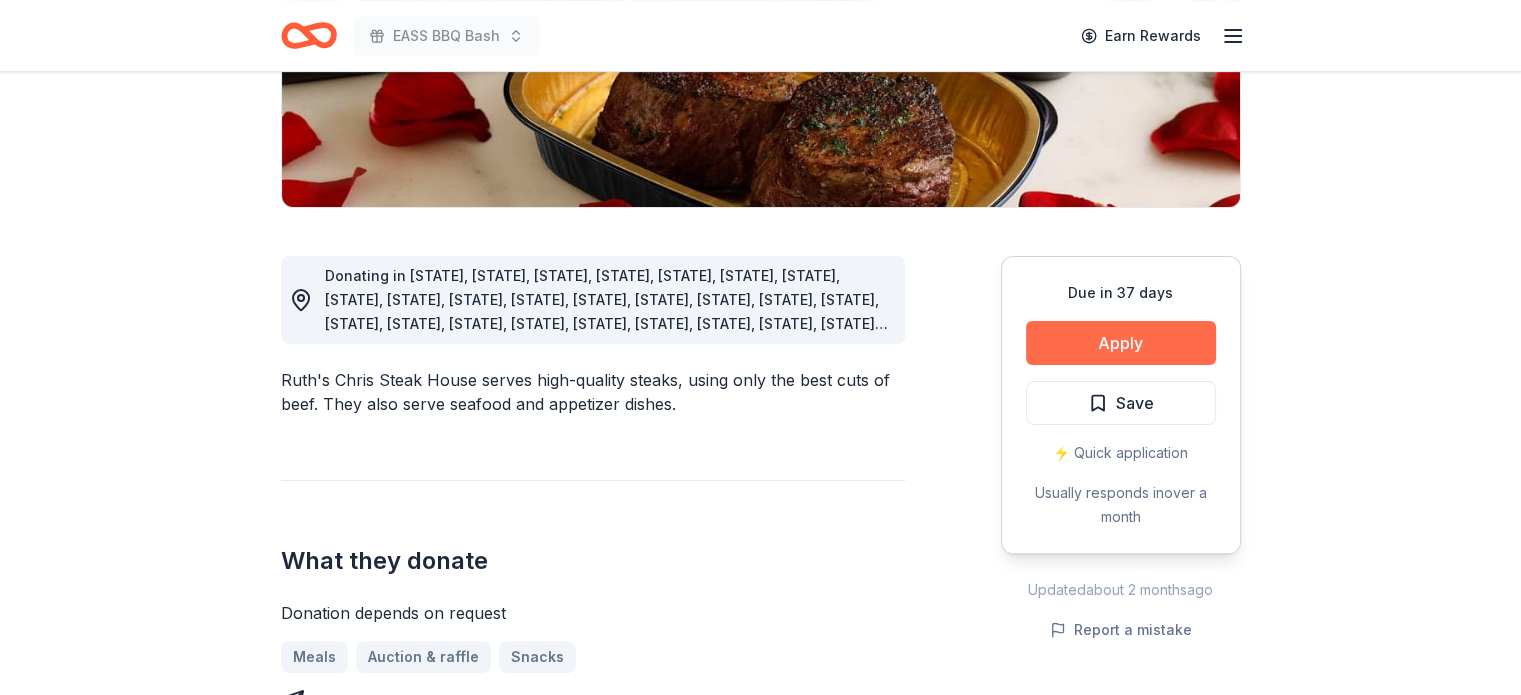 click on "Apply" at bounding box center [1121, 343] 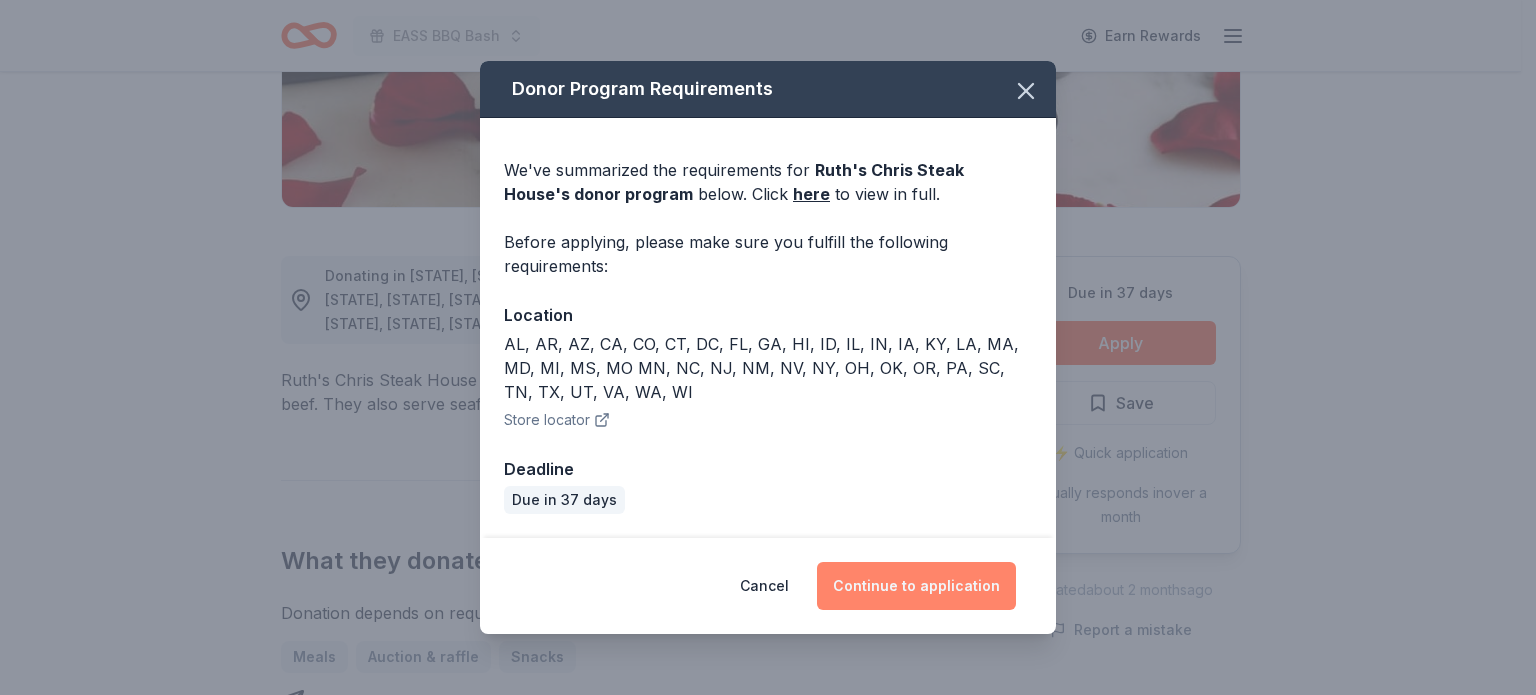 click on "Continue to application" at bounding box center (916, 586) 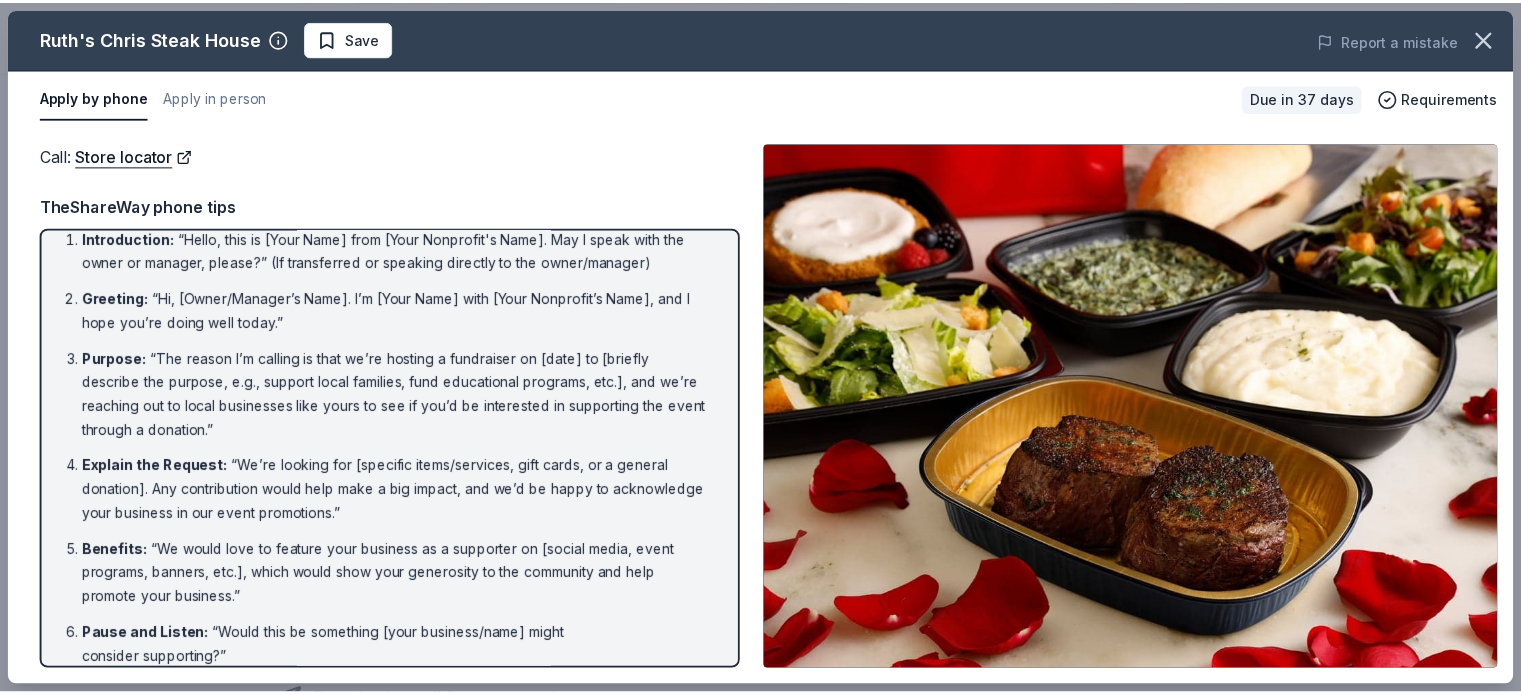 scroll, scrollTop: 0, scrollLeft: 0, axis: both 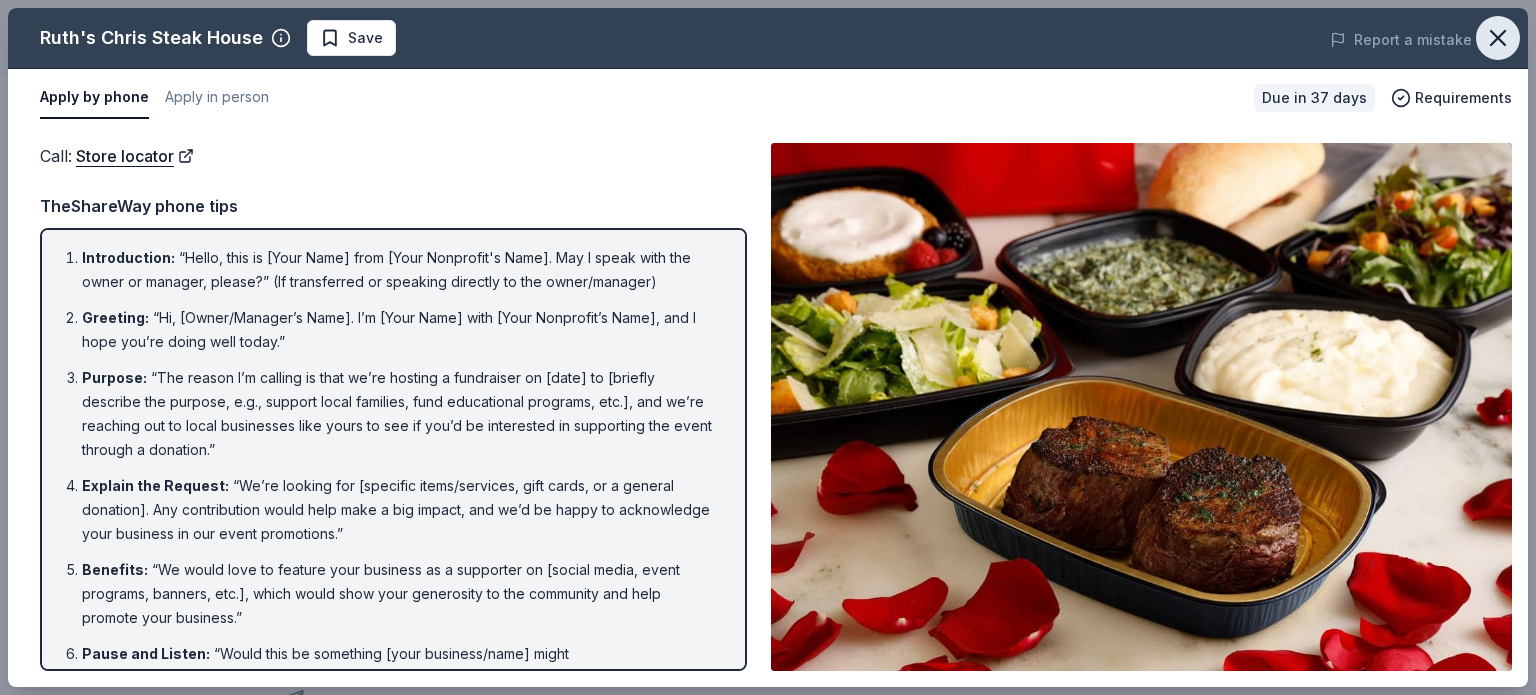 click 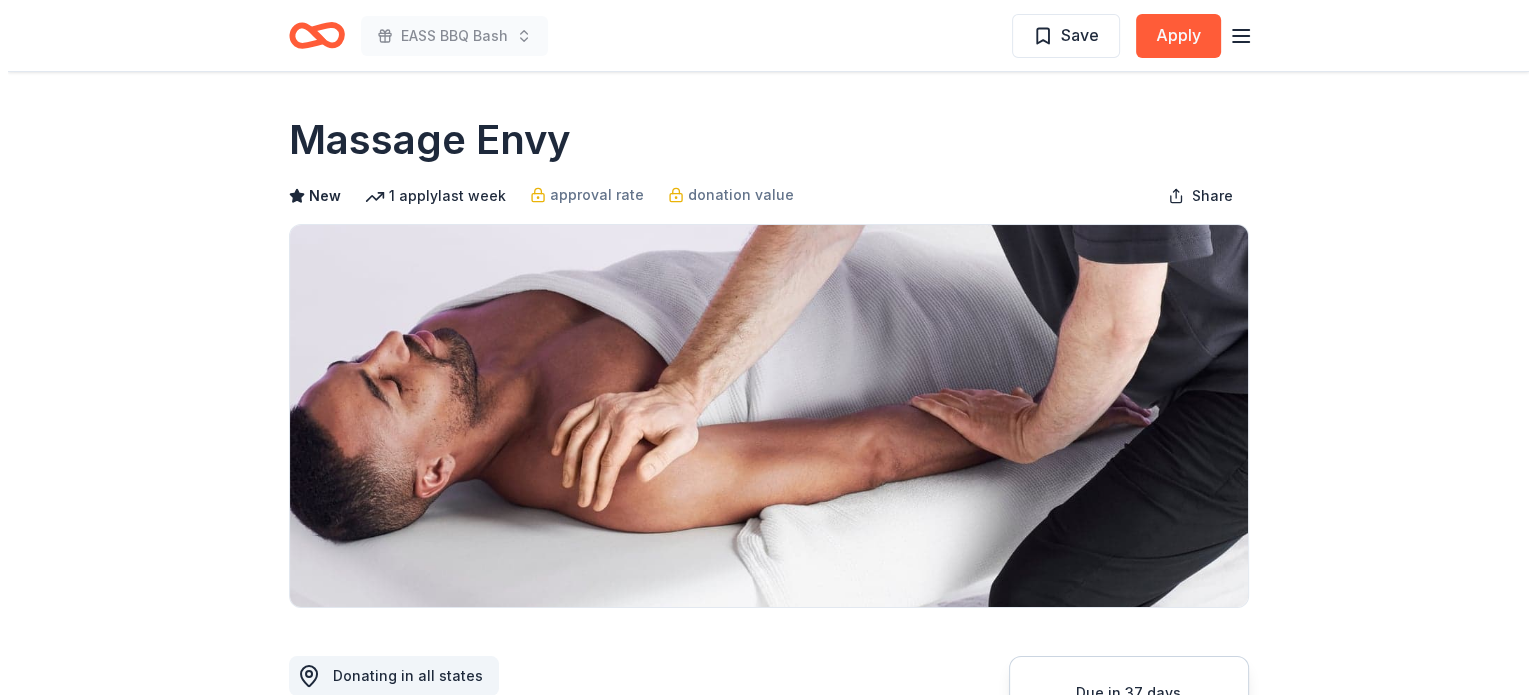 scroll, scrollTop: 200, scrollLeft: 0, axis: vertical 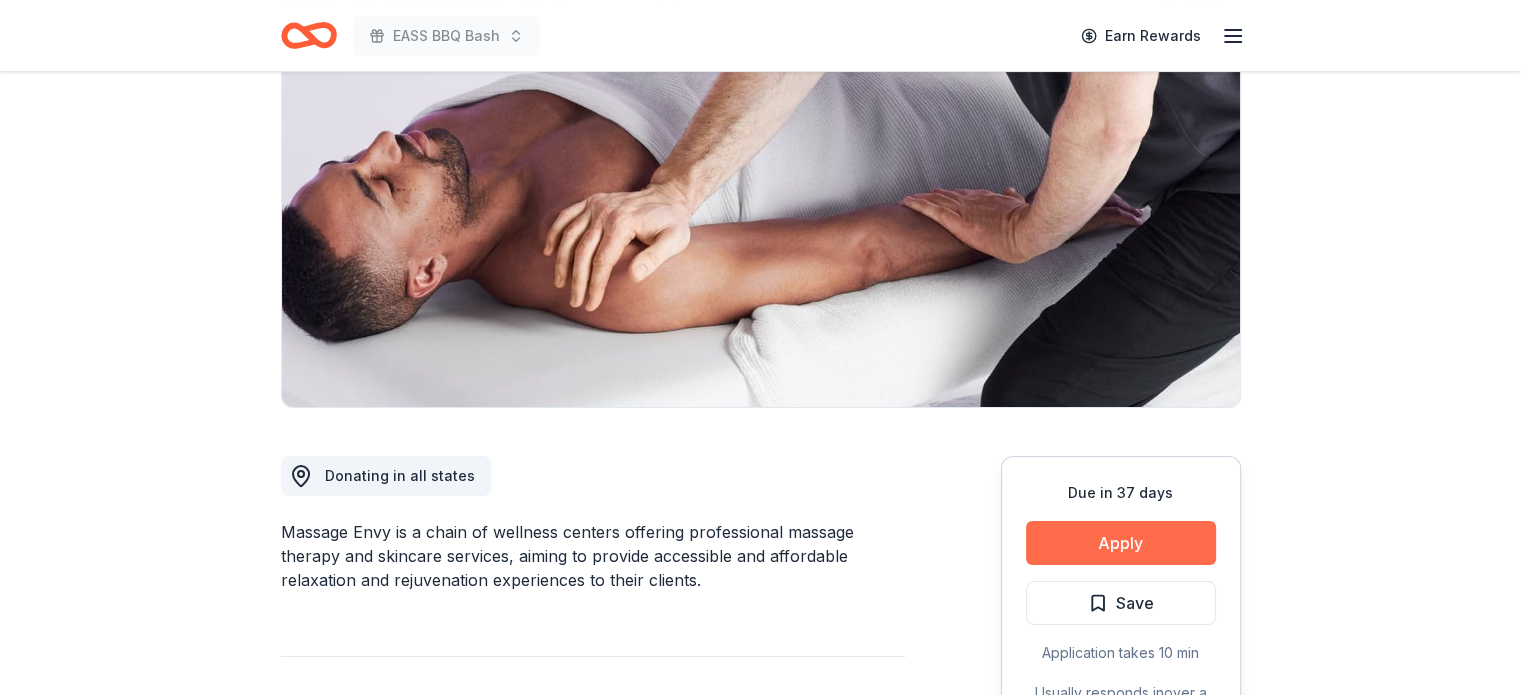 click on "Apply" at bounding box center [1121, 543] 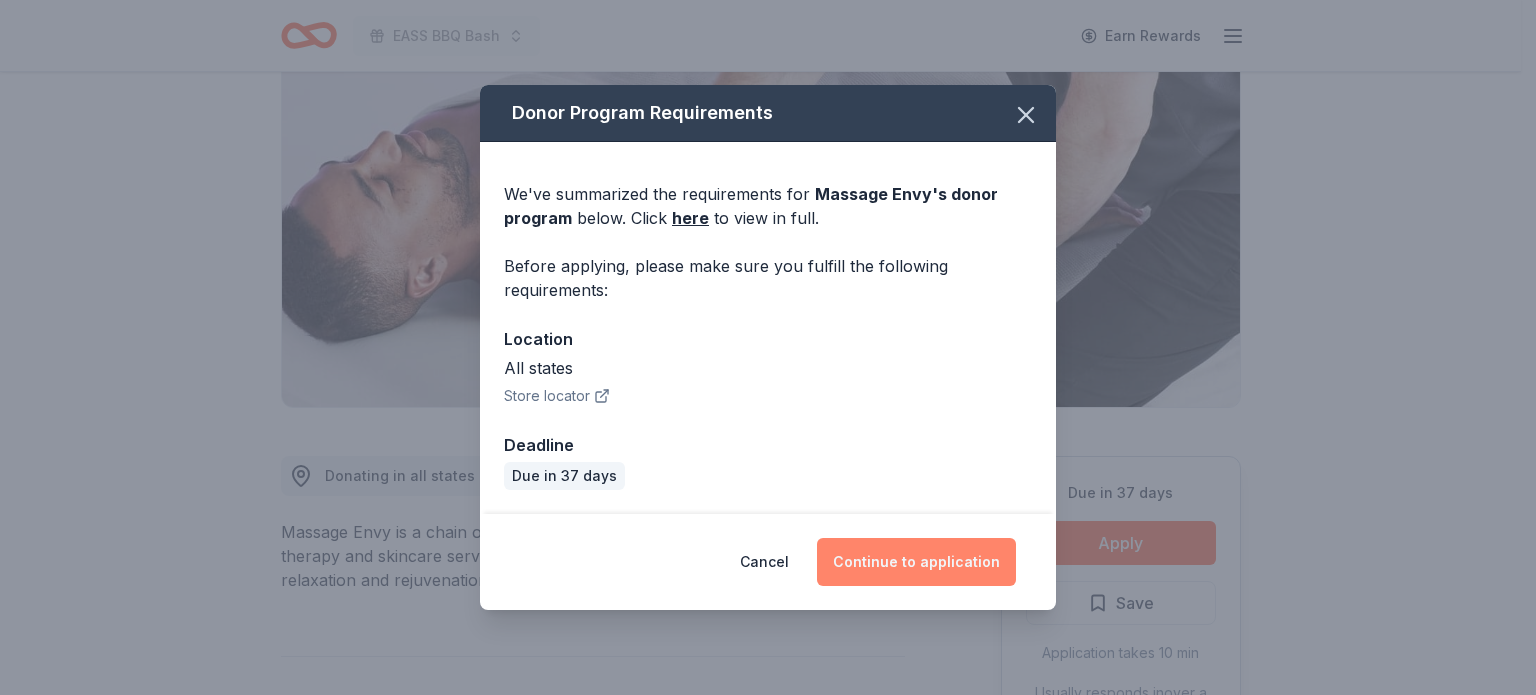 click on "Continue to application" at bounding box center (916, 562) 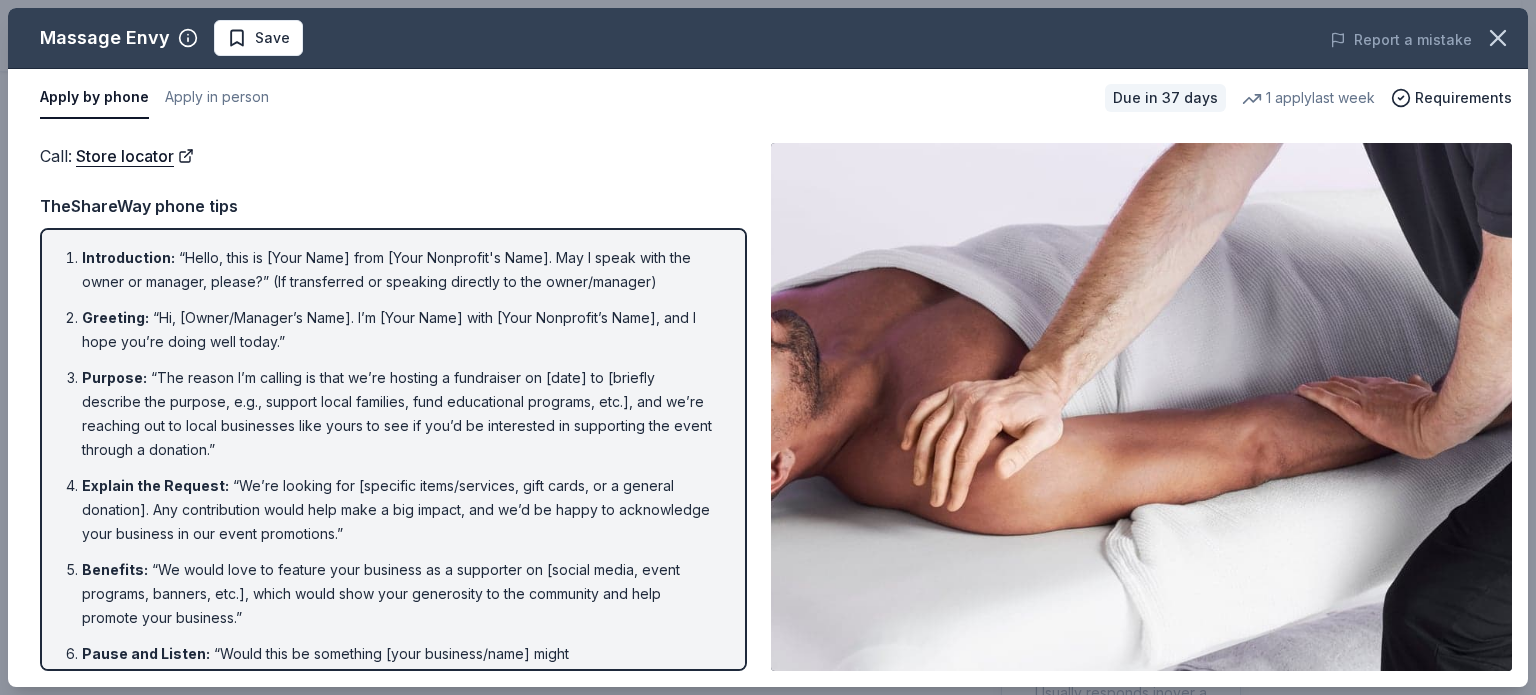 scroll, scrollTop: 259, scrollLeft: 0, axis: vertical 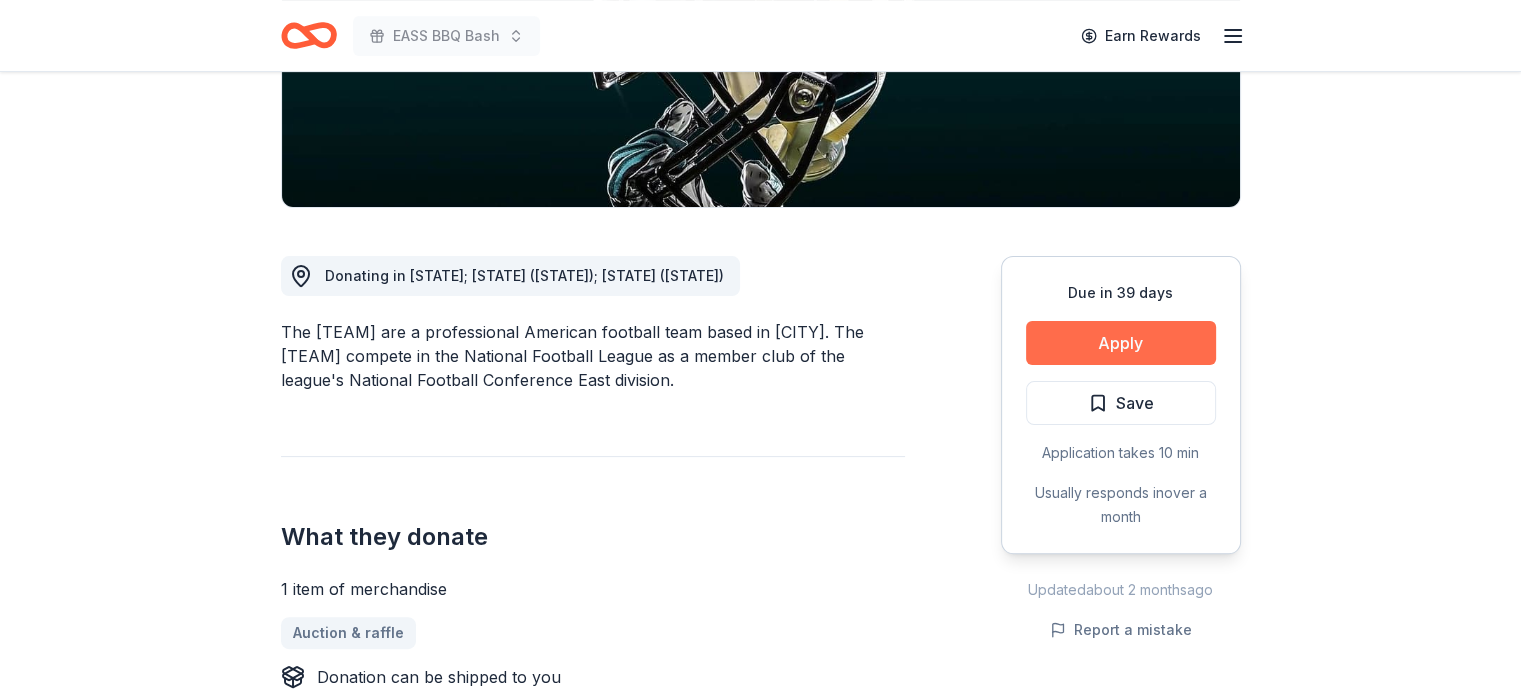 click on "Apply" at bounding box center (1121, 343) 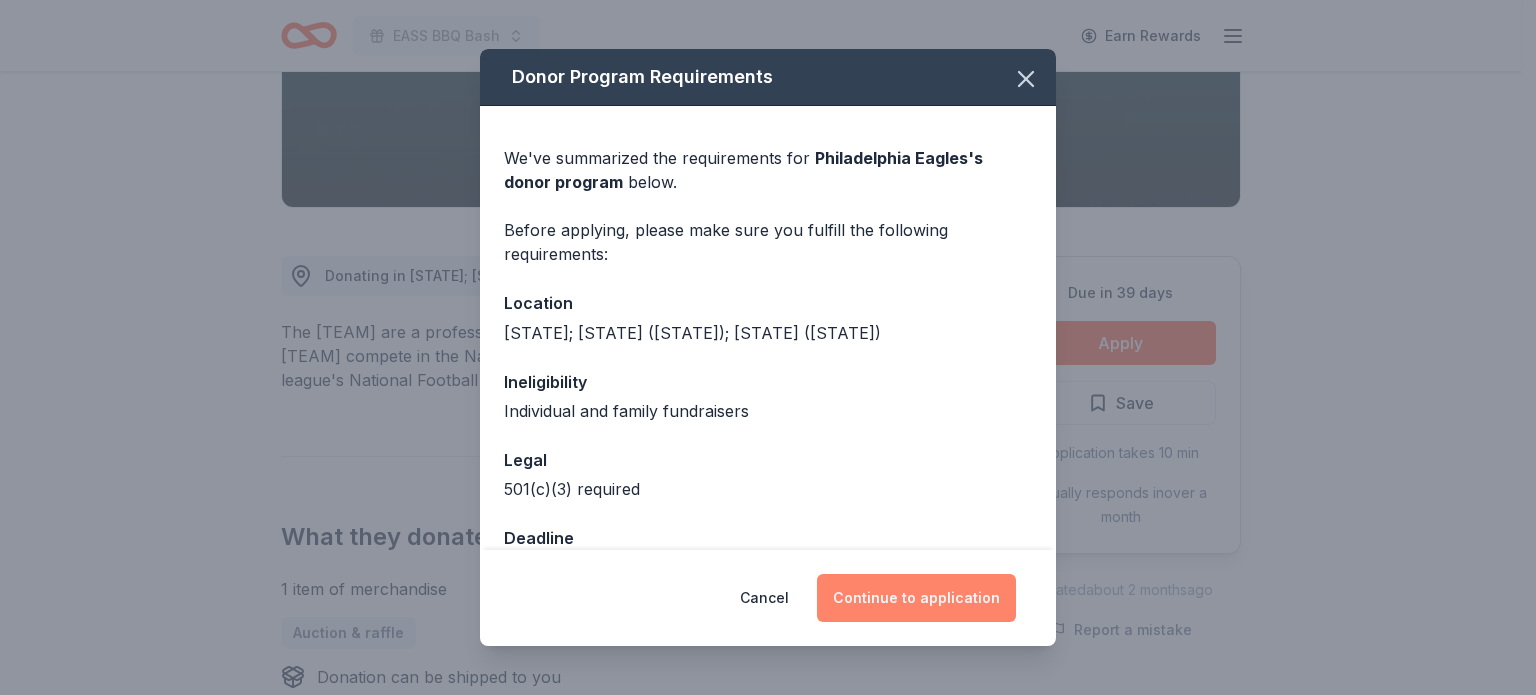 click on "Continue to application" at bounding box center (916, 598) 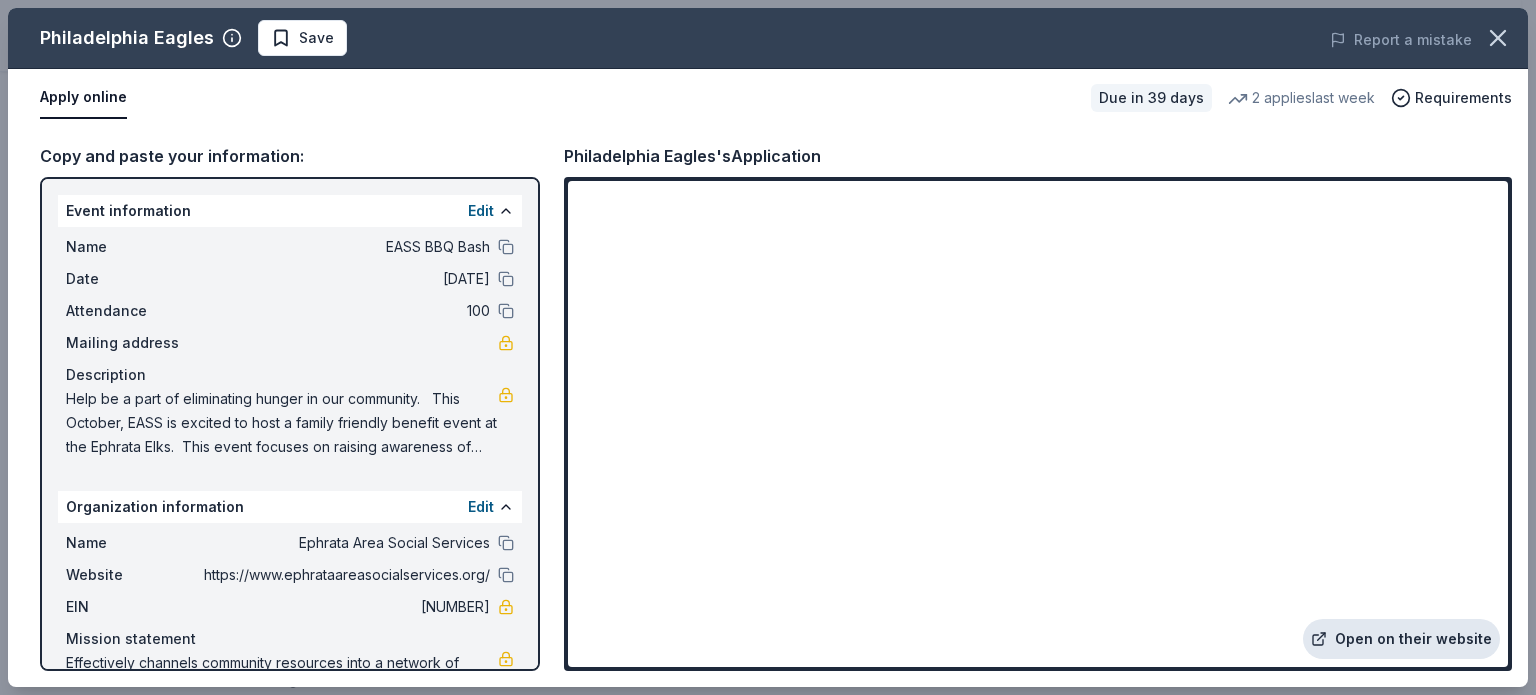 click on "Open on their website" at bounding box center (1401, 639) 